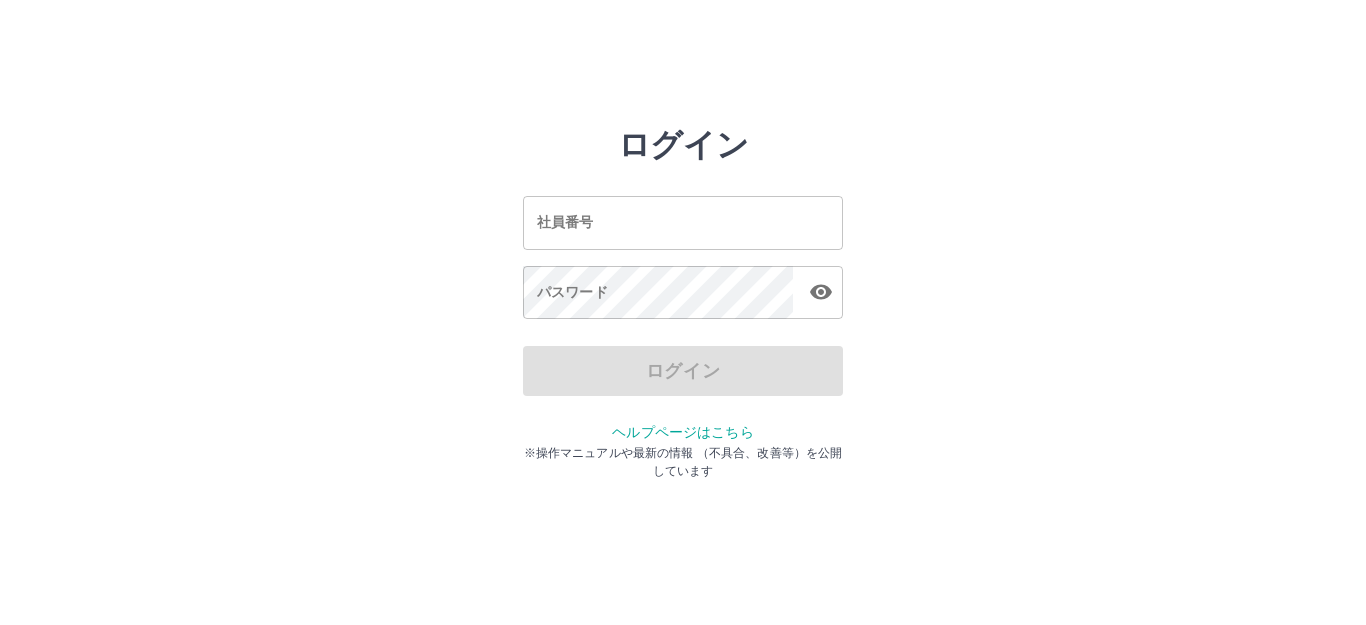 scroll, scrollTop: 0, scrollLeft: 0, axis: both 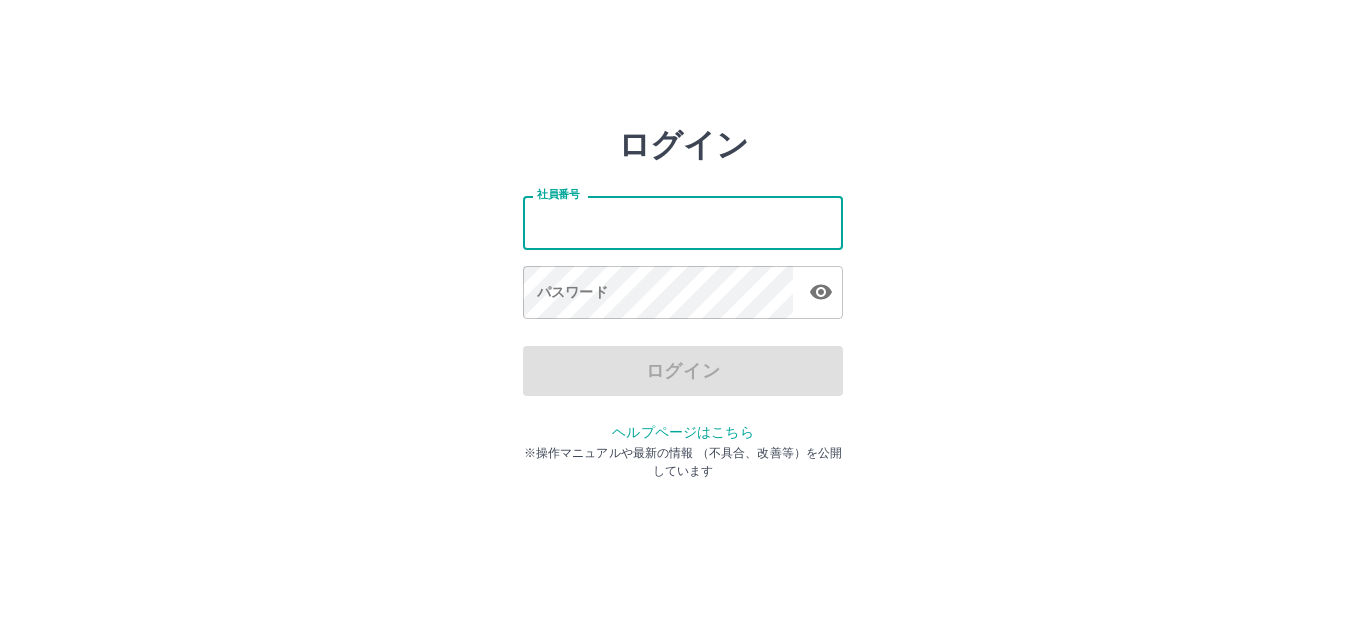 type on "*******" 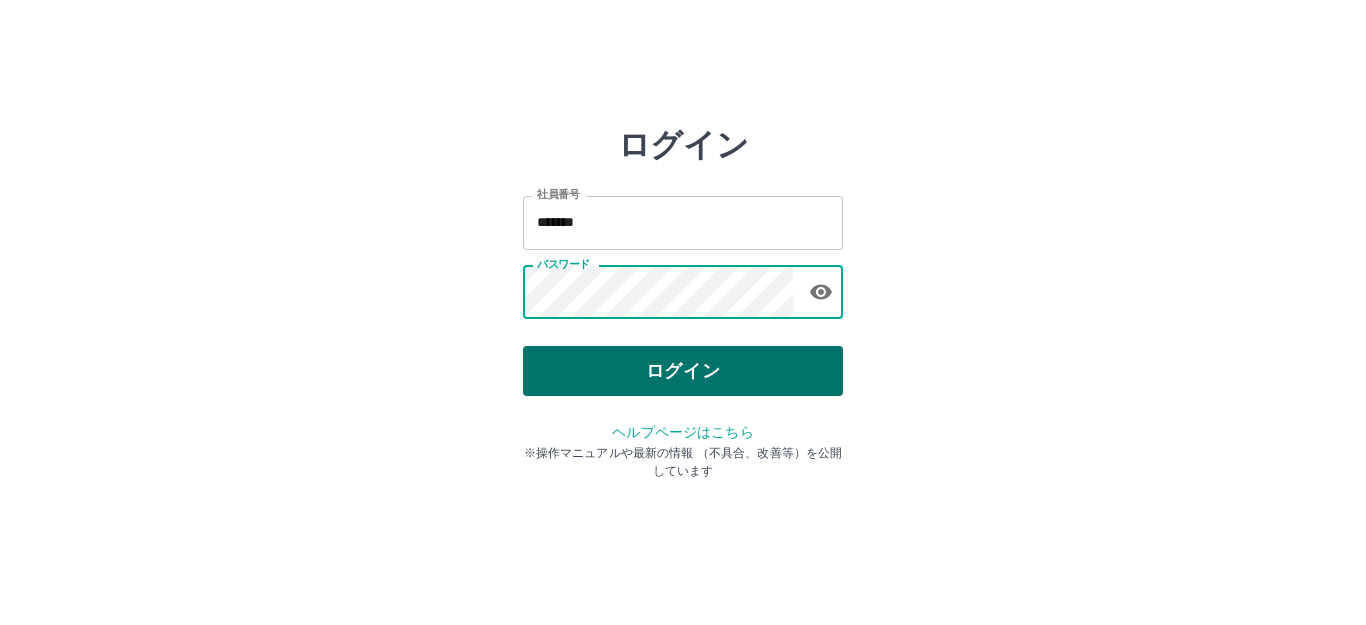 click on "ログイン" at bounding box center [683, 371] 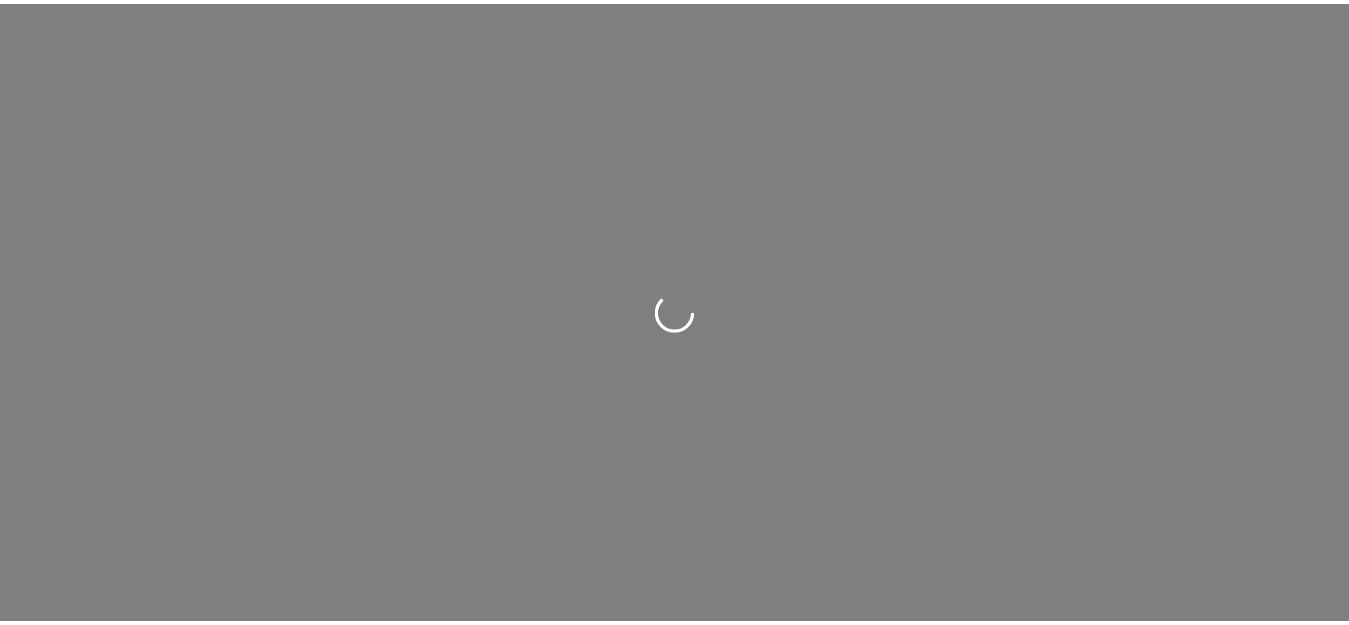 scroll, scrollTop: 0, scrollLeft: 0, axis: both 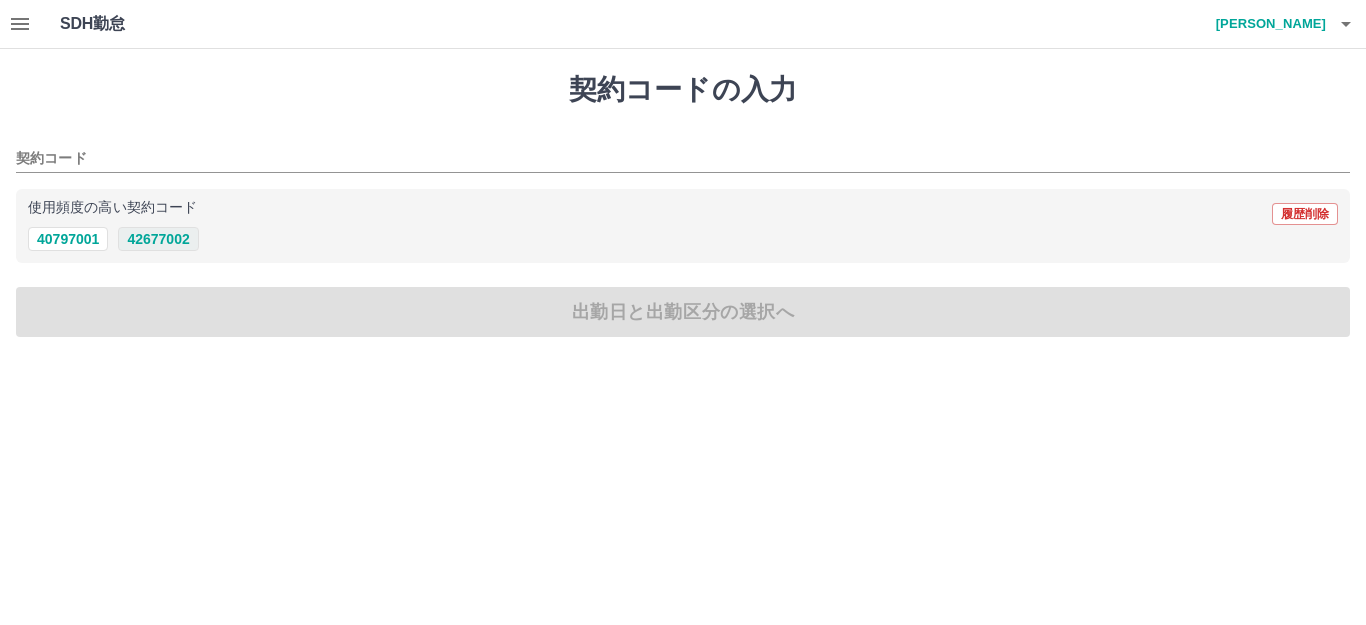 click on "42677002" at bounding box center [158, 239] 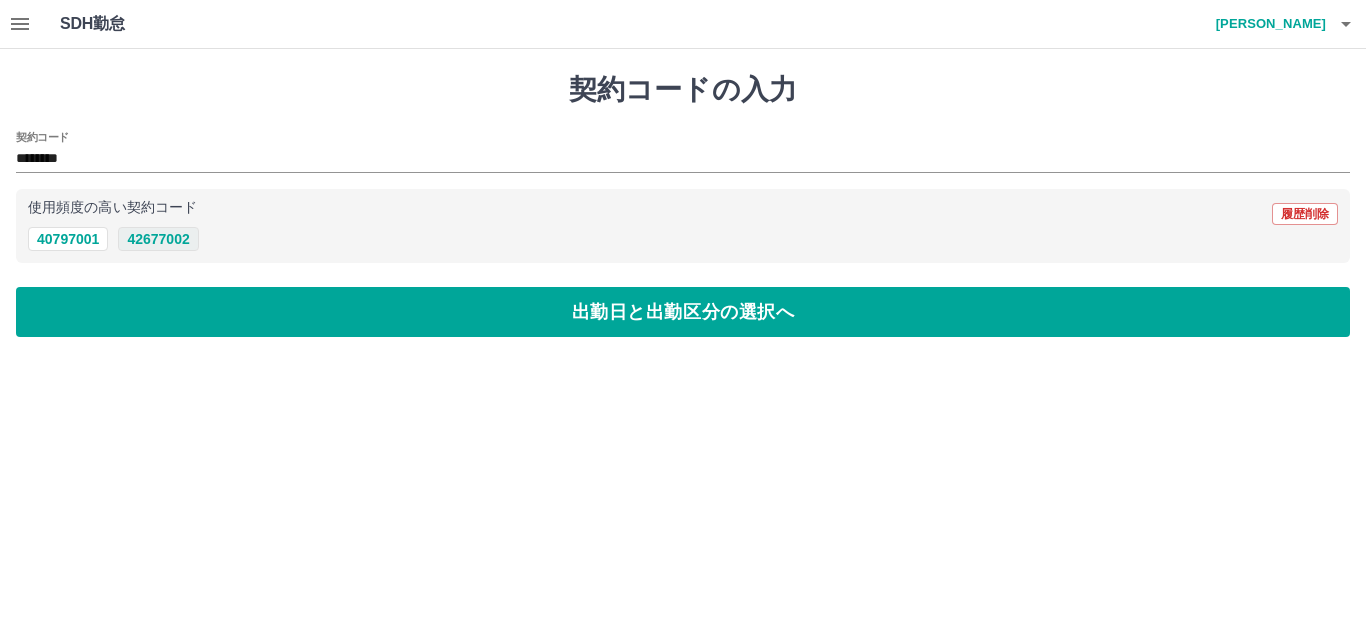 type on "********" 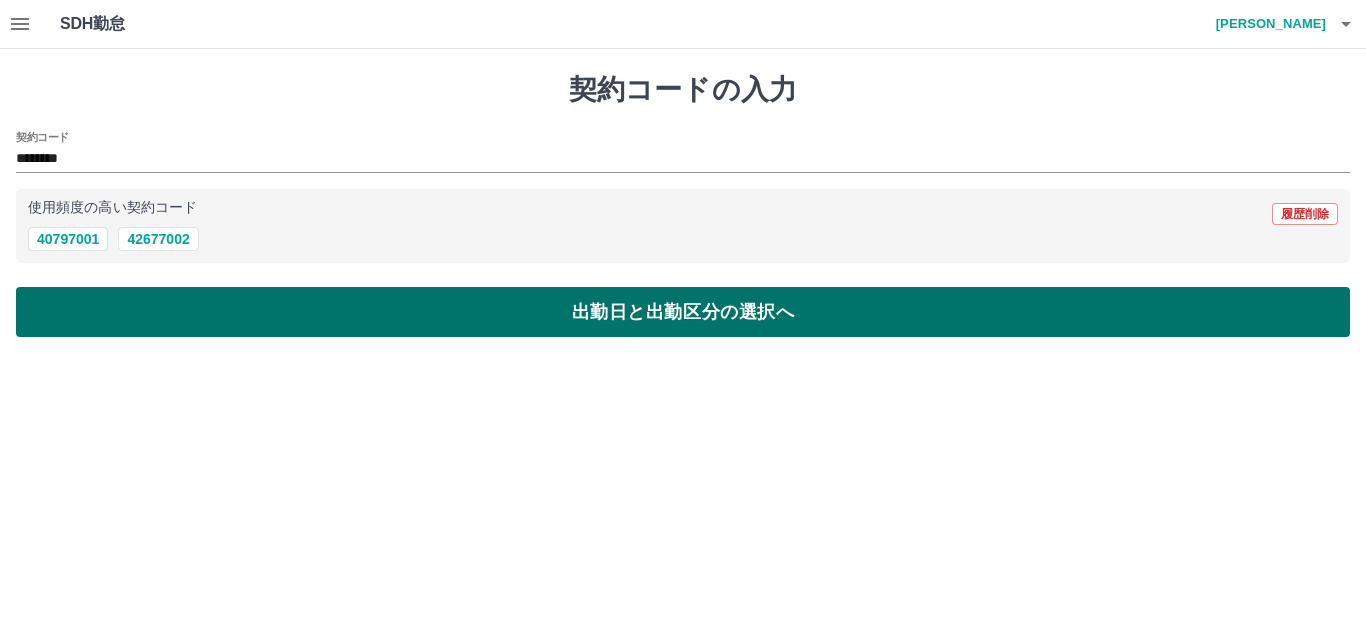 click on "出勤日と出勤区分の選択へ" at bounding box center (683, 312) 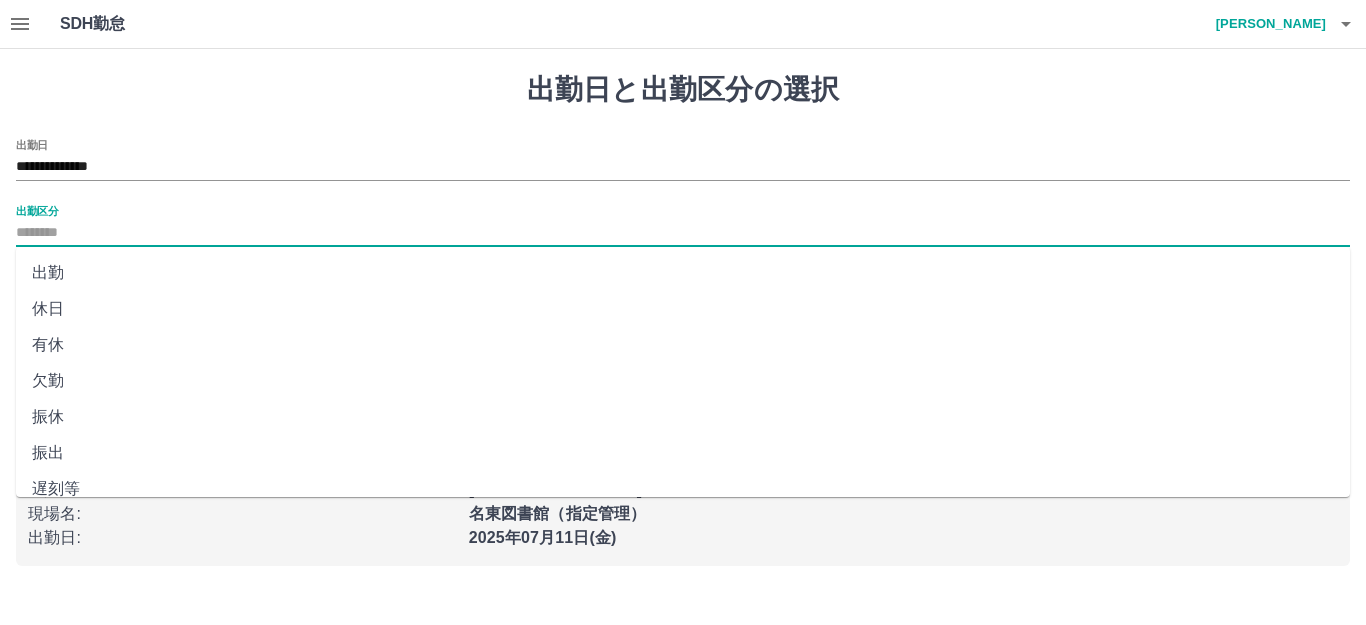 click on "出勤区分" at bounding box center (683, 233) 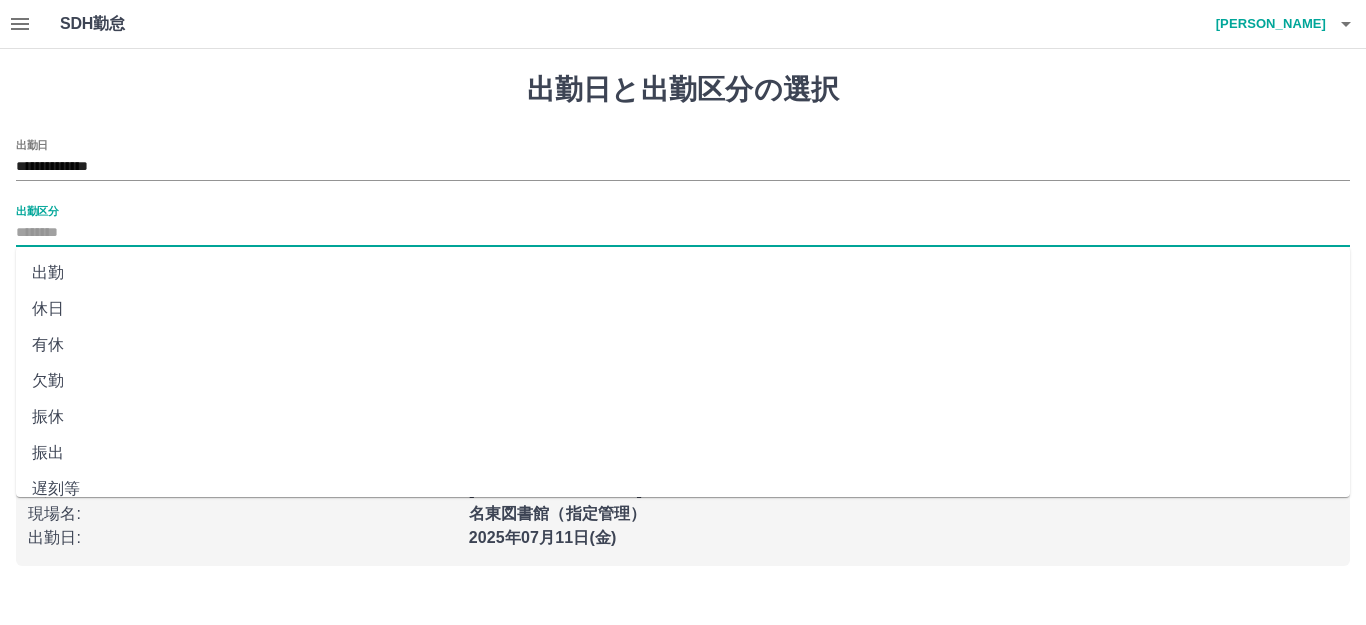 click on "出勤" at bounding box center (683, 273) 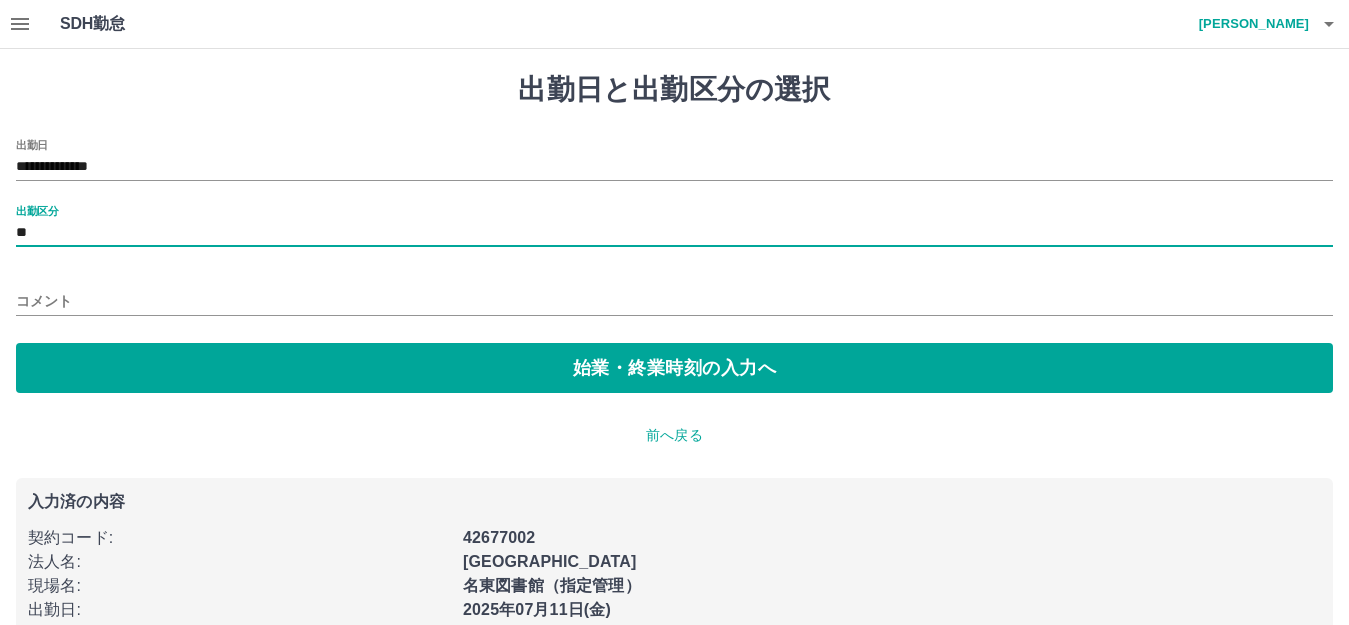click on "コメント" at bounding box center [674, 301] 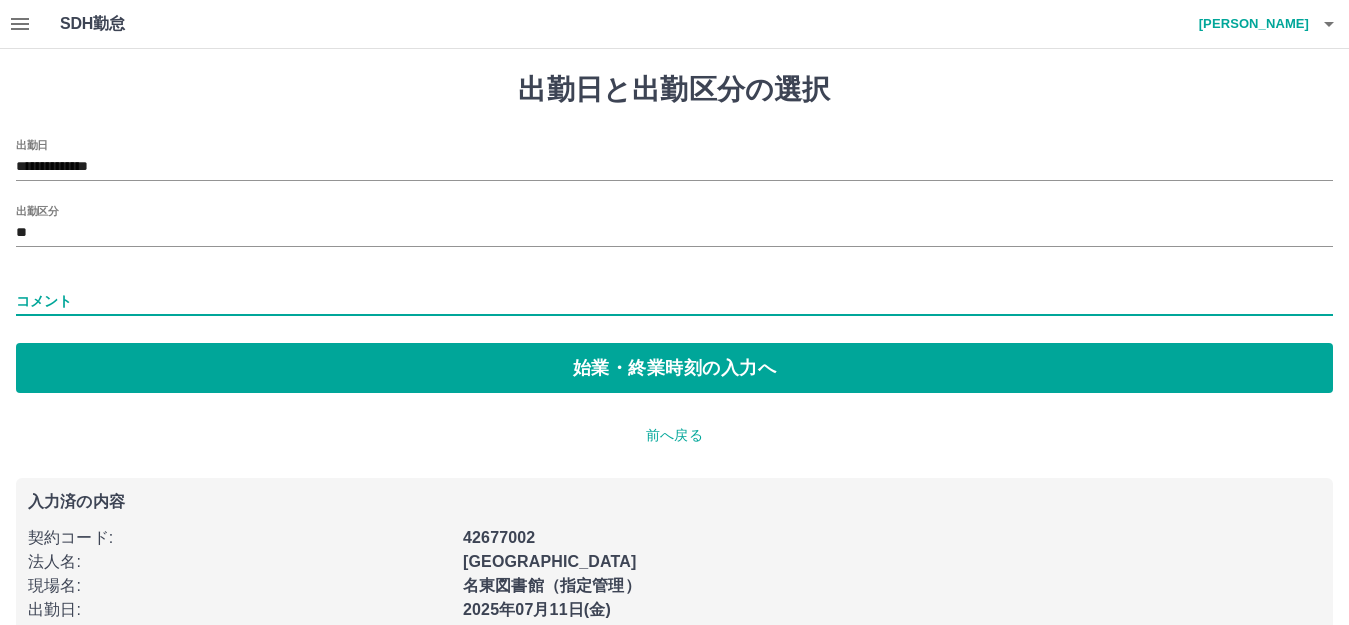 click on "コメント" at bounding box center (674, 301) 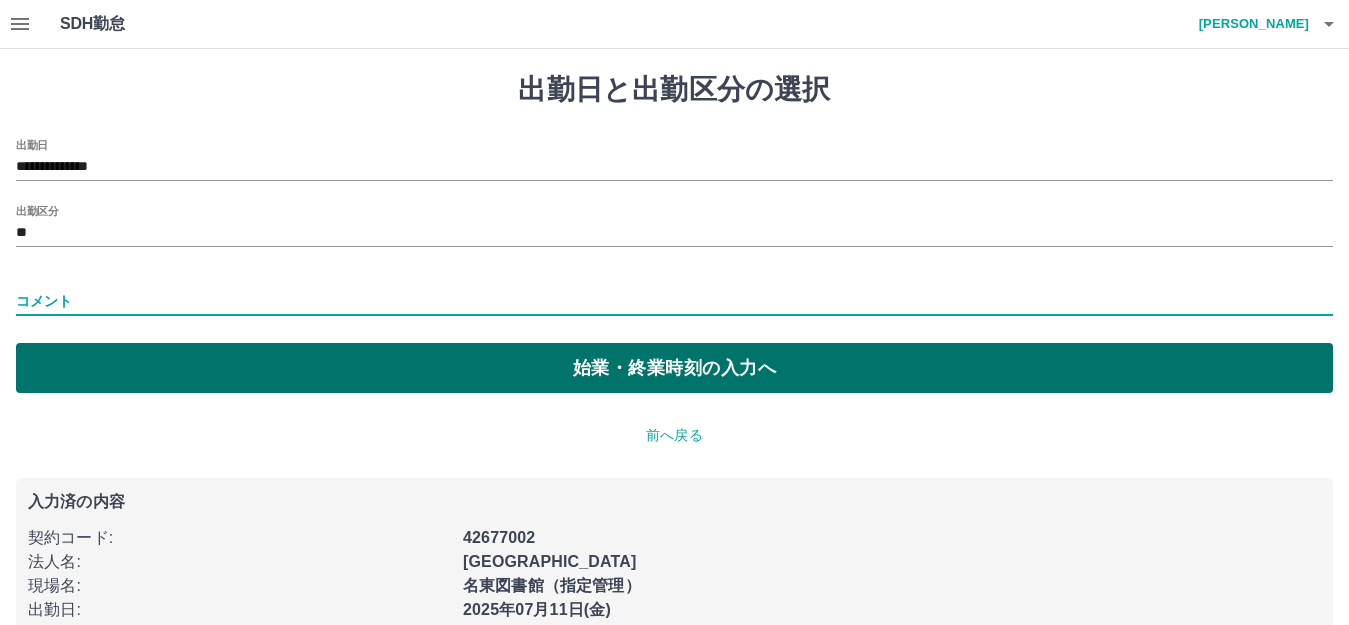 click on "始業・終業時刻の入力へ" at bounding box center [674, 368] 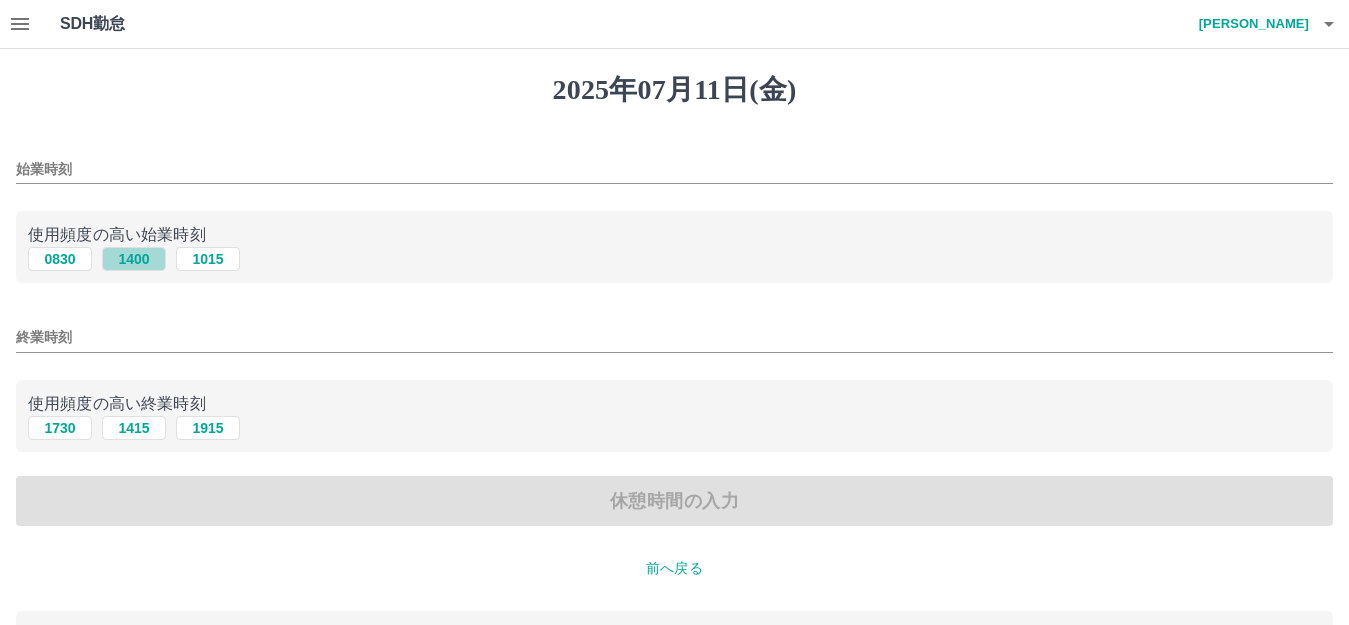 click on "1400" at bounding box center [134, 259] 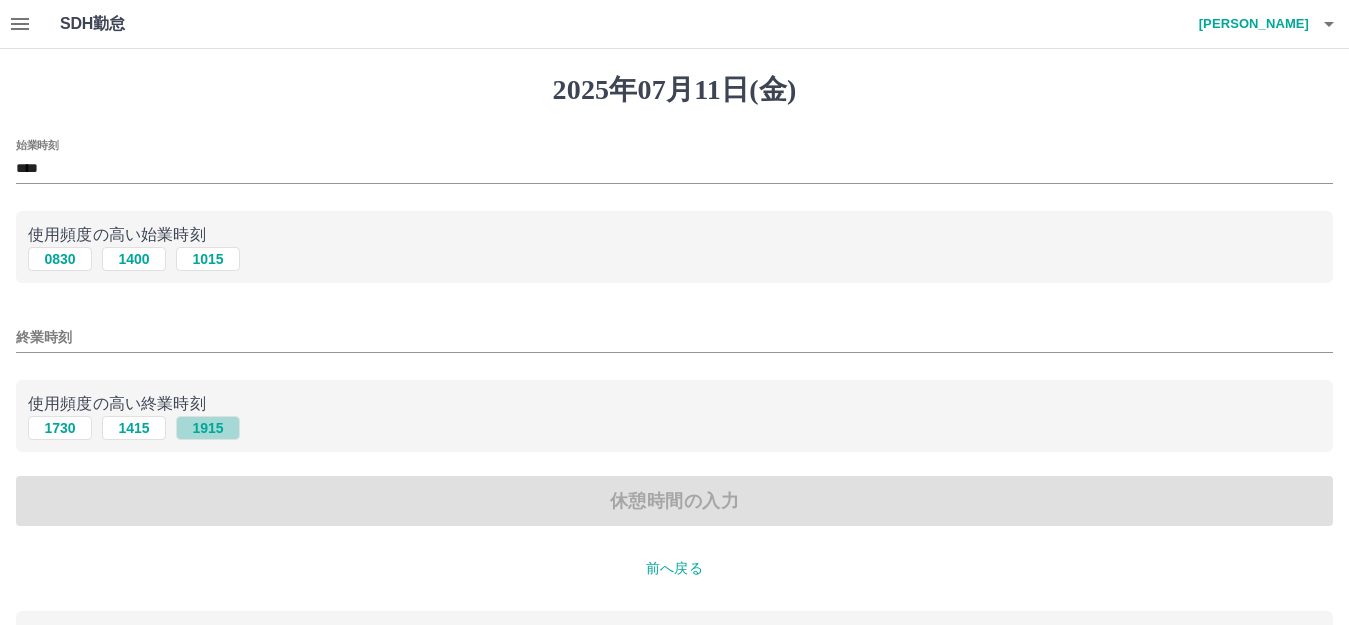 click on "1915" at bounding box center (208, 428) 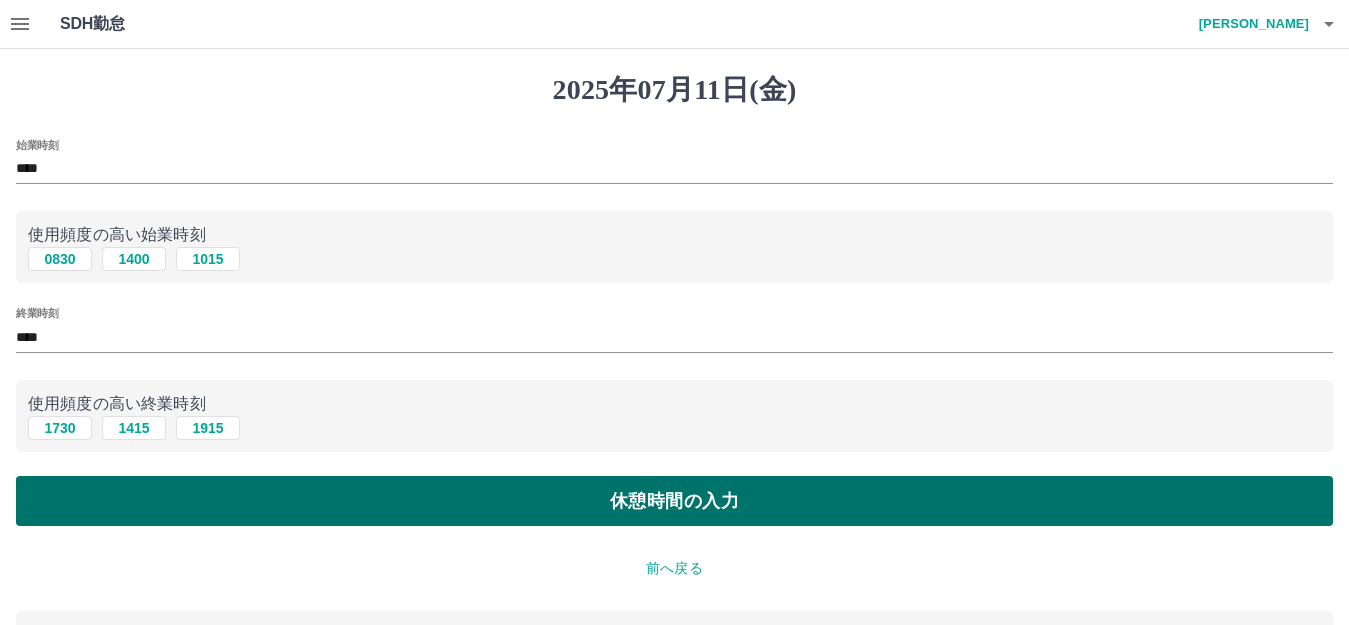 click on "休憩時間の入力" at bounding box center (674, 501) 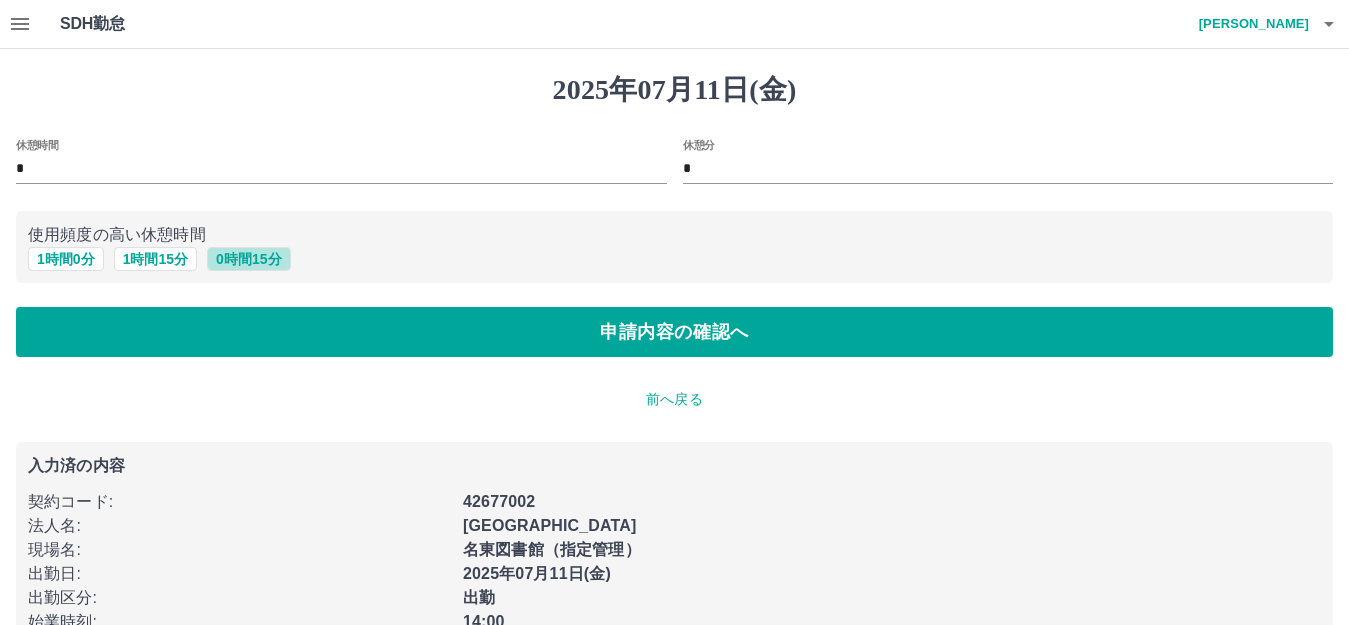 drag, startPoint x: 224, startPoint y: 259, endPoint x: 217, endPoint y: 280, distance: 22.135944 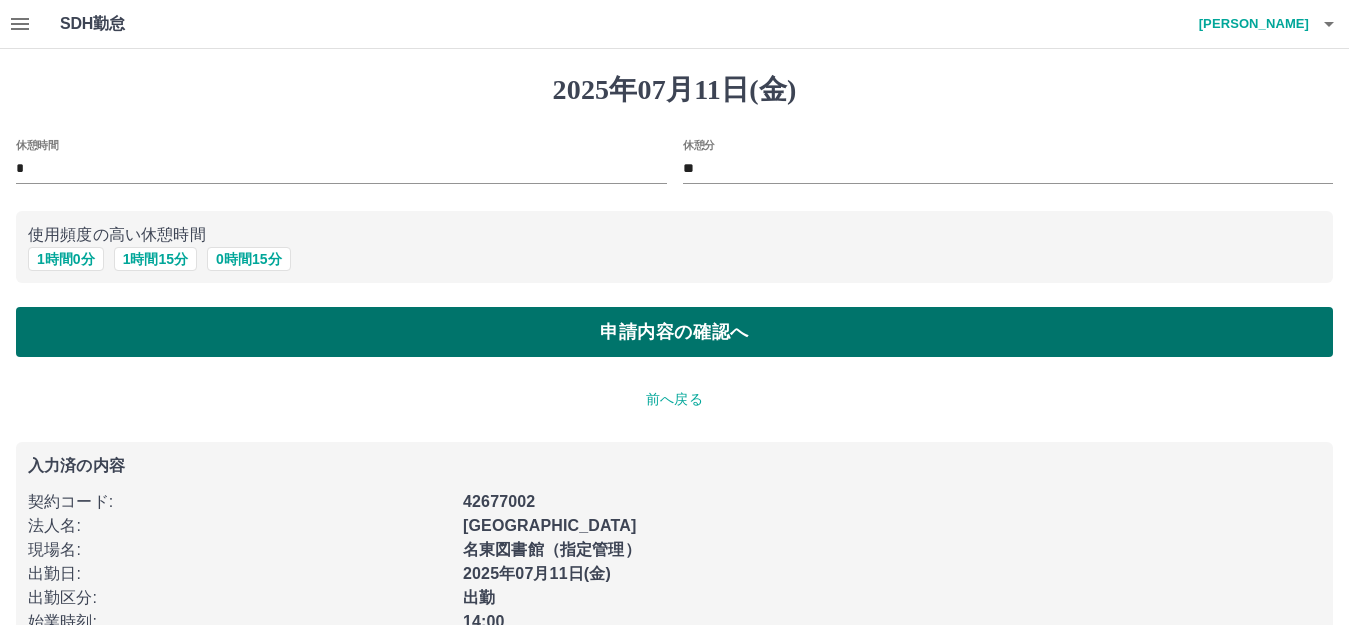 click on "申請内容の確認へ" at bounding box center (674, 332) 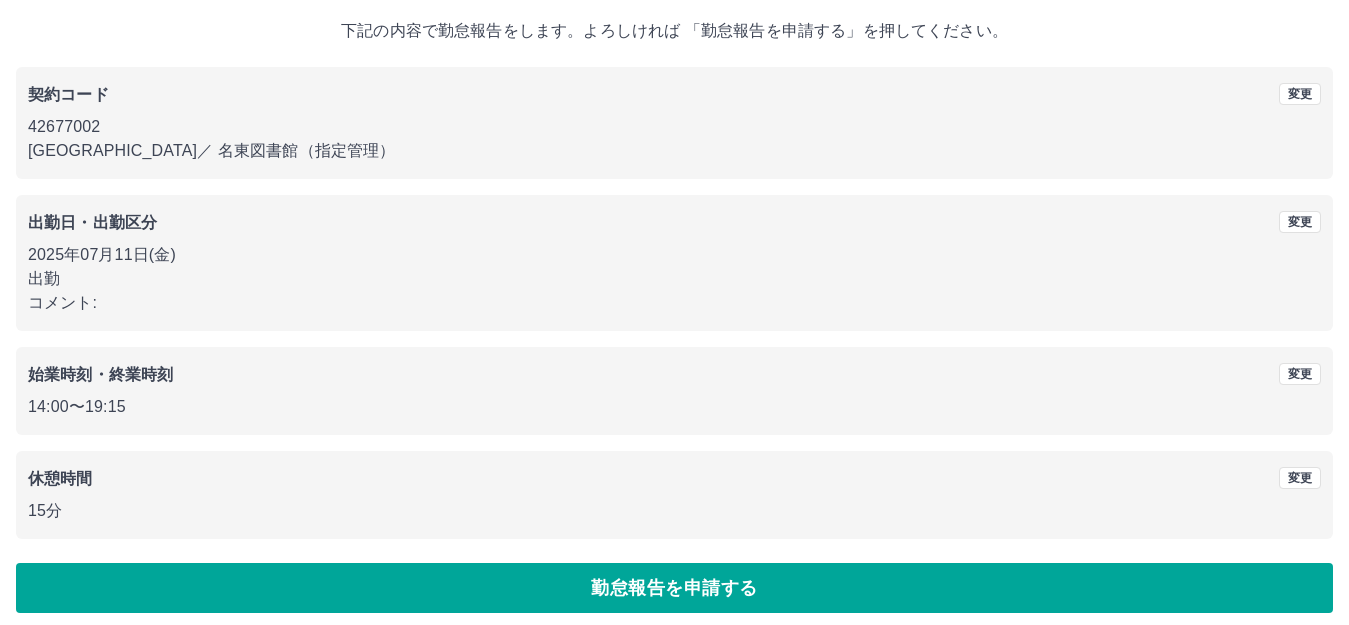 scroll, scrollTop: 124, scrollLeft: 0, axis: vertical 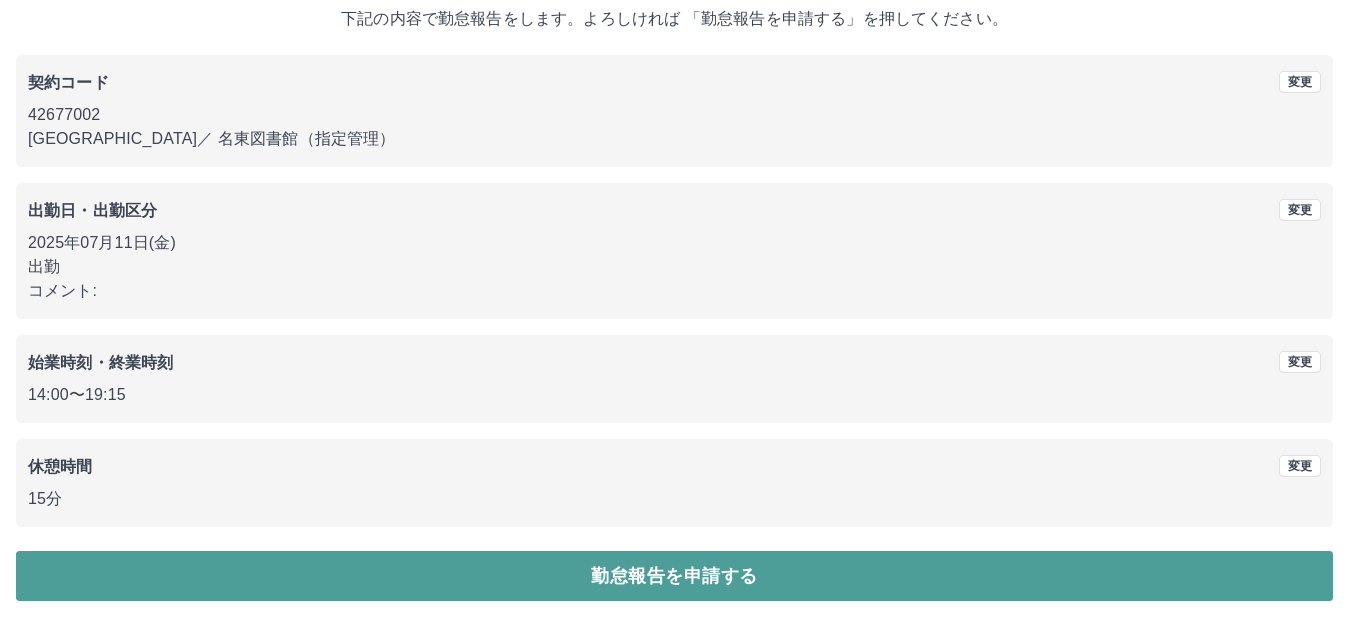 click on "勤怠報告を申請する" at bounding box center [674, 576] 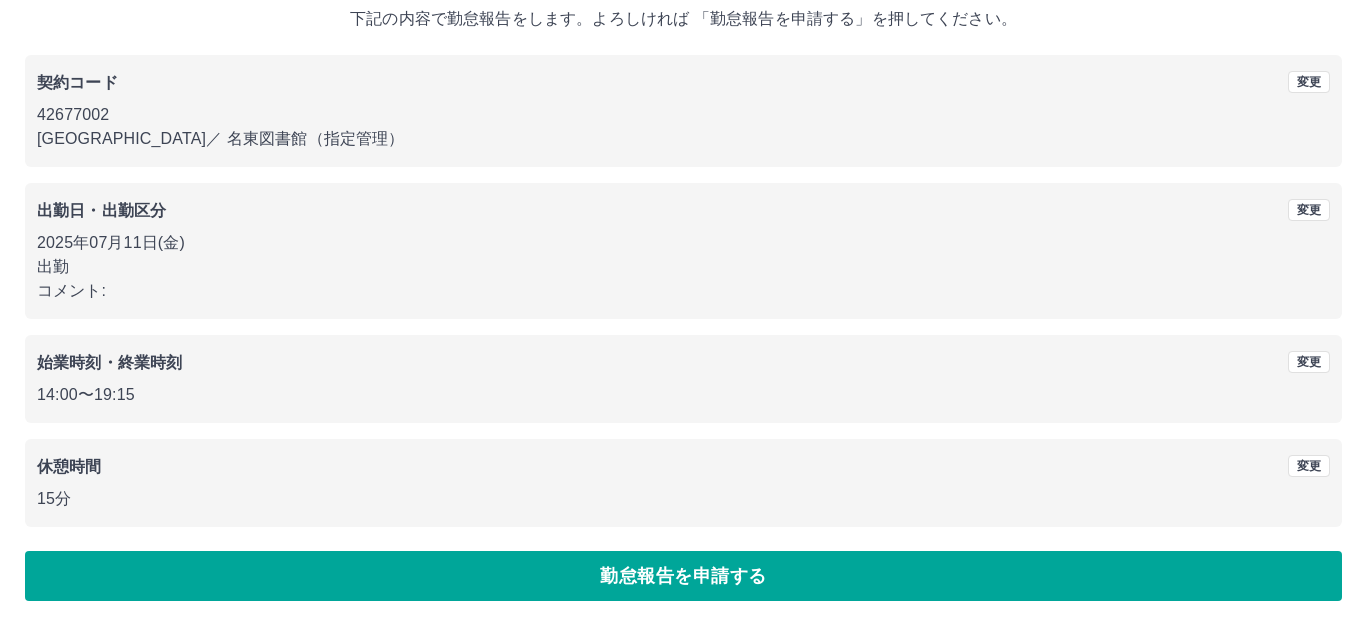 scroll, scrollTop: 0, scrollLeft: 0, axis: both 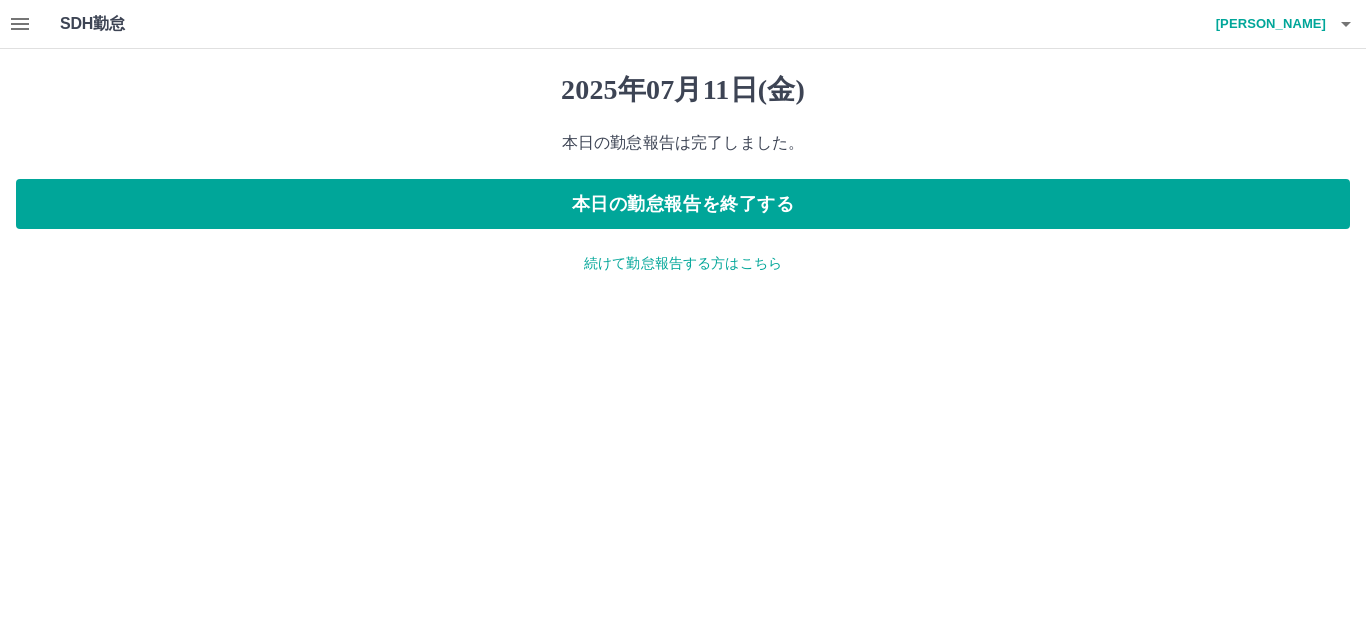 click on "北條　宏美" at bounding box center [1266, 24] 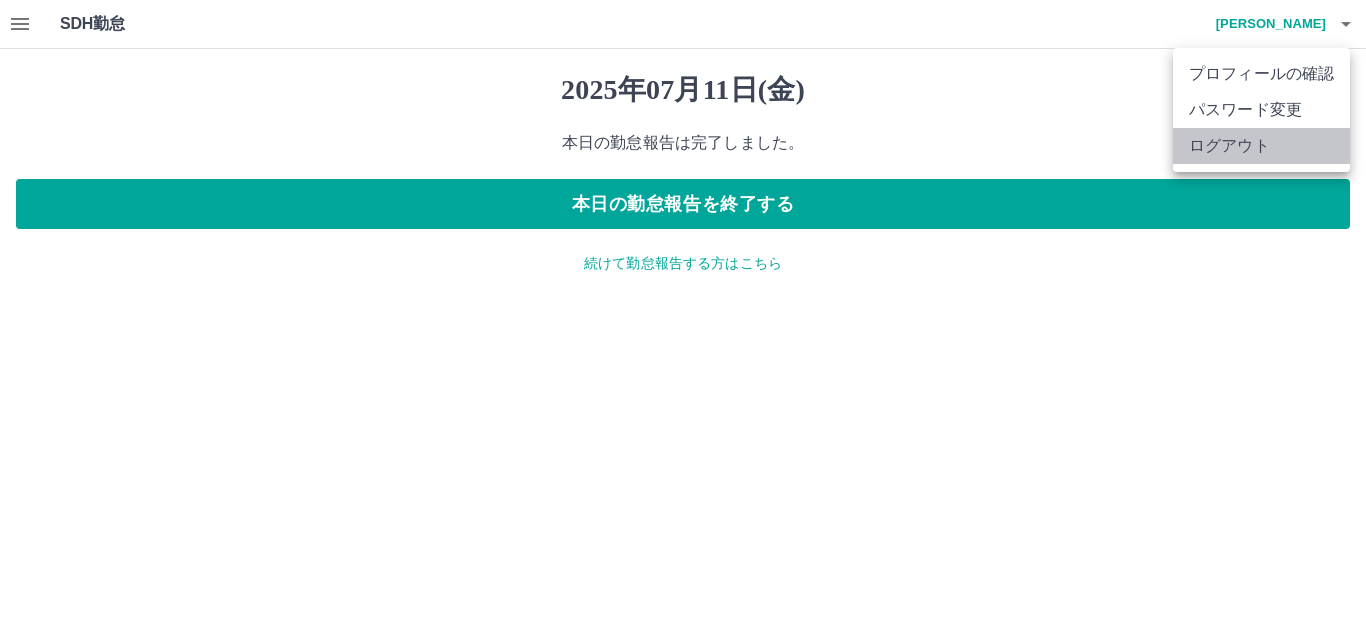 click on "ログアウト" at bounding box center (1261, 146) 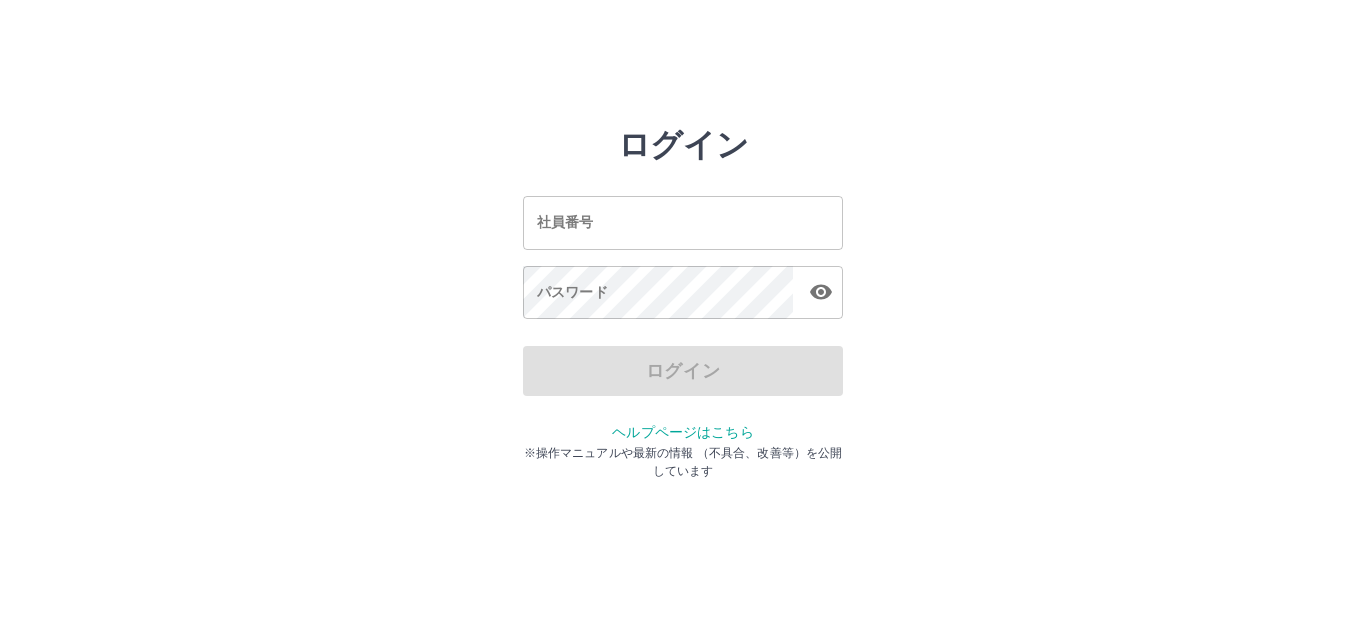 scroll, scrollTop: 0, scrollLeft: 0, axis: both 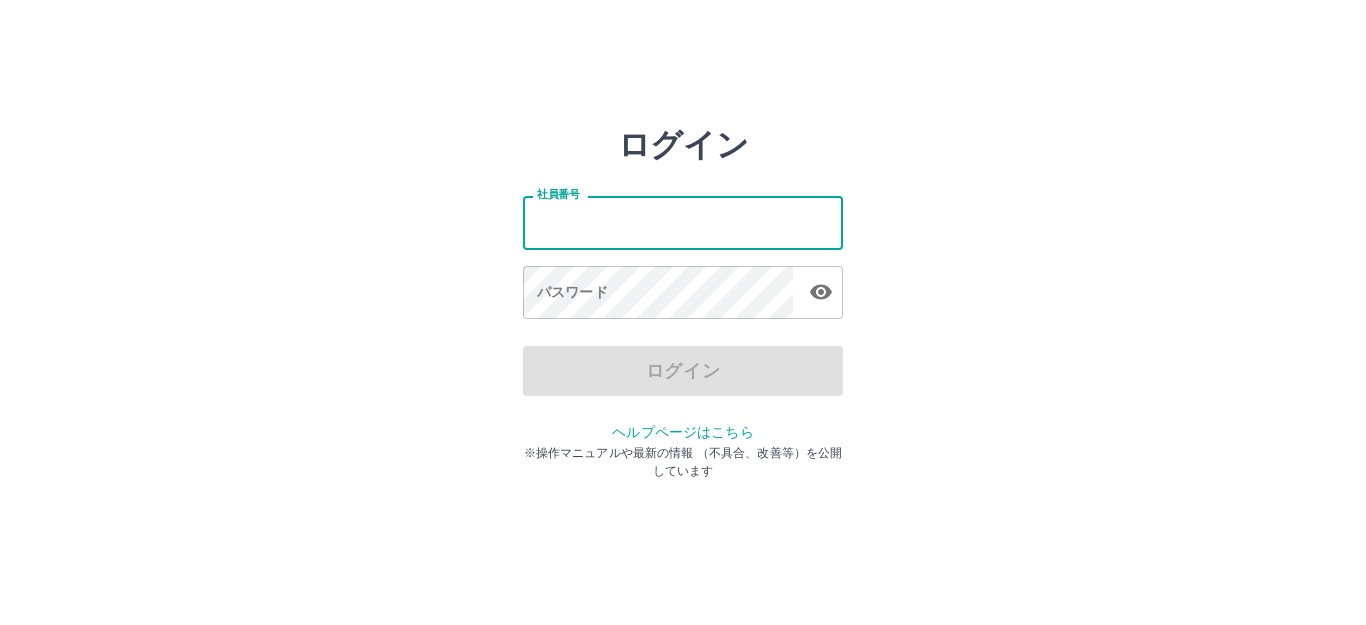 click on "社員番号" at bounding box center (683, 222) 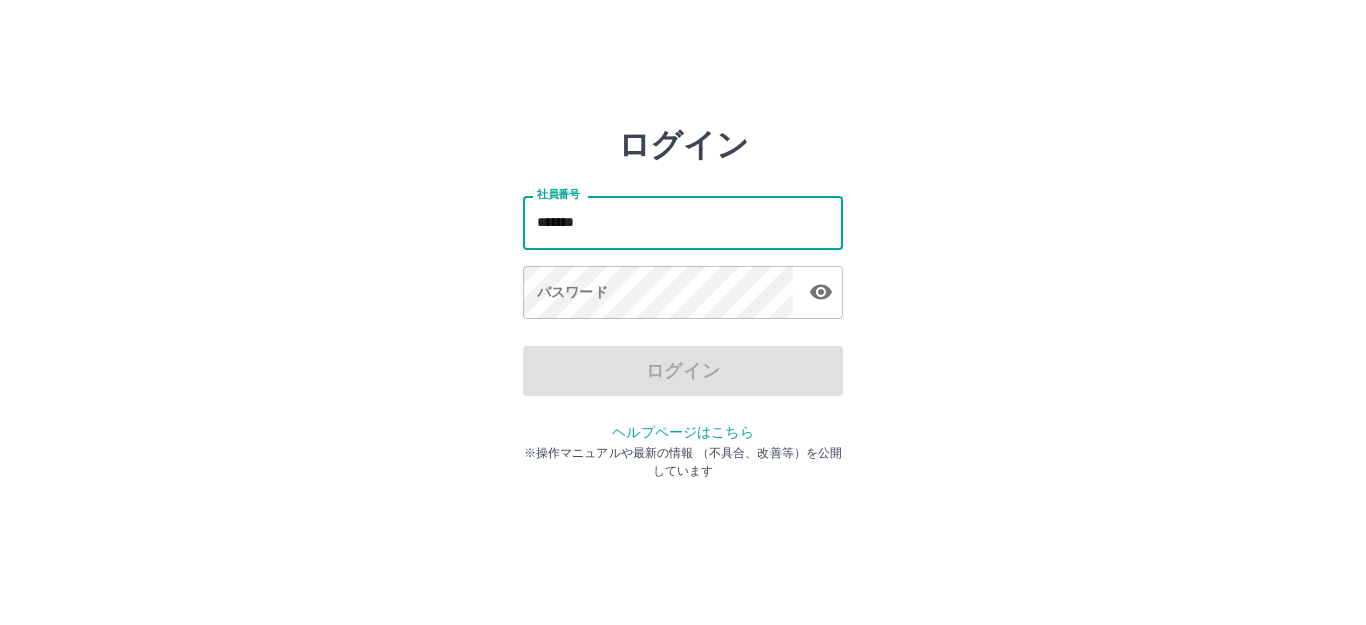 type on "*******" 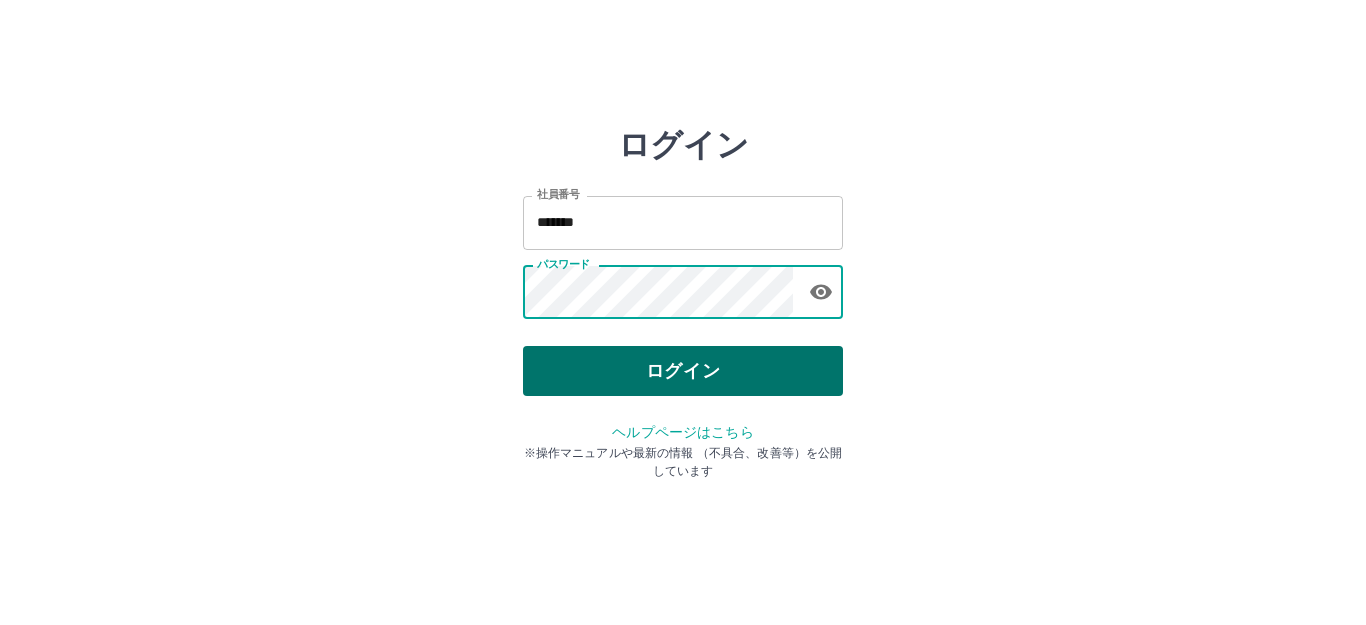 click on "ログイン" at bounding box center (683, 371) 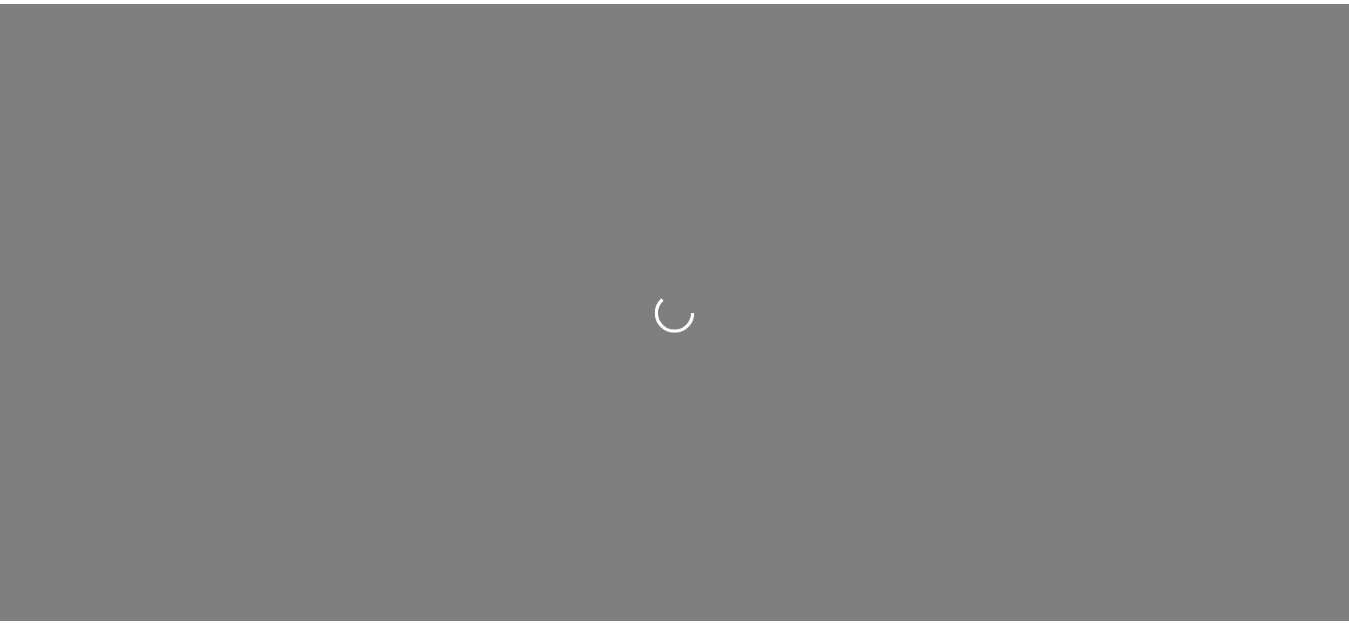 scroll, scrollTop: 0, scrollLeft: 0, axis: both 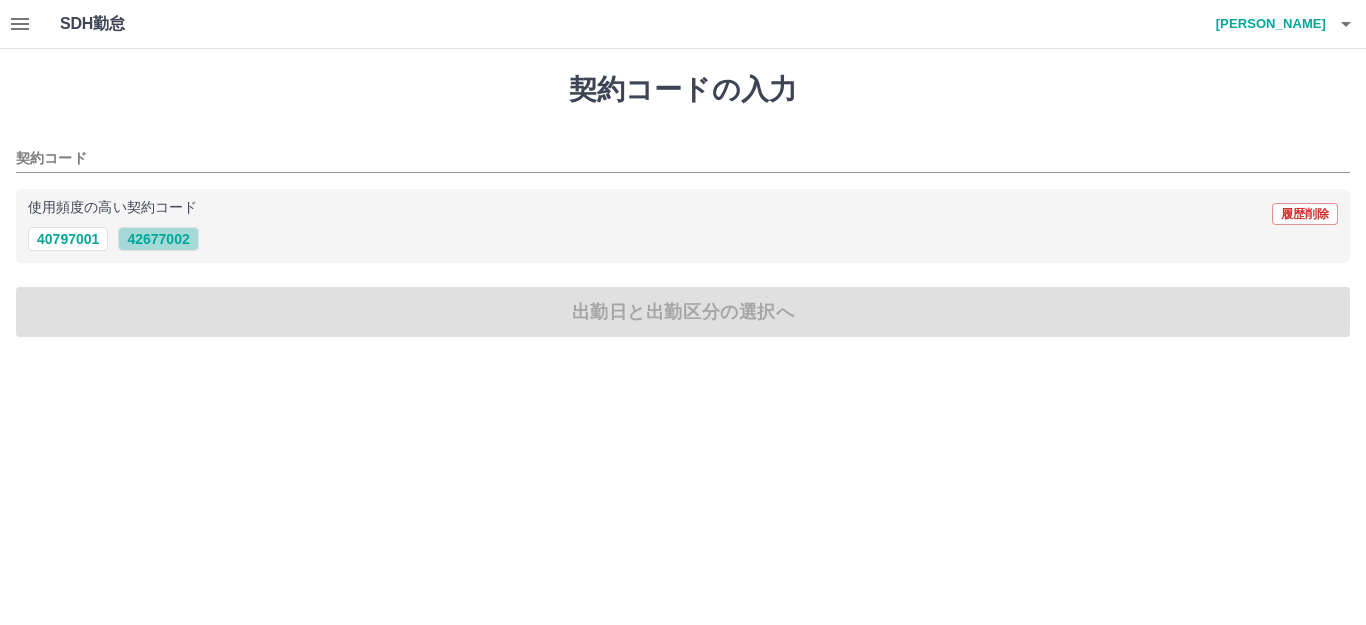 click on "42677002" at bounding box center (158, 239) 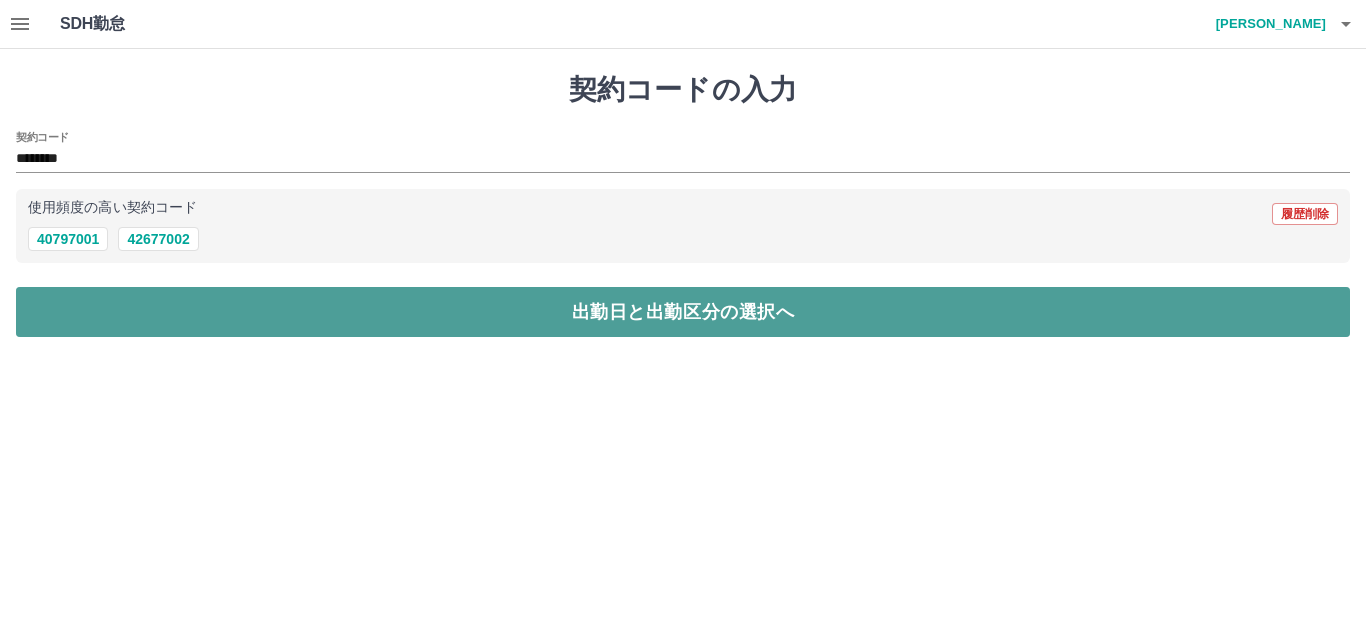 click on "出勤日と出勤区分の選択へ" at bounding box center (683, 312) 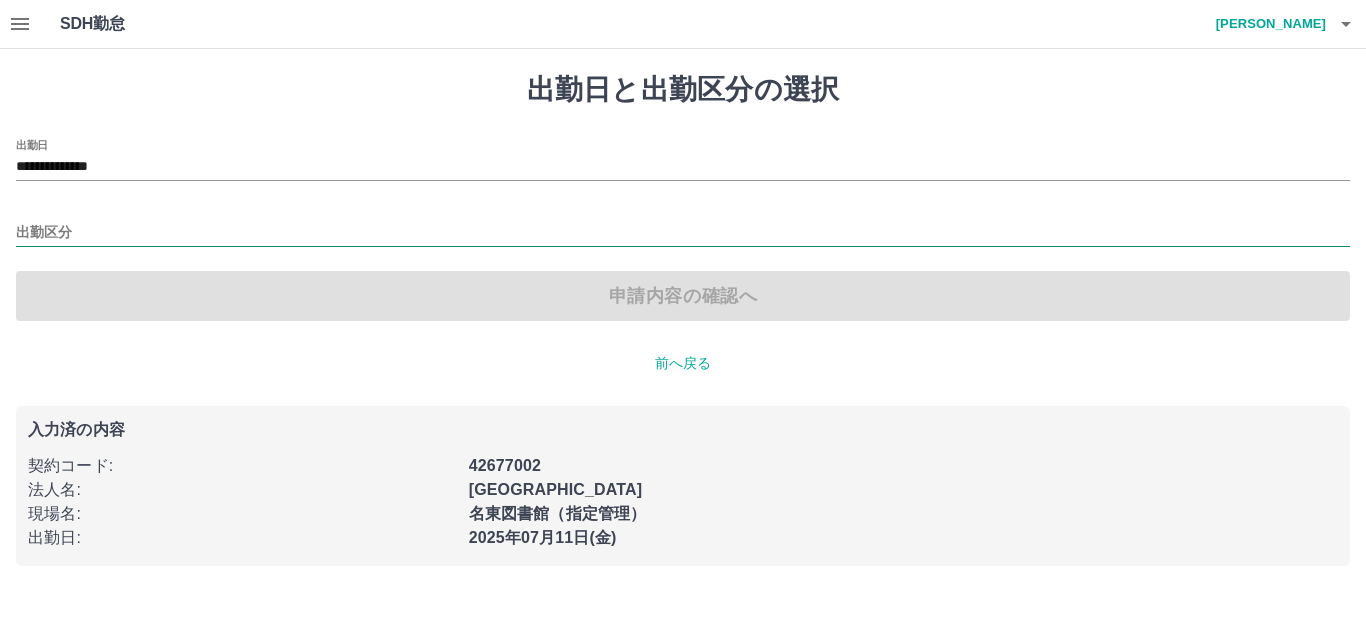 click on "出勤区分" at bounding box center [683, 233] 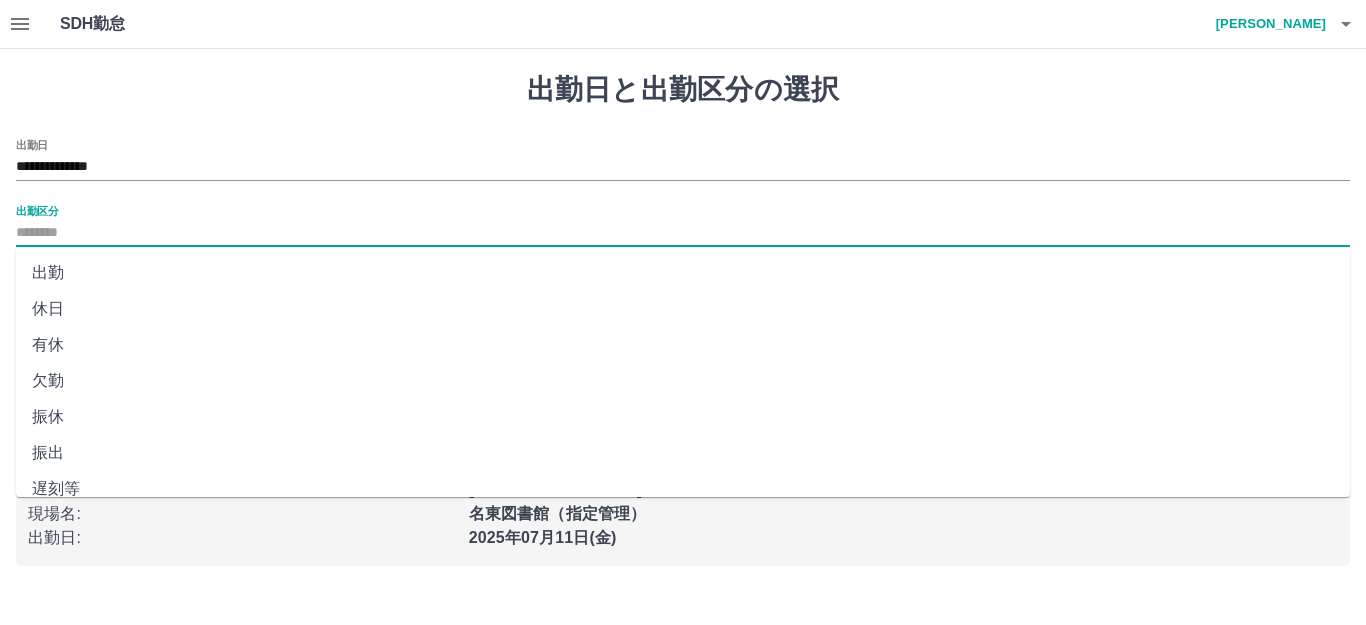click on "出勤" at bounding box center (683, 273) 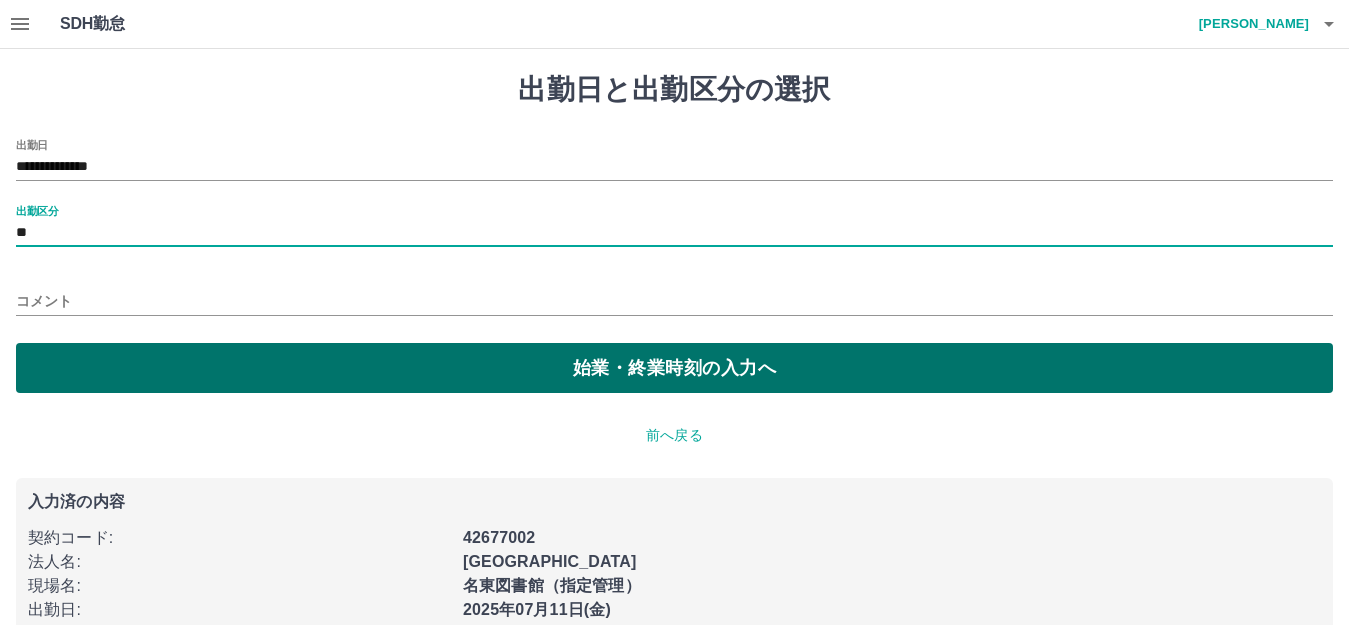 click on "始業・終業時刻の入力へ" at bounding box center (674, 368) 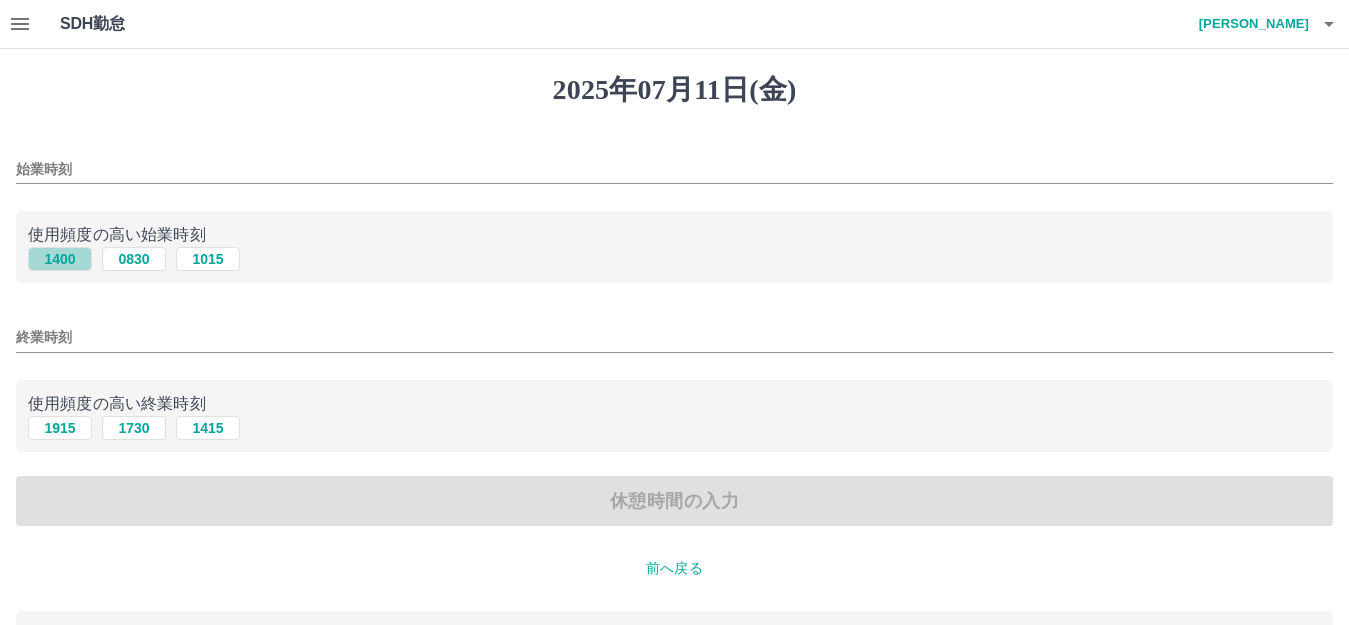click on "1400" at bounding box center [60, 259] 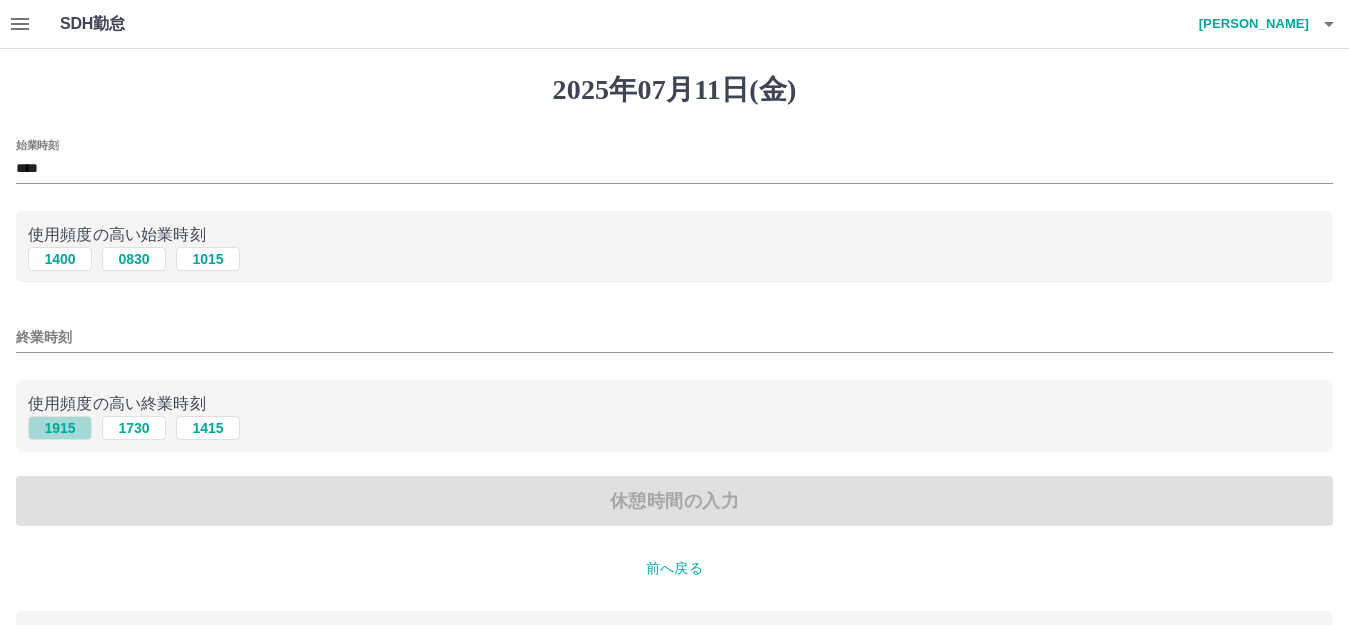 click on "1915" at bounding box center [60, 428] 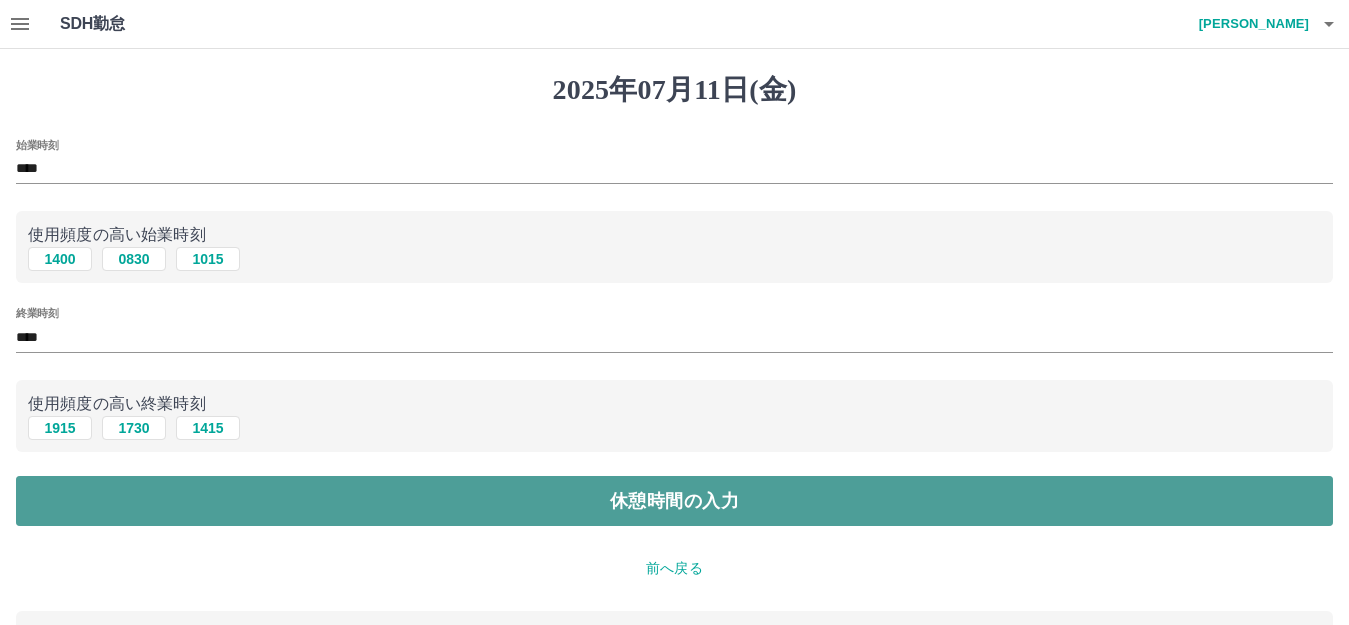 click on "休憩時間の入力" at bounding box center (674, 501) 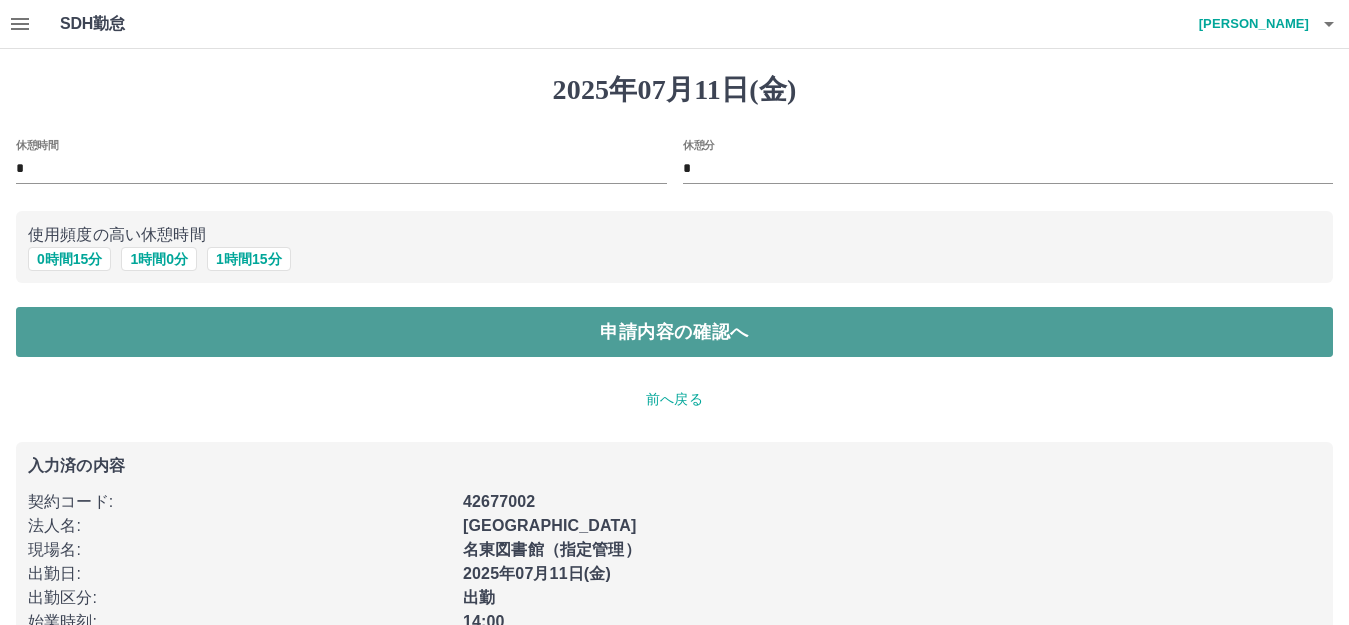 click on "申請内容の確認へ" at bounding box center [674, 332] 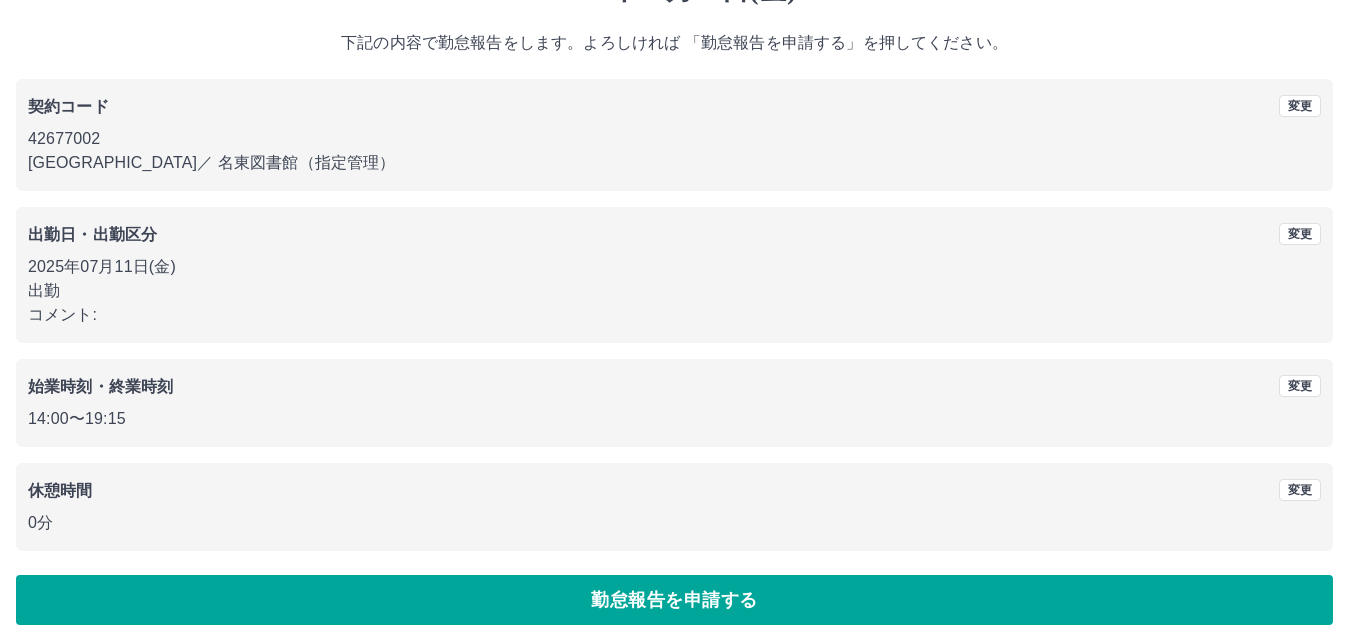 scroll, scrollTop: 124, scrollLeft: 0, axis: vertical 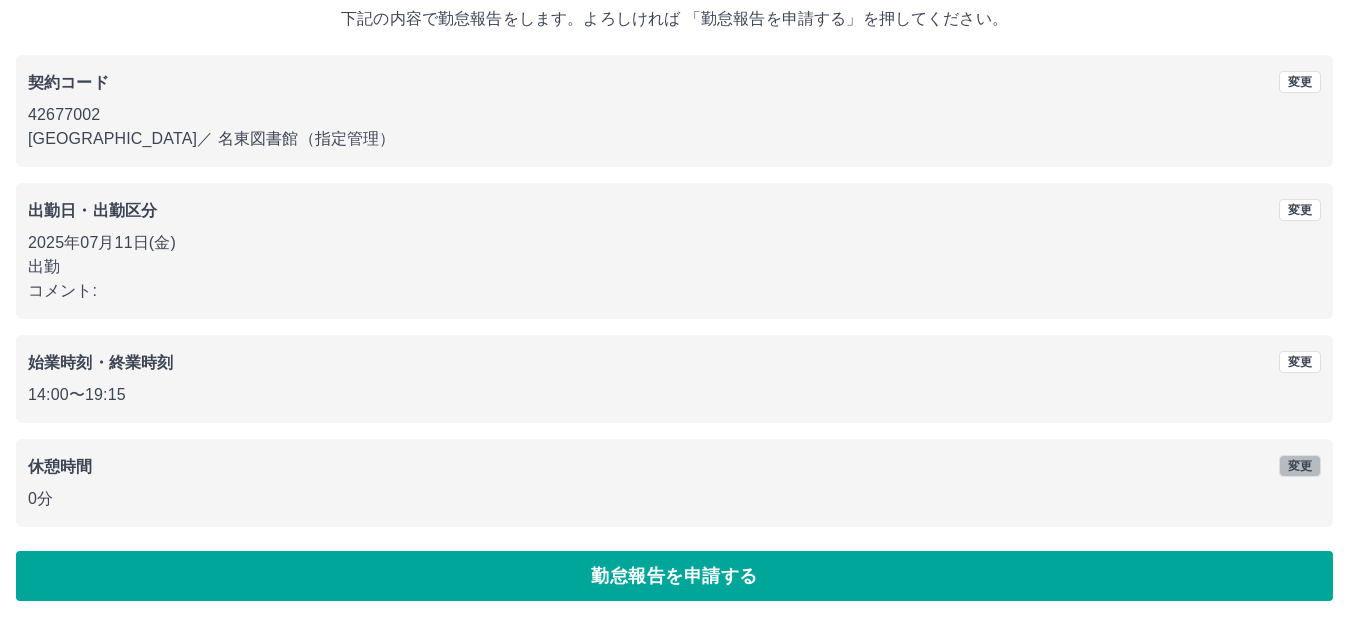 click on "変更" at bounding box center (1300, 466) 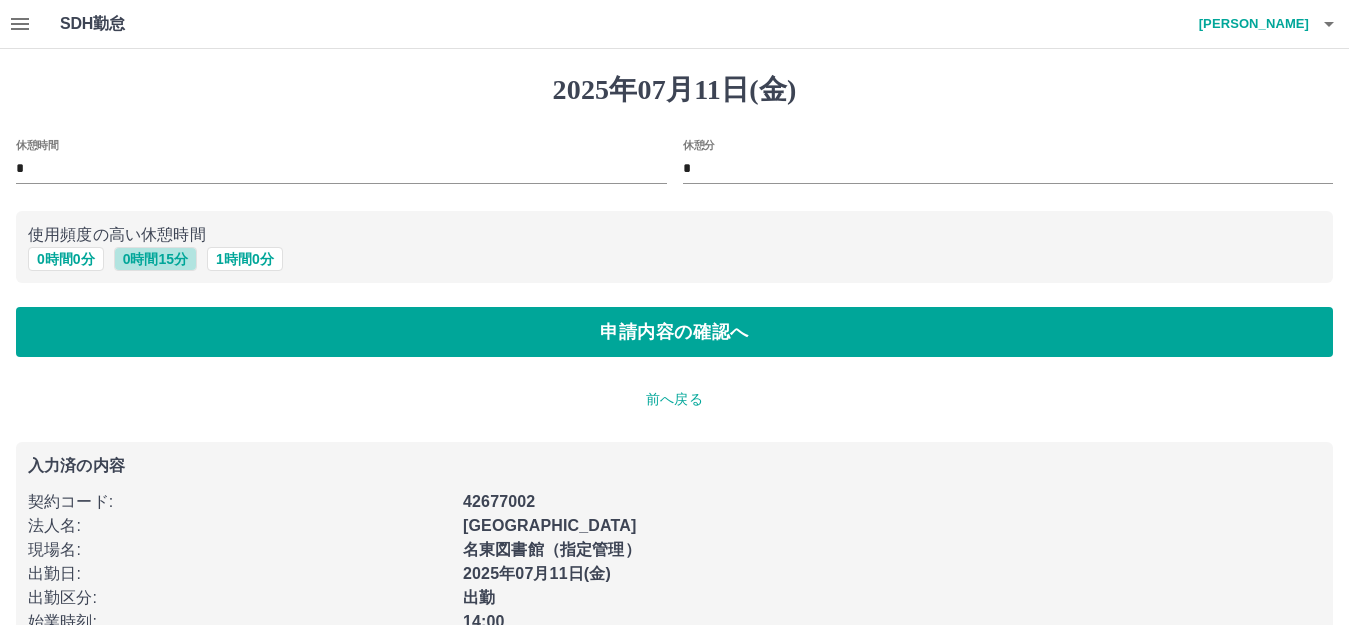 drag, startPoint x: 163, startPoint y: 255, endPoint x: 170, endPoint y: 276, distance: 22.135944 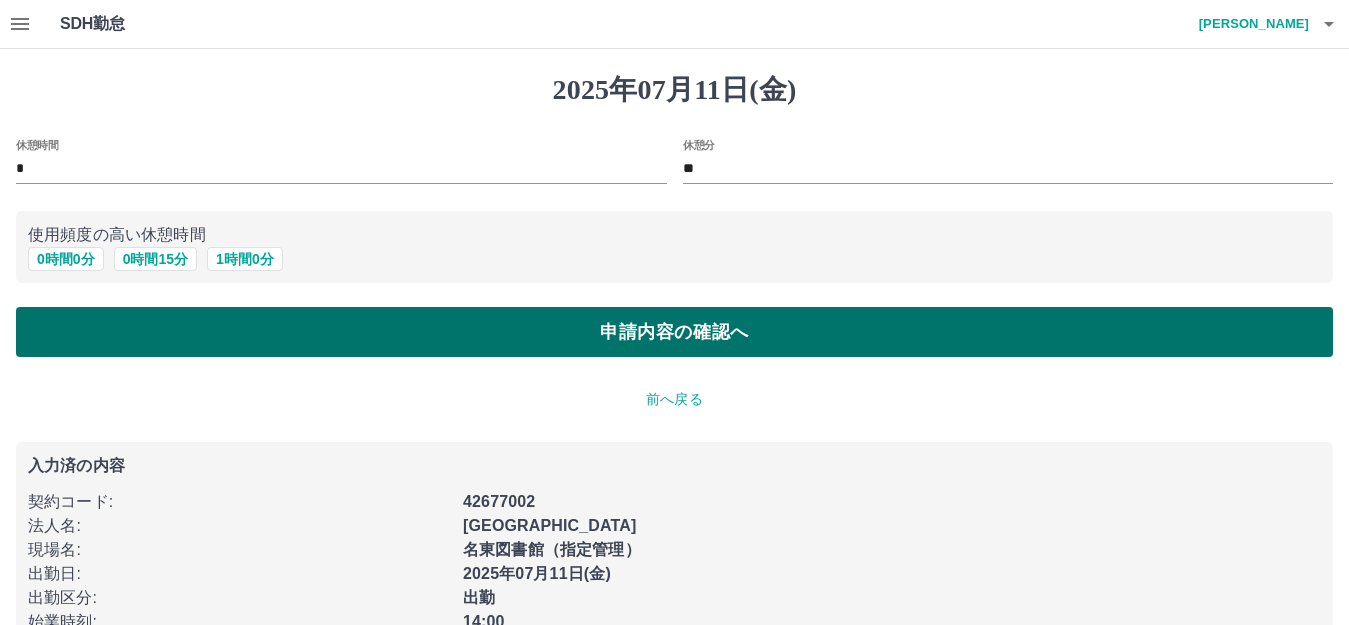 click on "申請内容の確認へ" at bounding box center [674, 332] 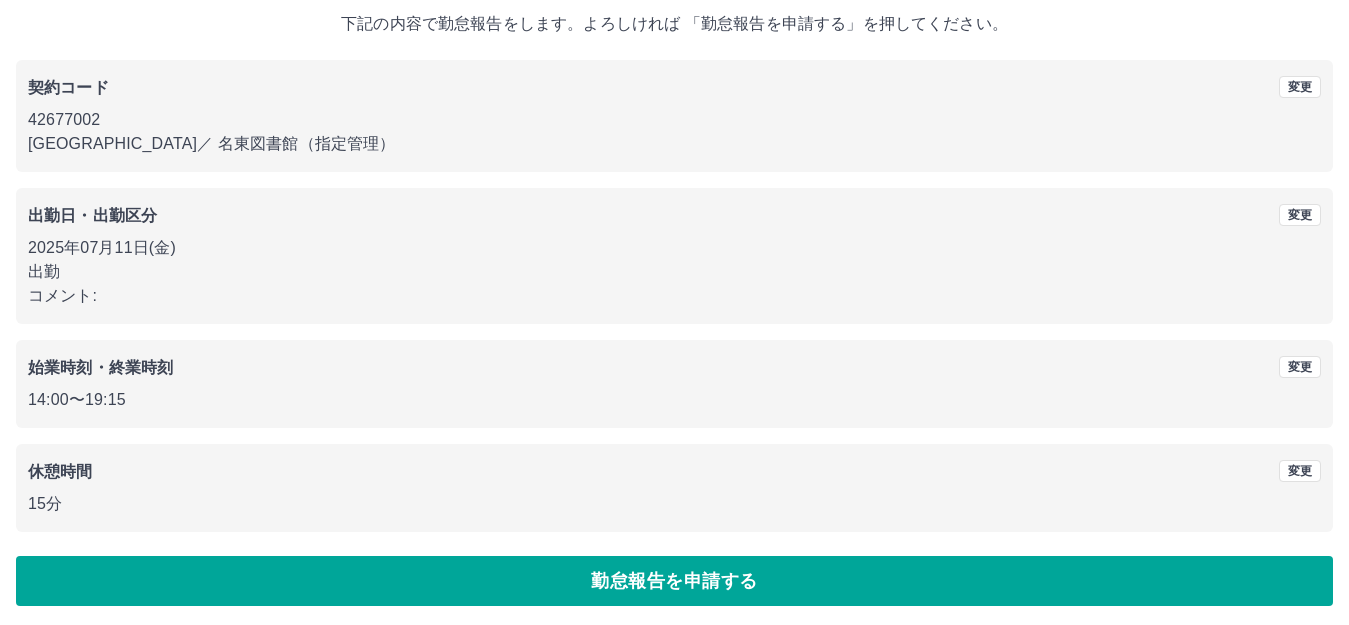 scroll, scrollTop: 124, scrollLeft: 0, axis: vertical 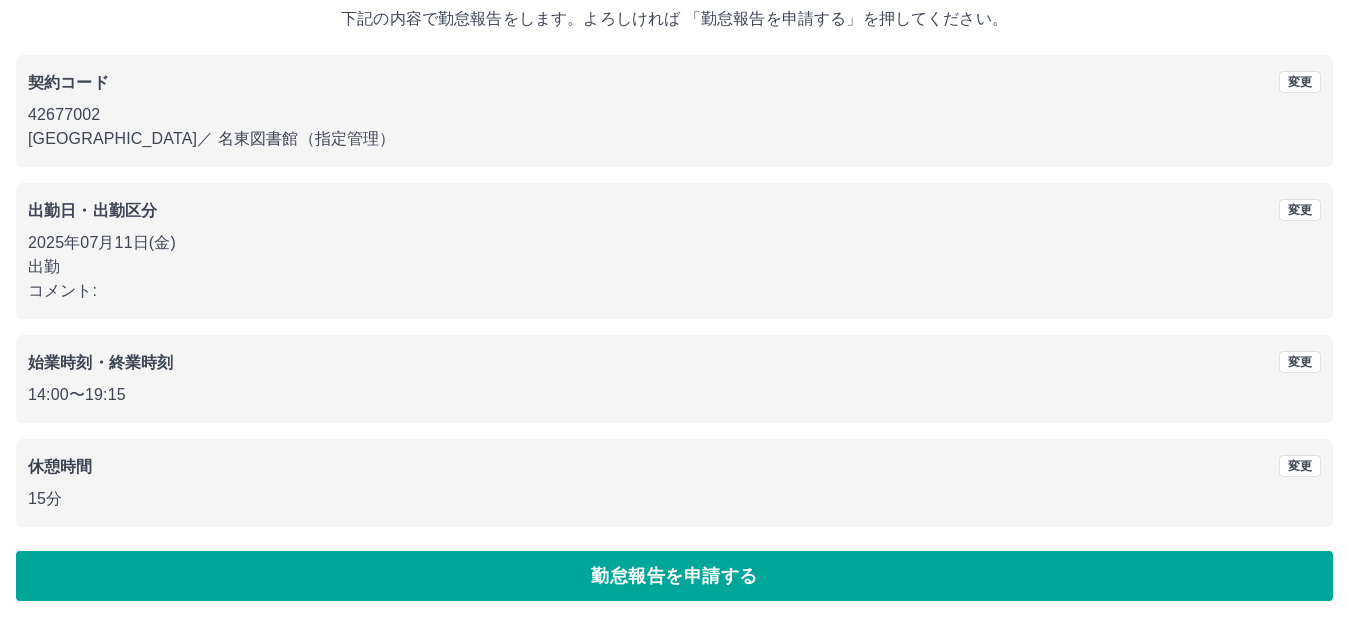 click on "勤怠報告を申請する" at bounding box center [674, 576] 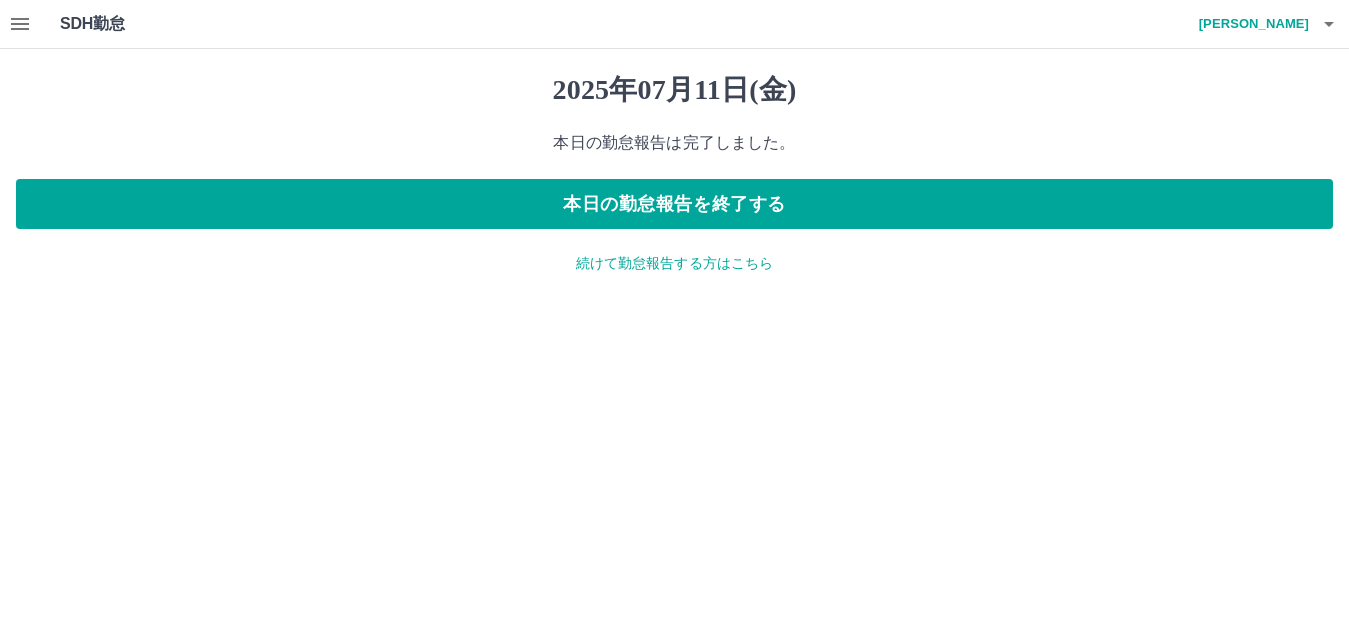 scroll, scrollTop: 0, scrollLeft: 0, axis: both 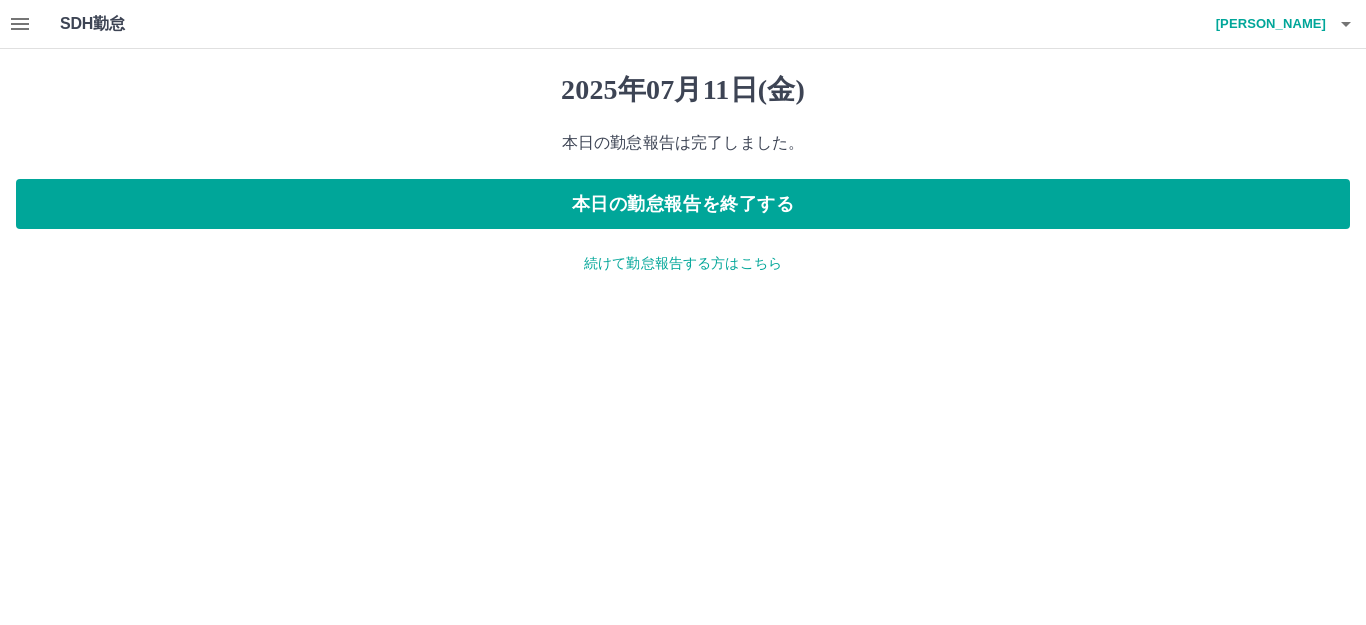 click on "続けて勤怠報告する方はこちら" at bounding box center [683, 263] 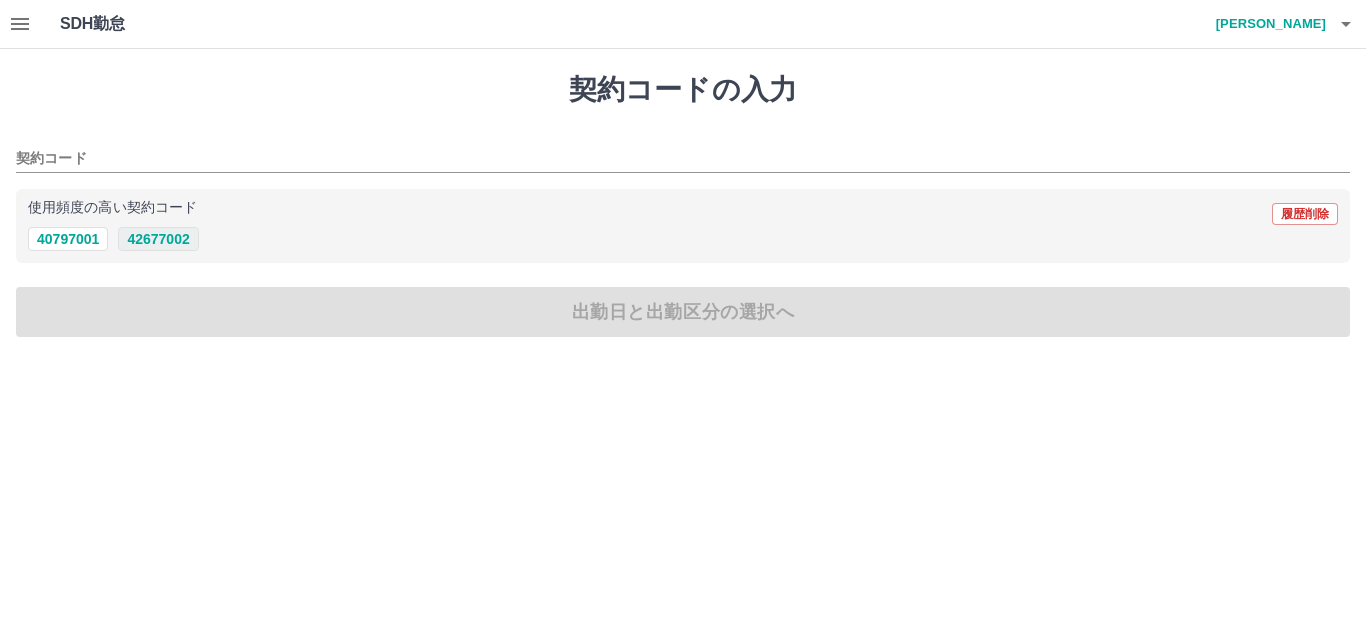 click on "42677002" at bounding box center [158, 239] 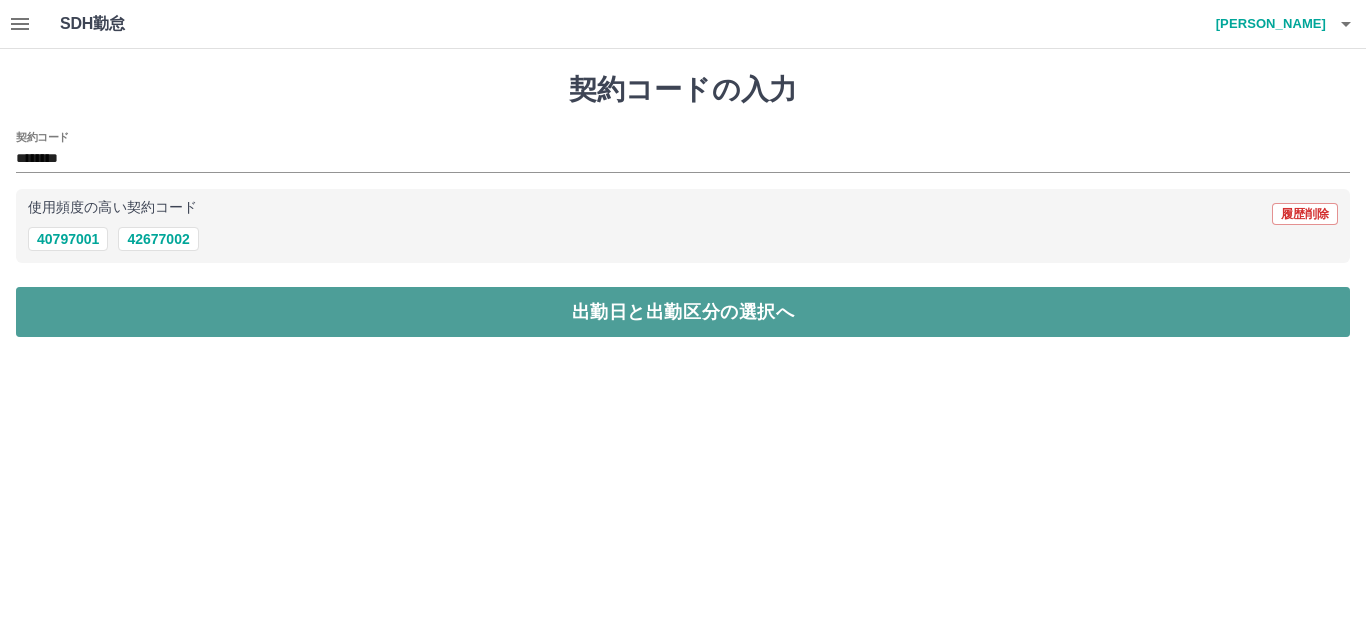 click on "出勤日と出勤区分の選択へ" at bounding box center (683, 312) 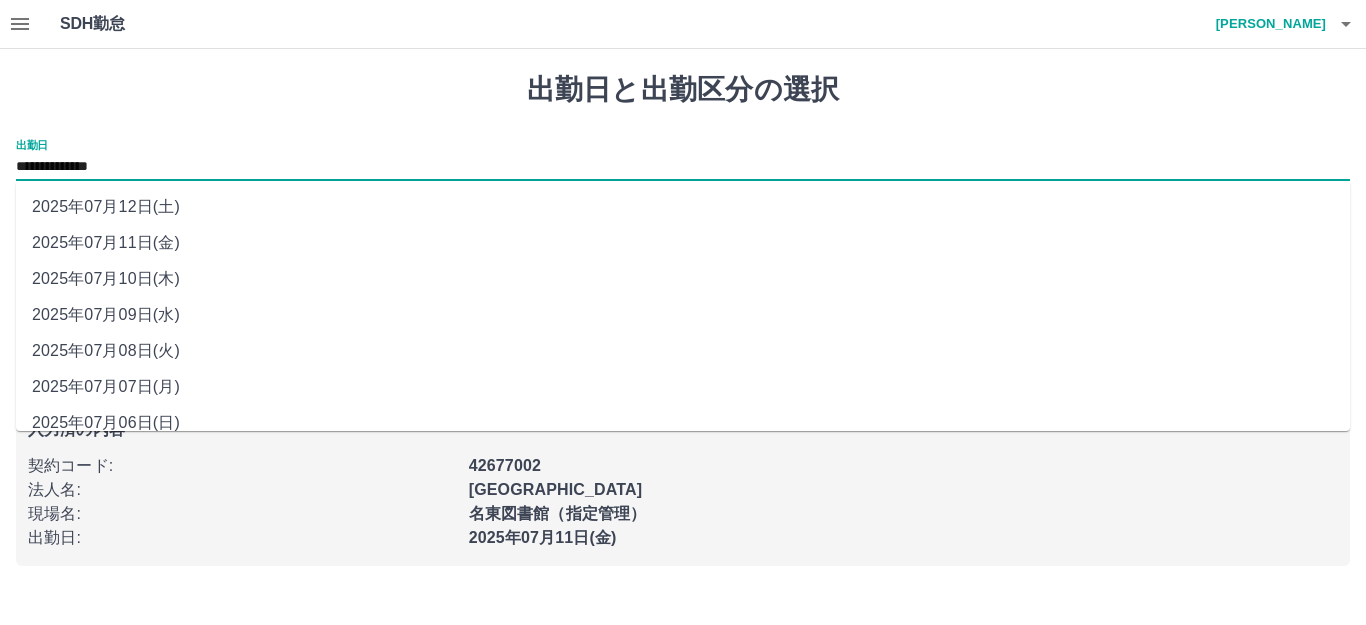 click on "**********" at bounding box center [683, 167] 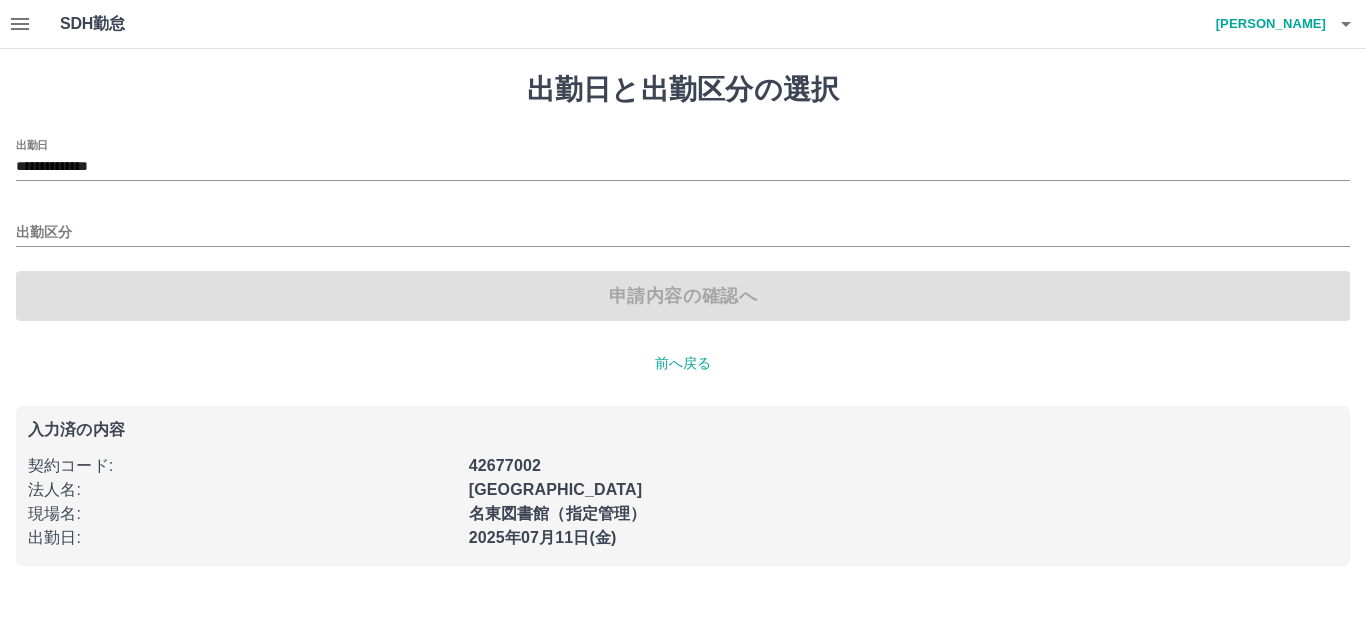 click on "前へ戻る" at bounding box center (683, 363) 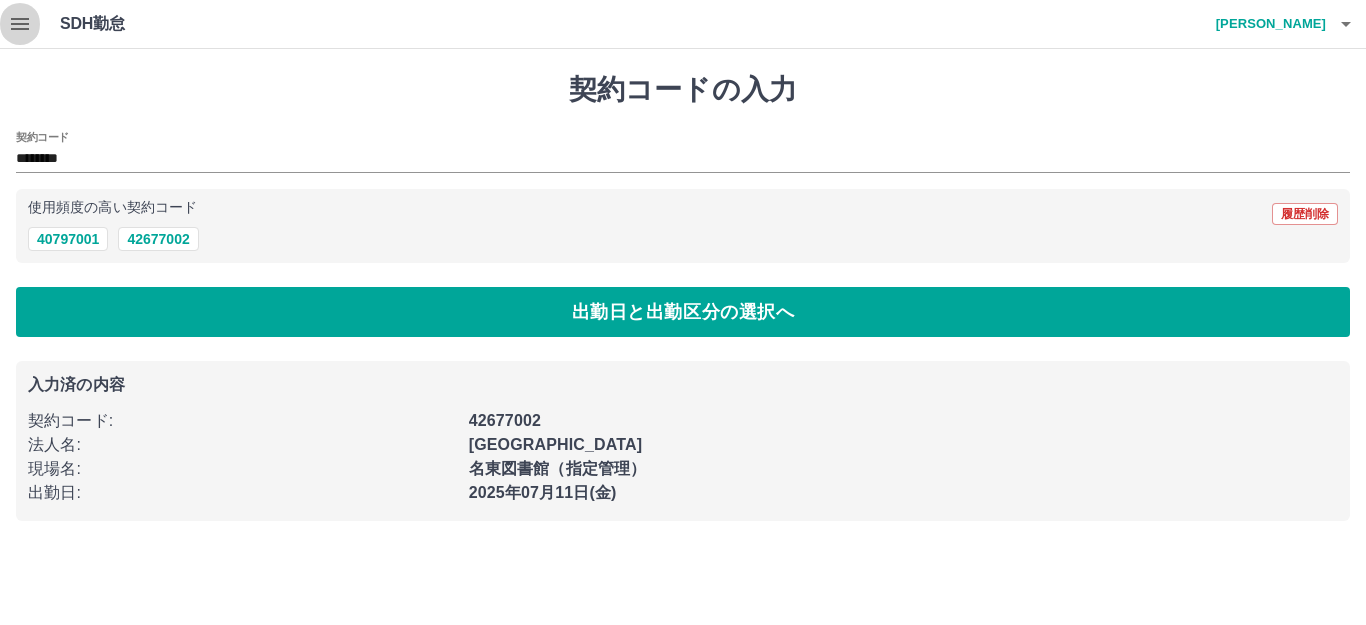 click 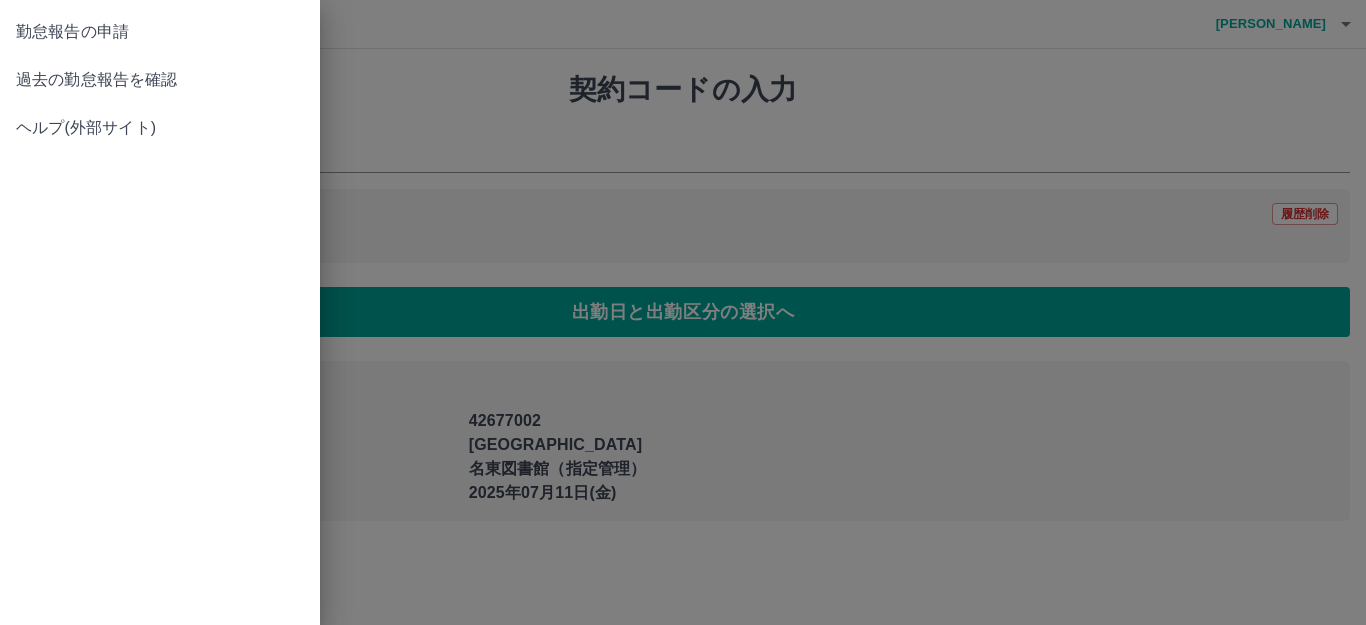 click on "過去の勤怠報告を確認" at bounding box center [160, 80] 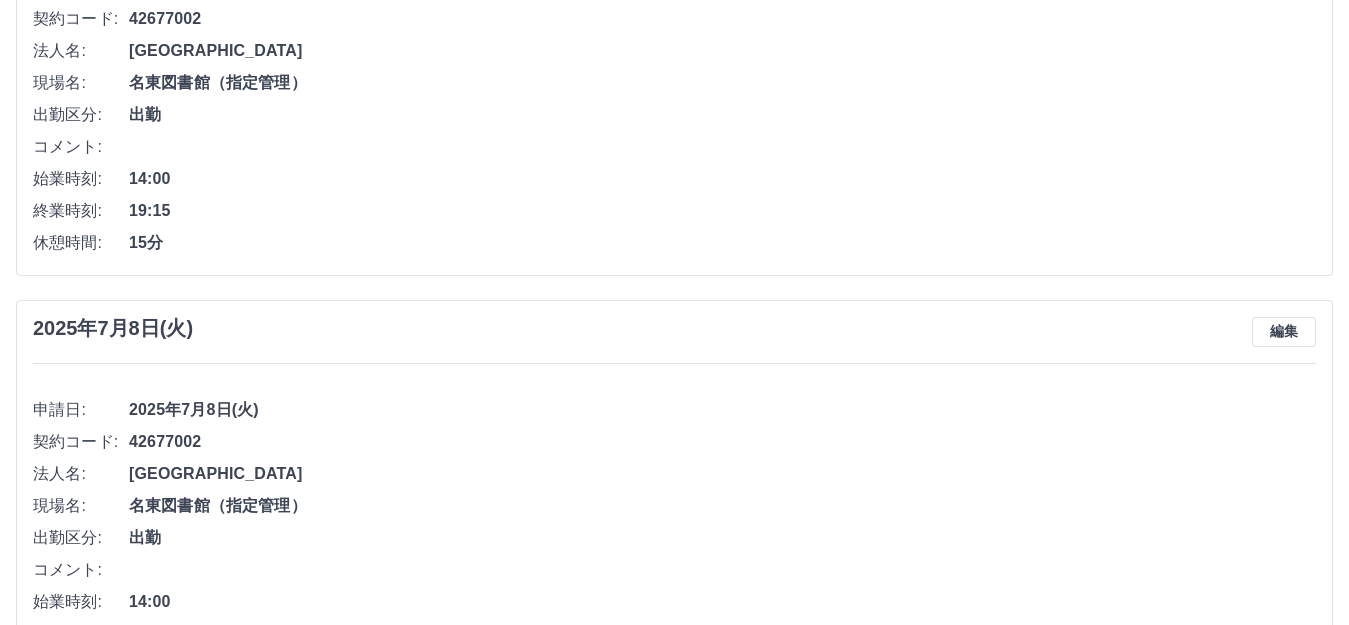 scroll, scrollTop: 406, scrollLeft: 0, axis: vertical 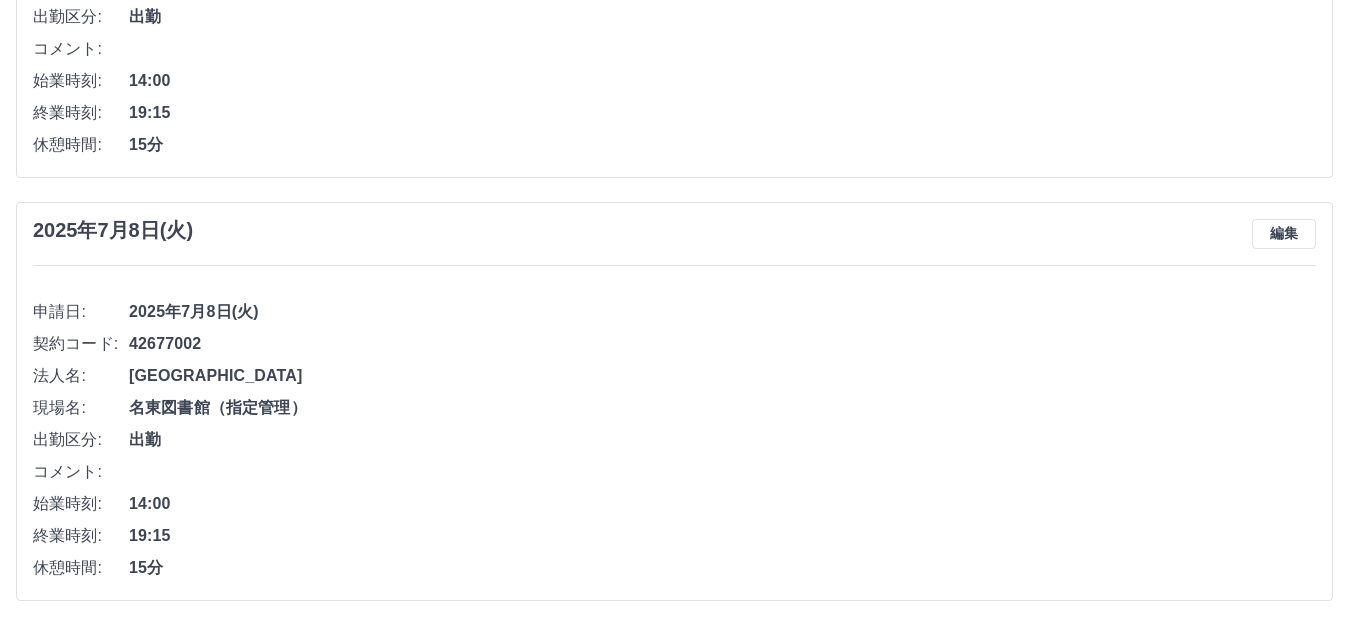 click on "出勤" at bounding box center (722, 440) 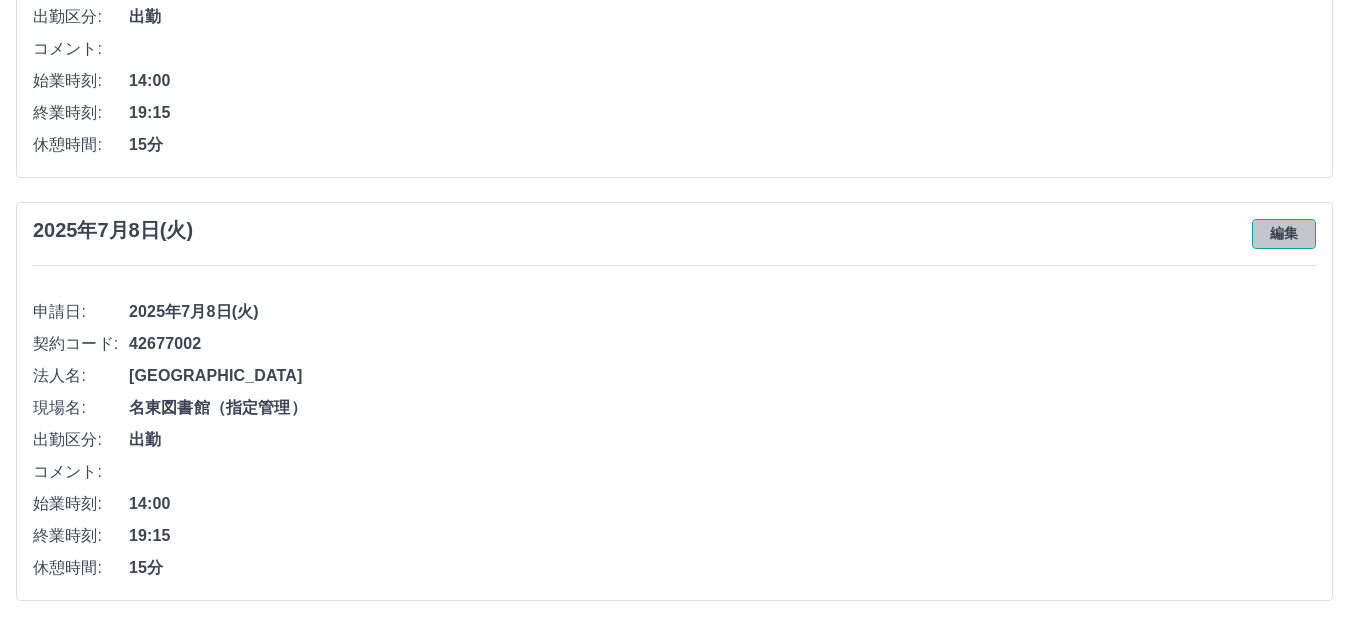 click on "編集" at bounding box center [1284, 234] 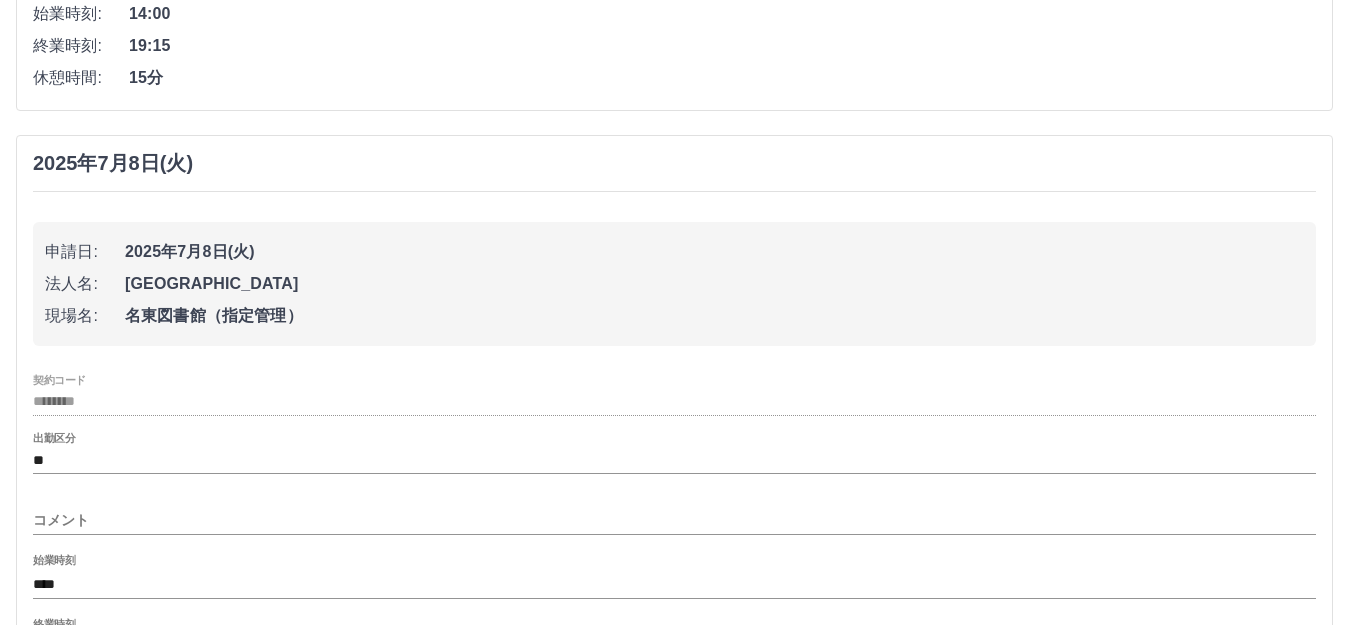 scroll, scrollTop: 506, scrollLeft: 0, axis: vertical 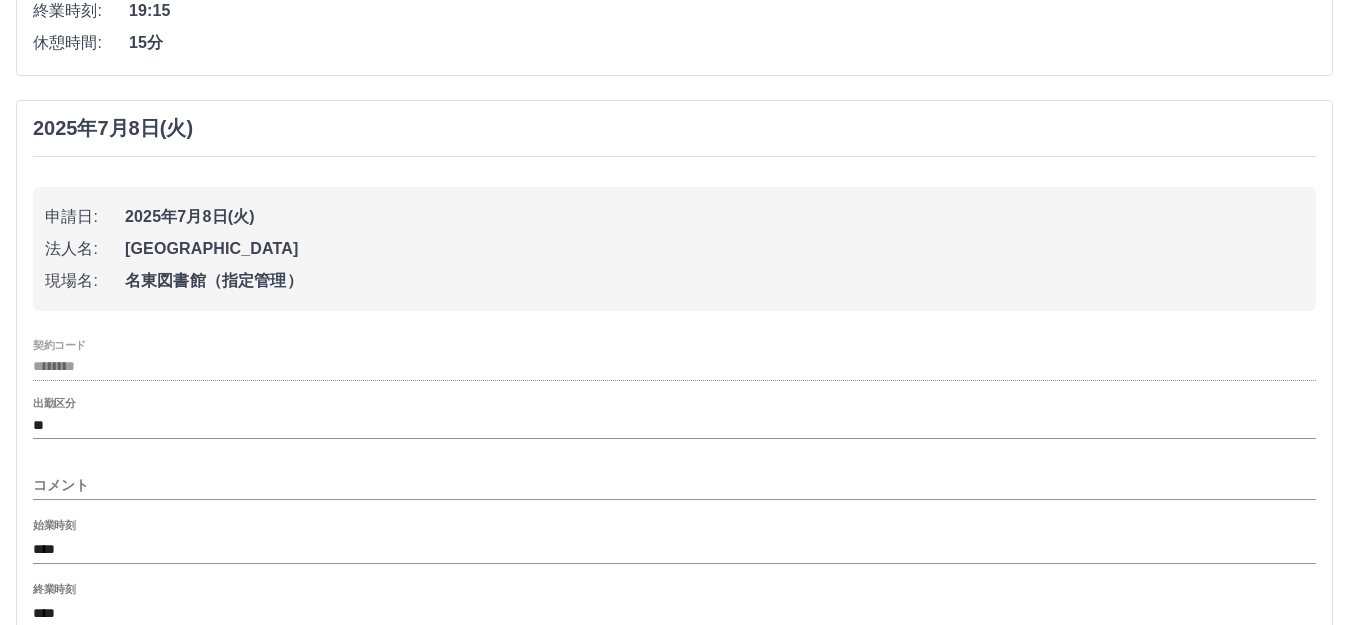 click on "出勤区分" at bounding box center (54, 403) 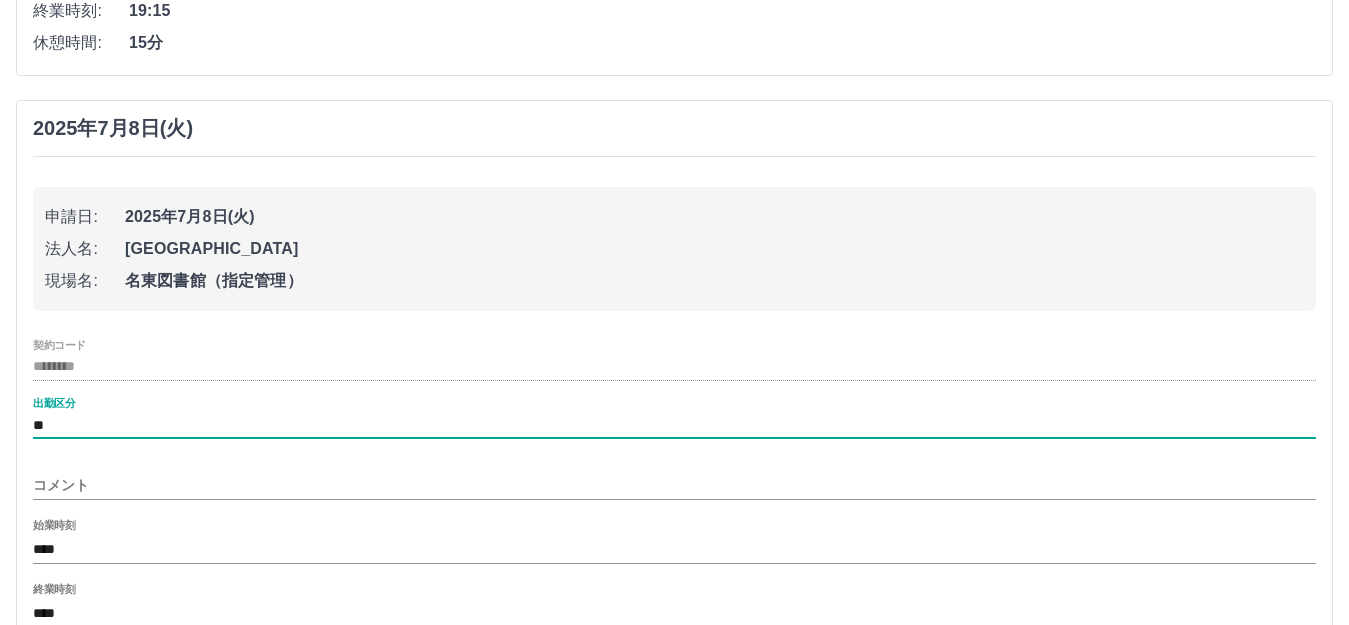 click on "出勤区分" at bounding box center (54, 403) 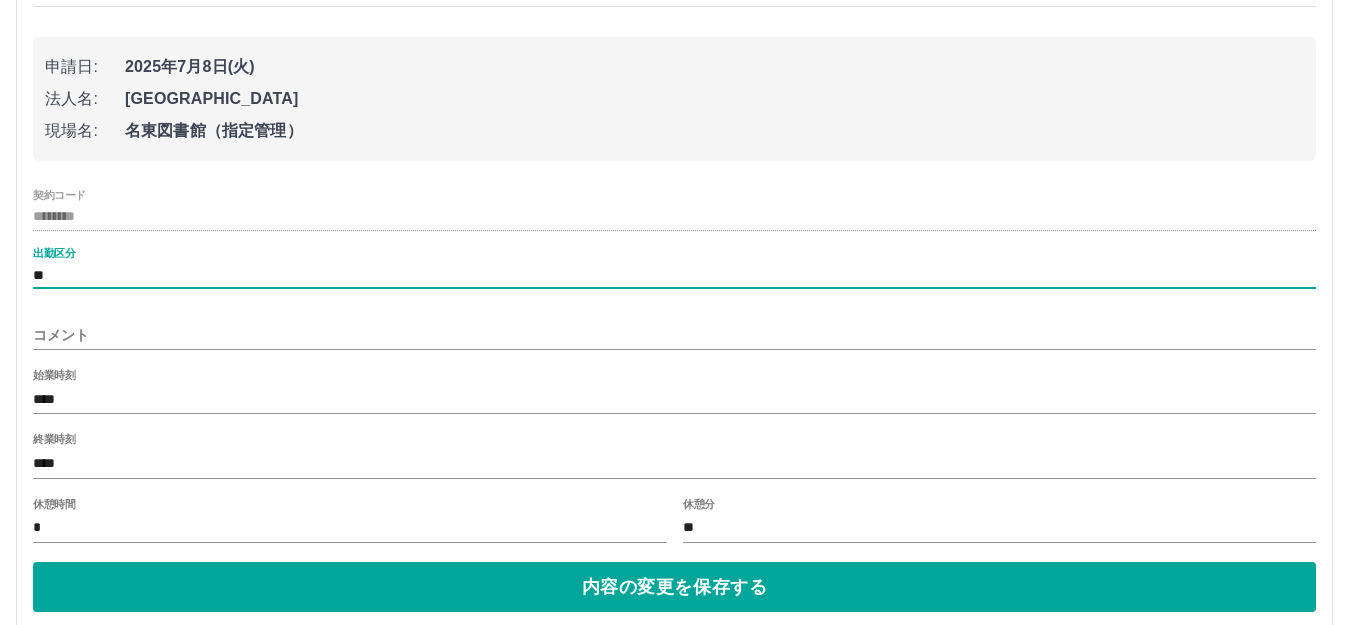 scroll, scrollTop: 706, scrollLeft: 0, axis: vertical 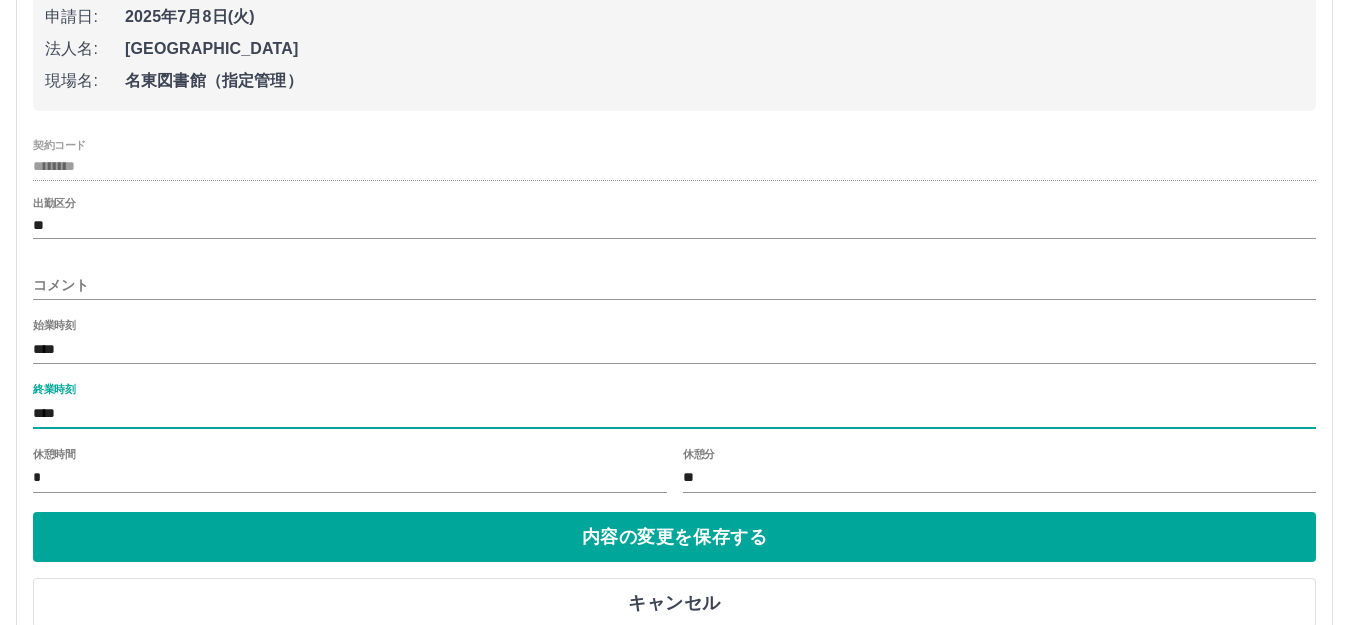 click on "****" at bounding box center [674, 413] 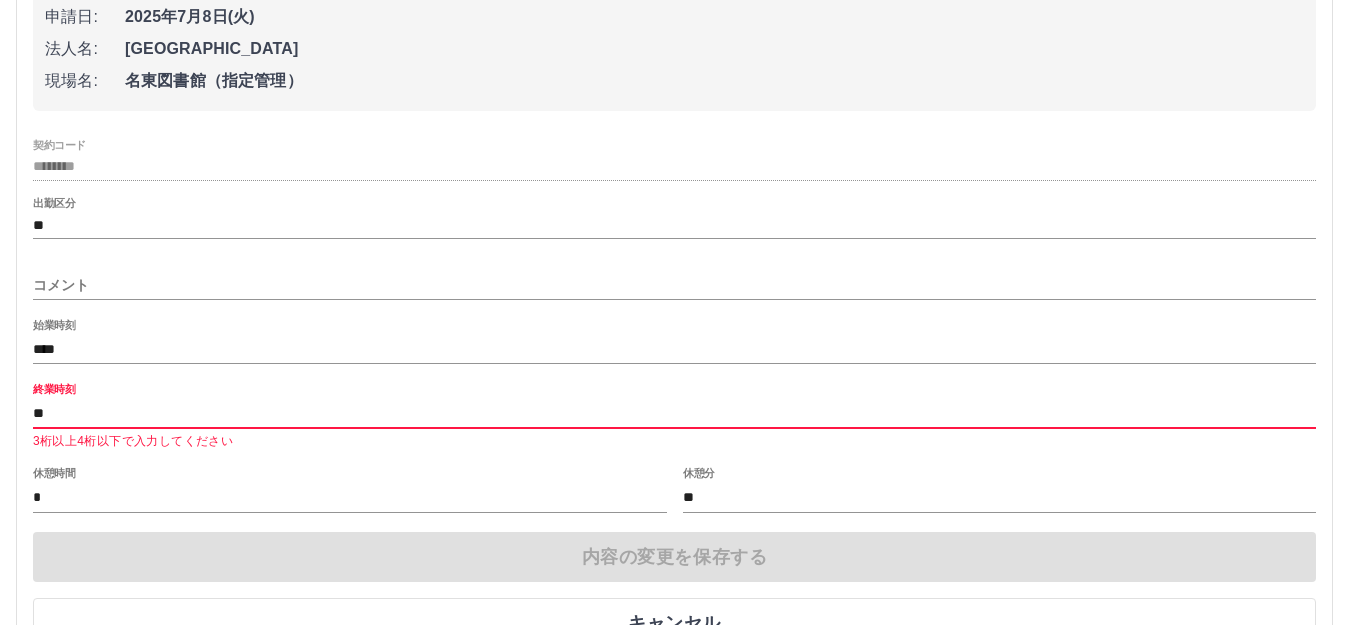 type on "*" 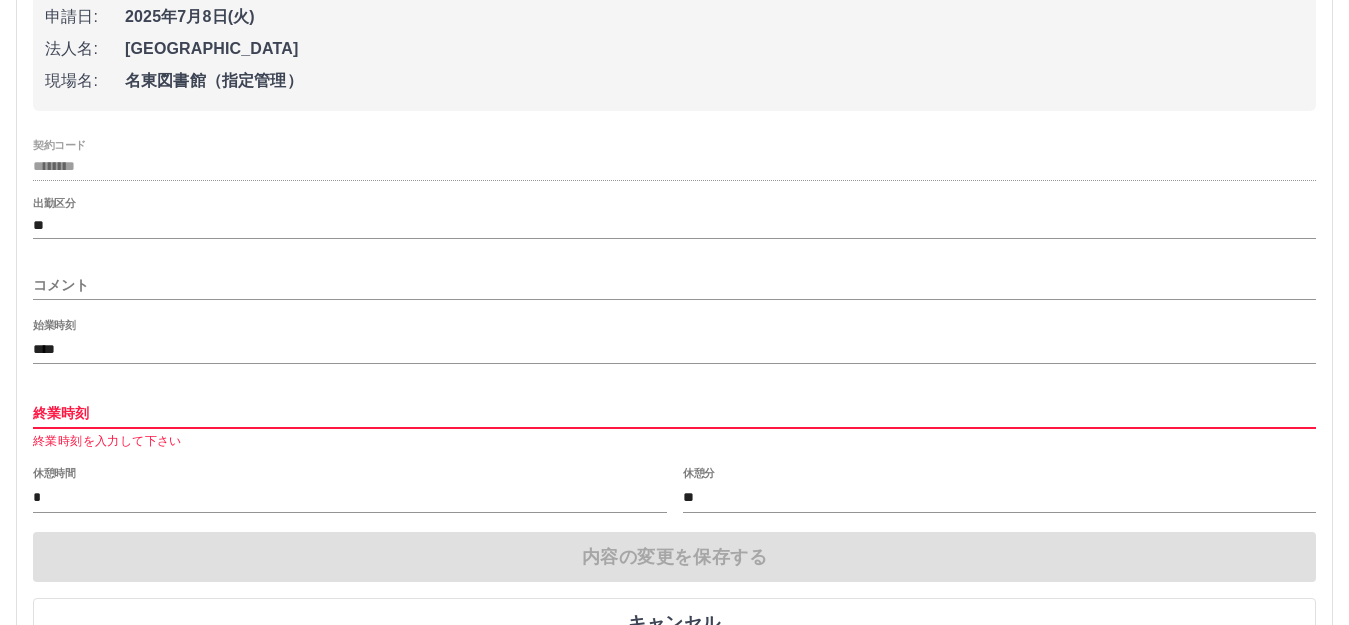 click on "終業時刻" at bounding box center (674, 413) 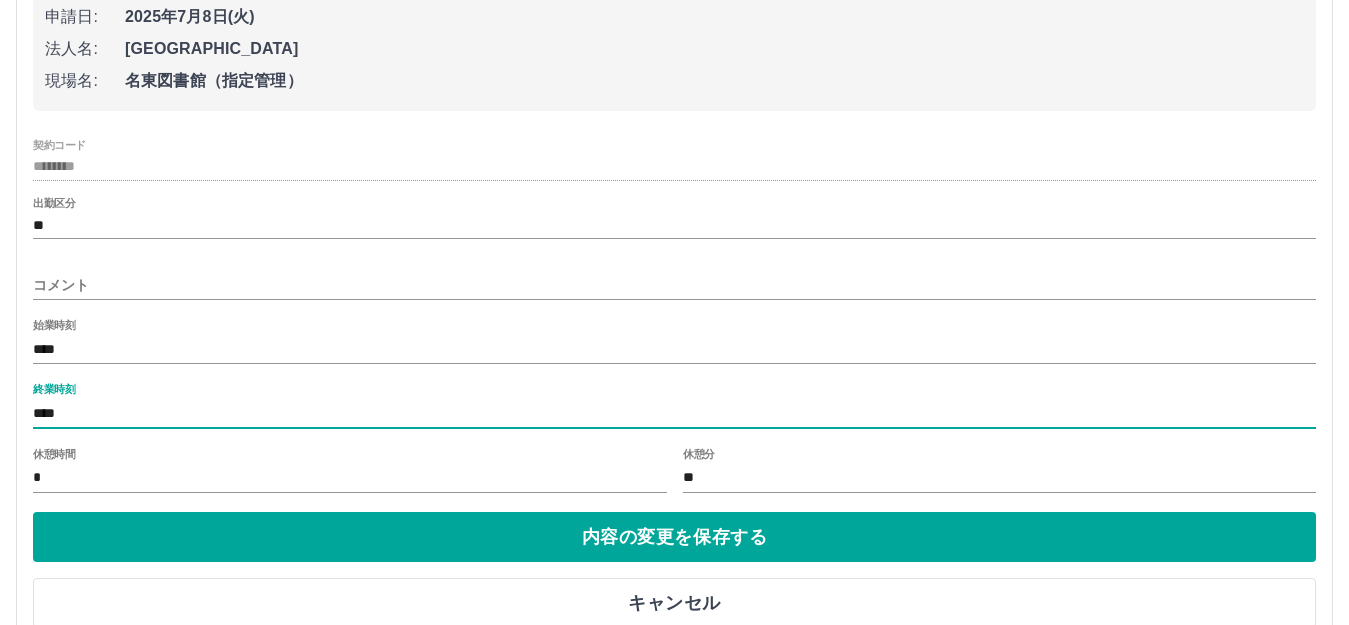 type on "****" 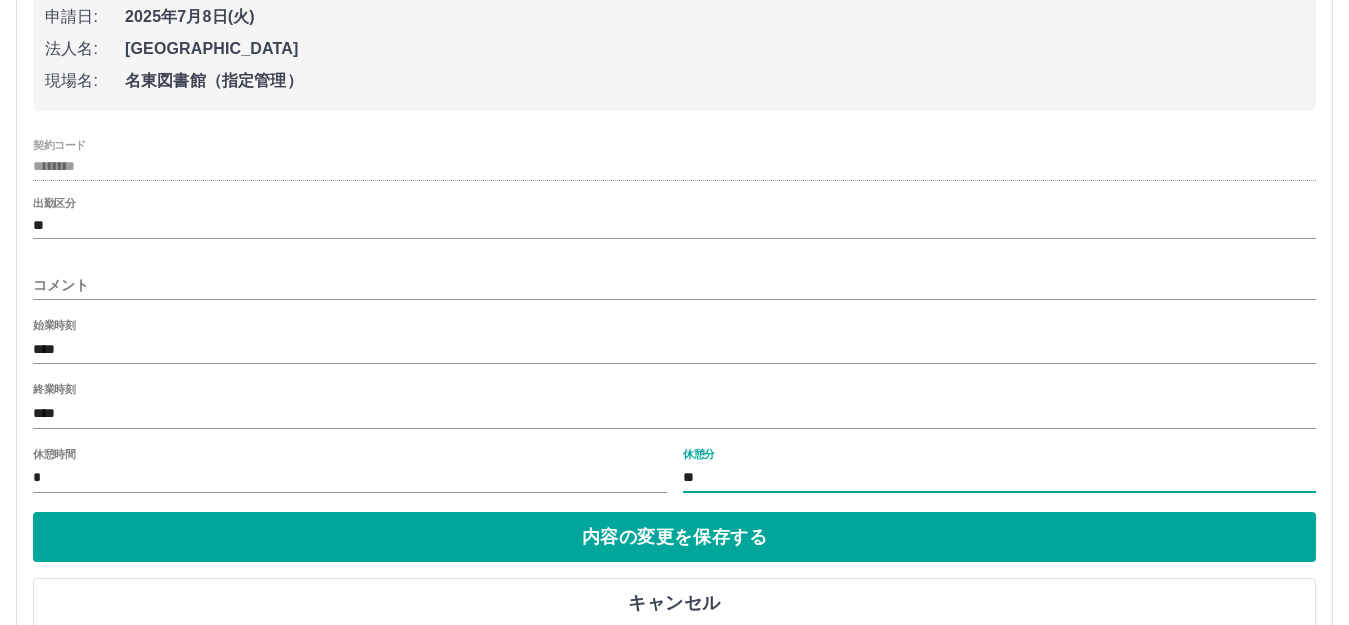 click on "**" at bounding box center [1000, 478] 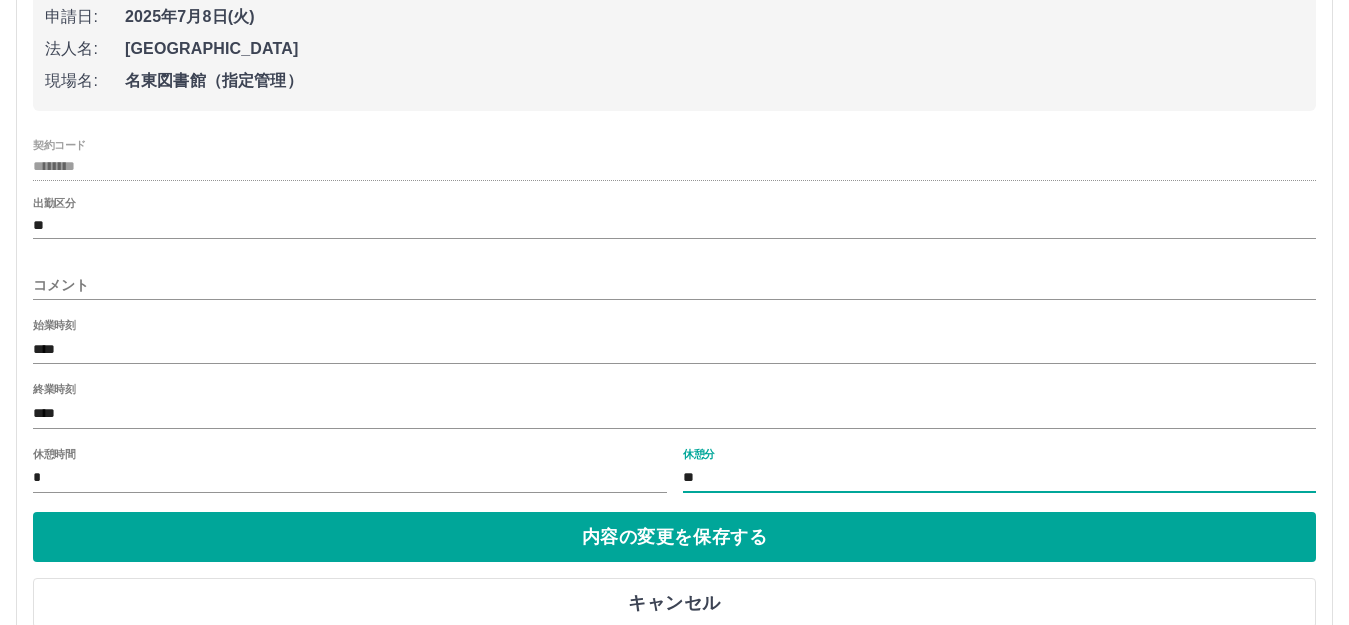 type on "*" 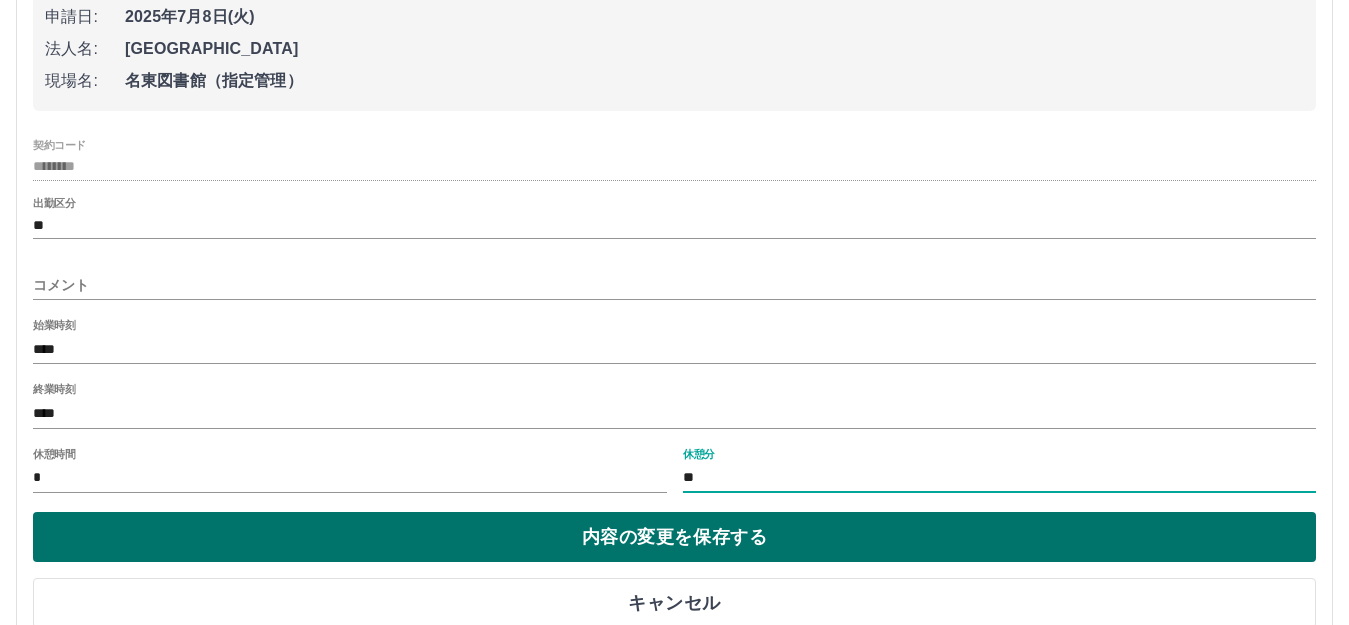 type on "**" 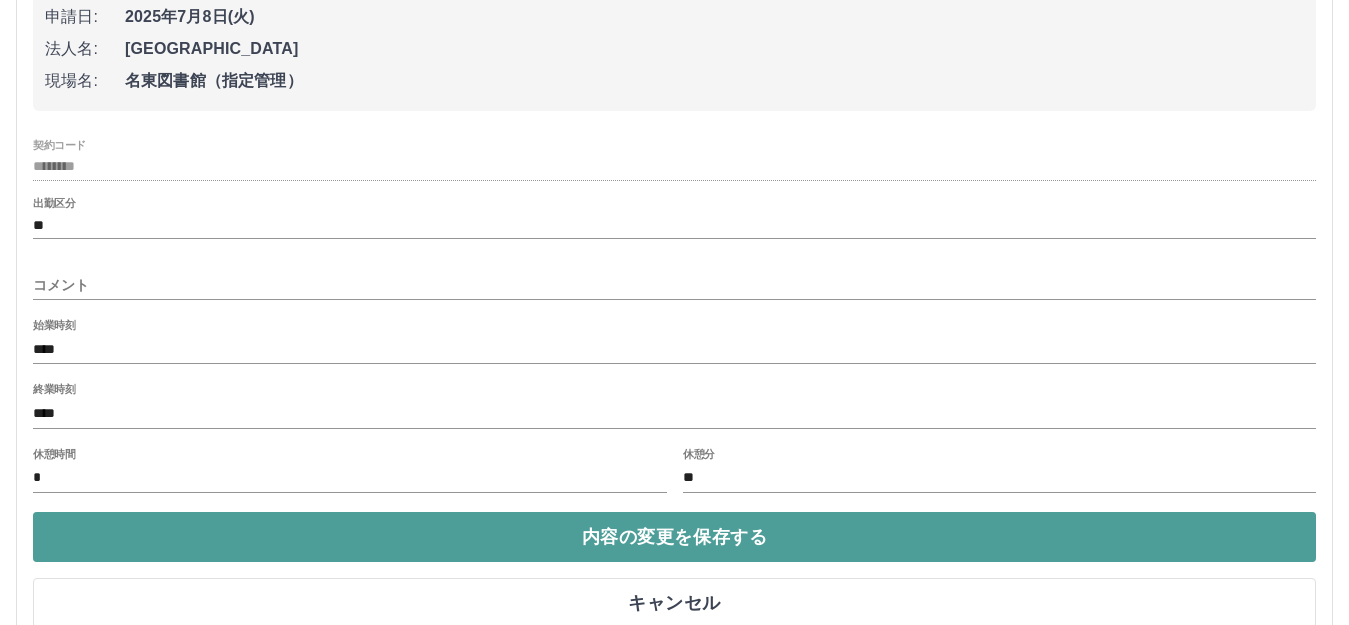 click on "内容の変更を保存する" at bounding box center (674, 537) 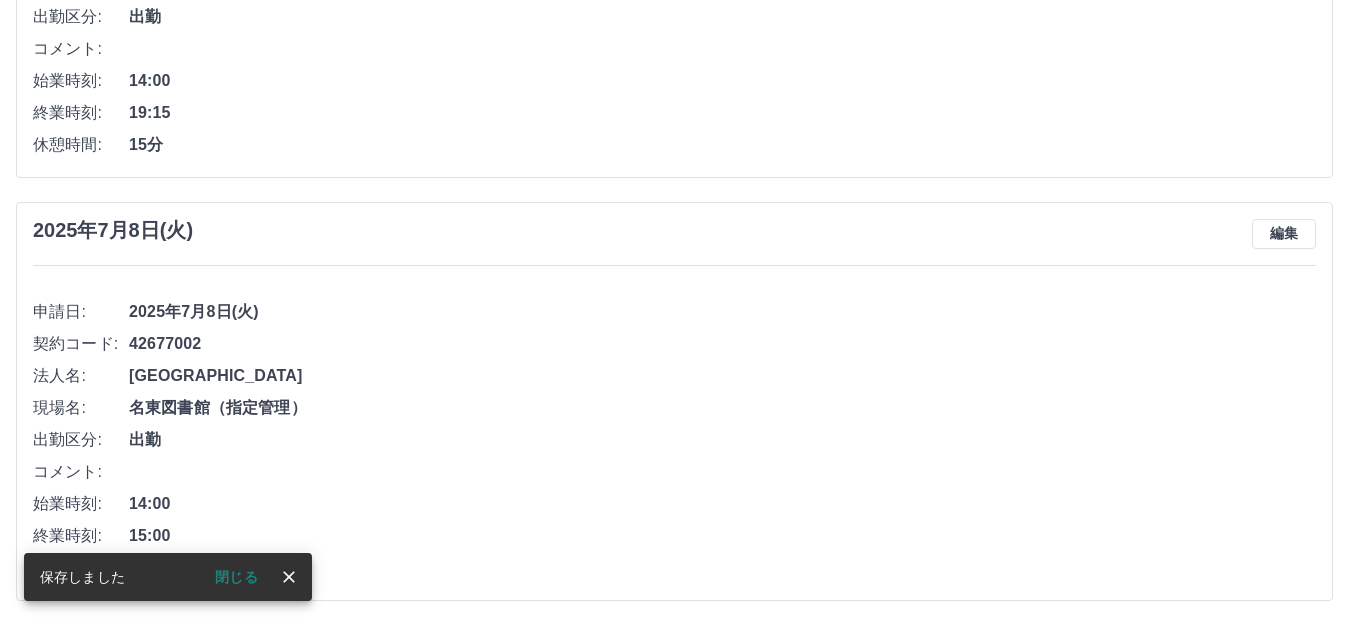 click 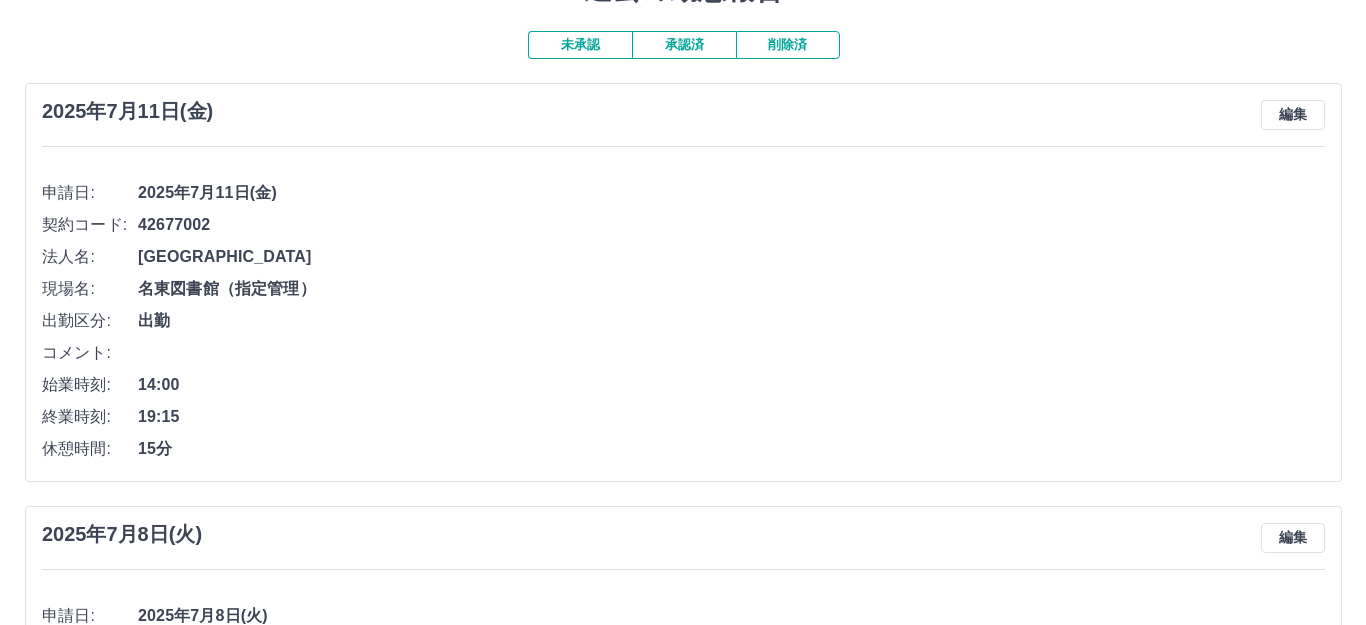 scroll, scrollTop: 0, scrollLeft: 0, axis: both 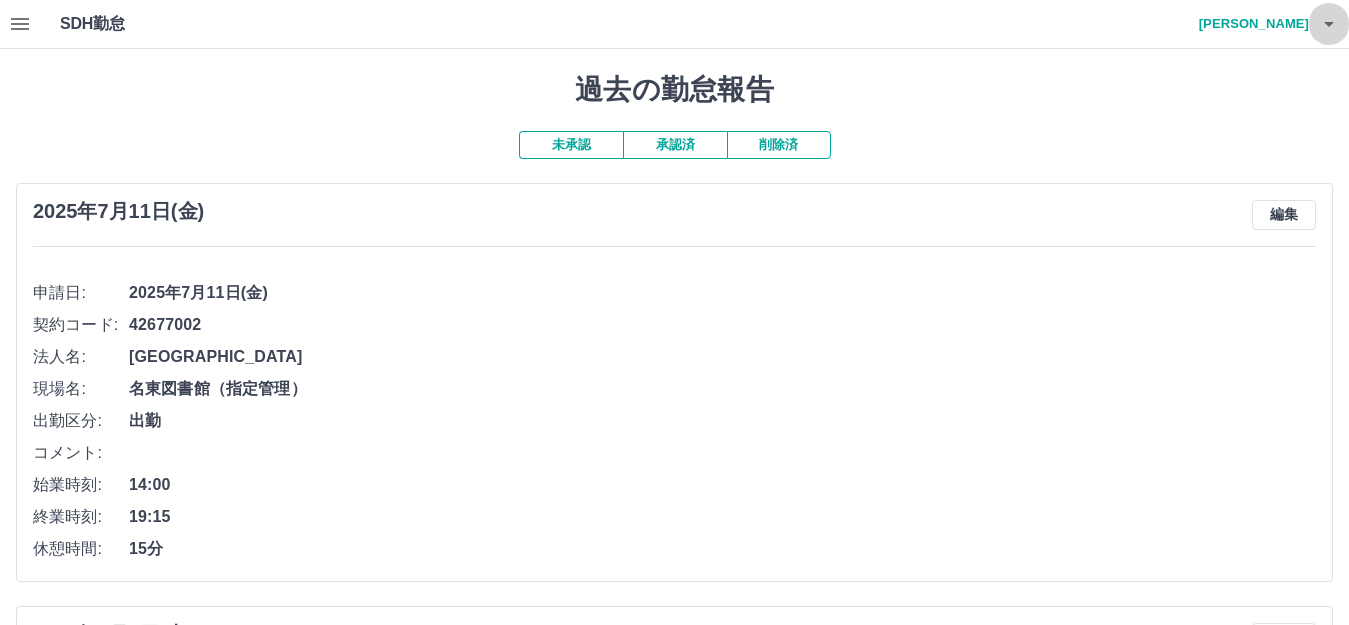 click 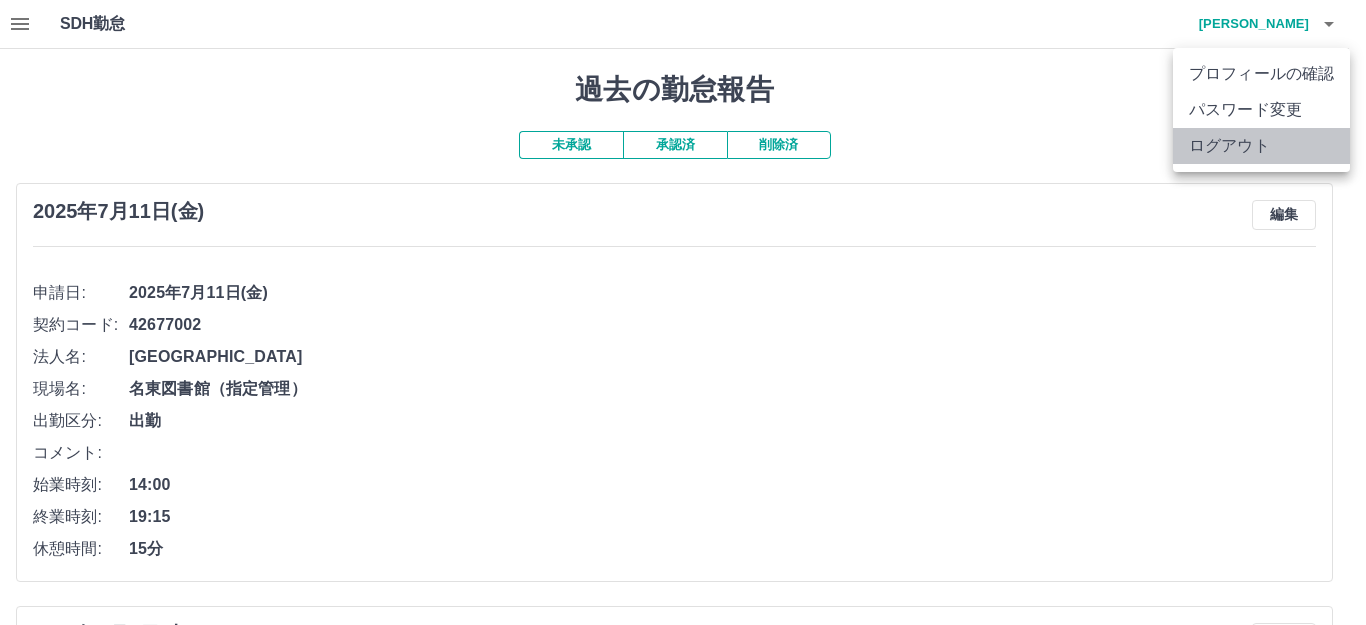 click on "ログアウト" at bounding box center [1261, 146] 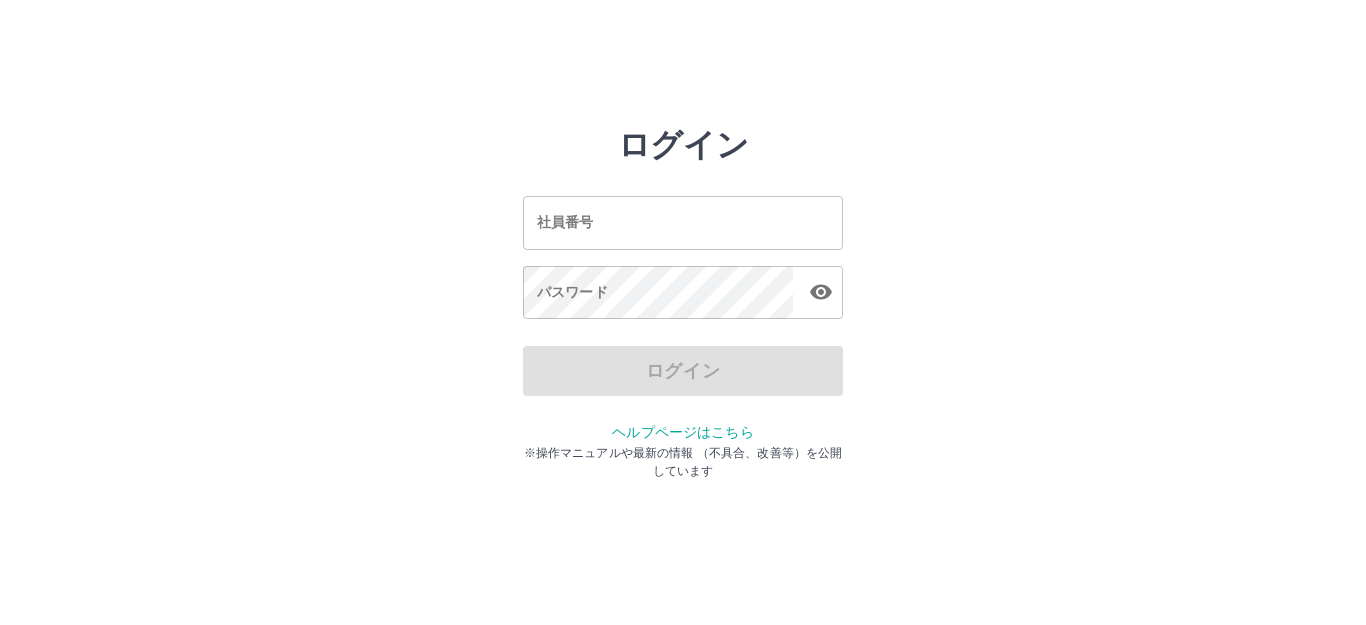 scroll, scrollTop: 0, scrollLeft: 0, axis: both 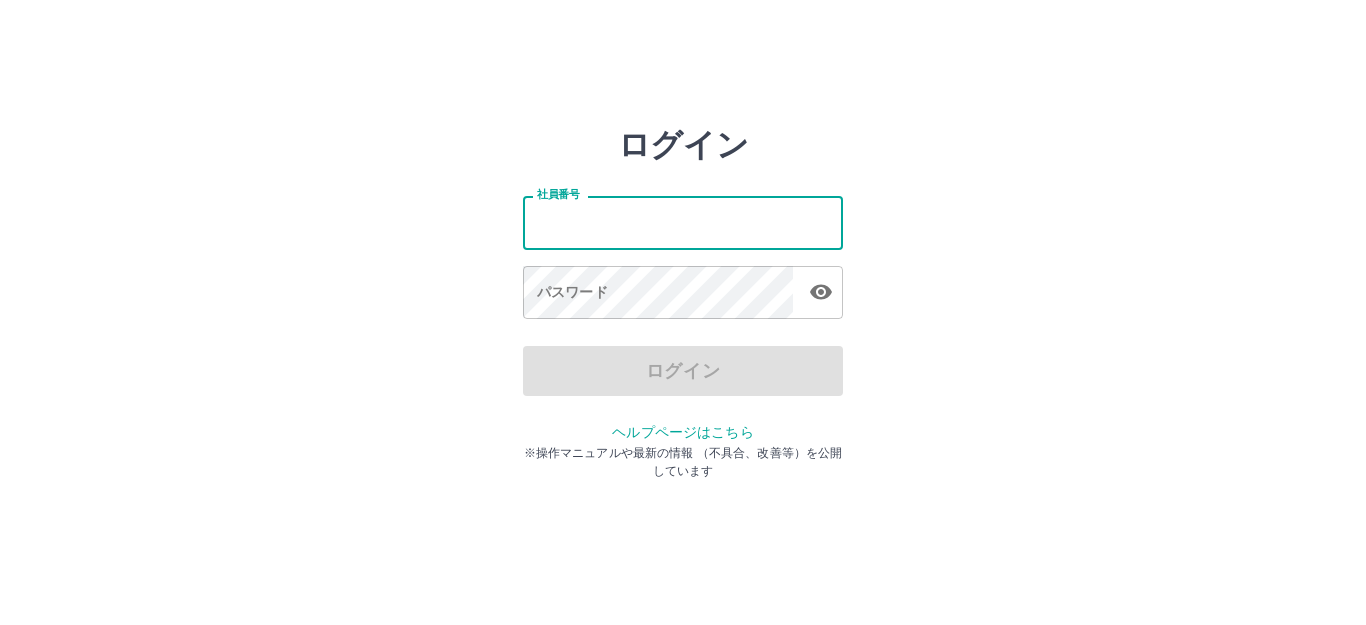 click on "社員番号" at bounding box center (683, 222) 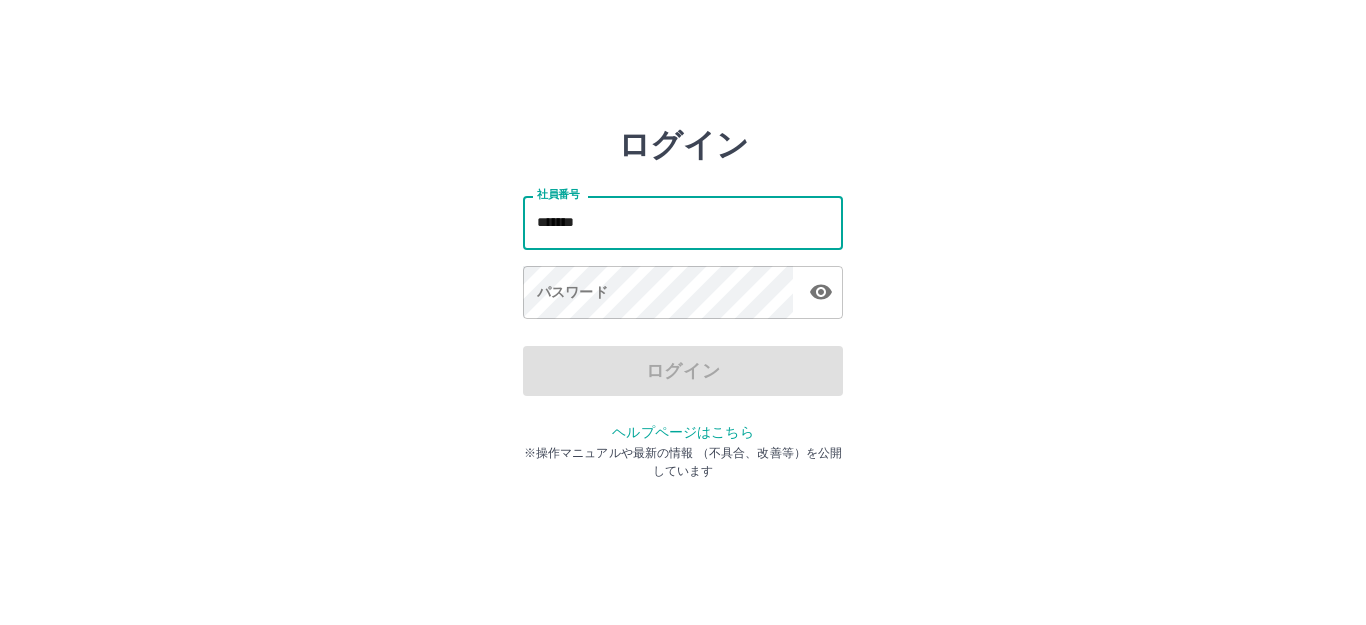 type on "*******" 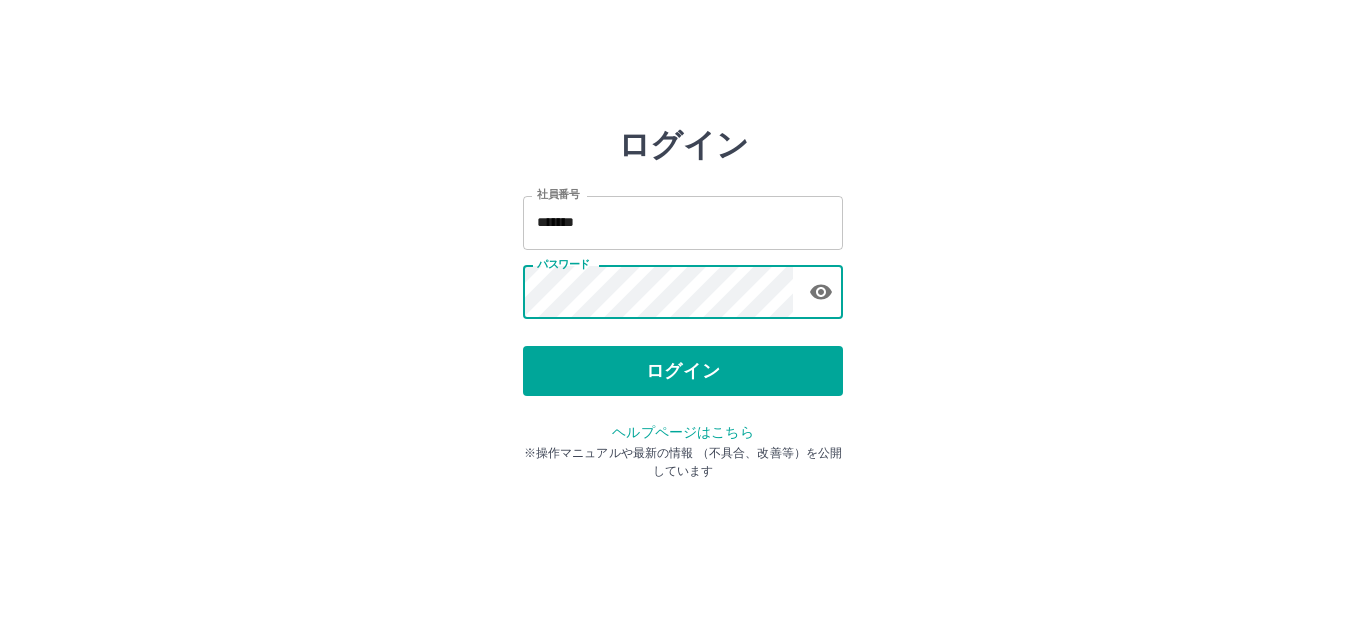click on "ログイン" at bounding box center (683, 371) 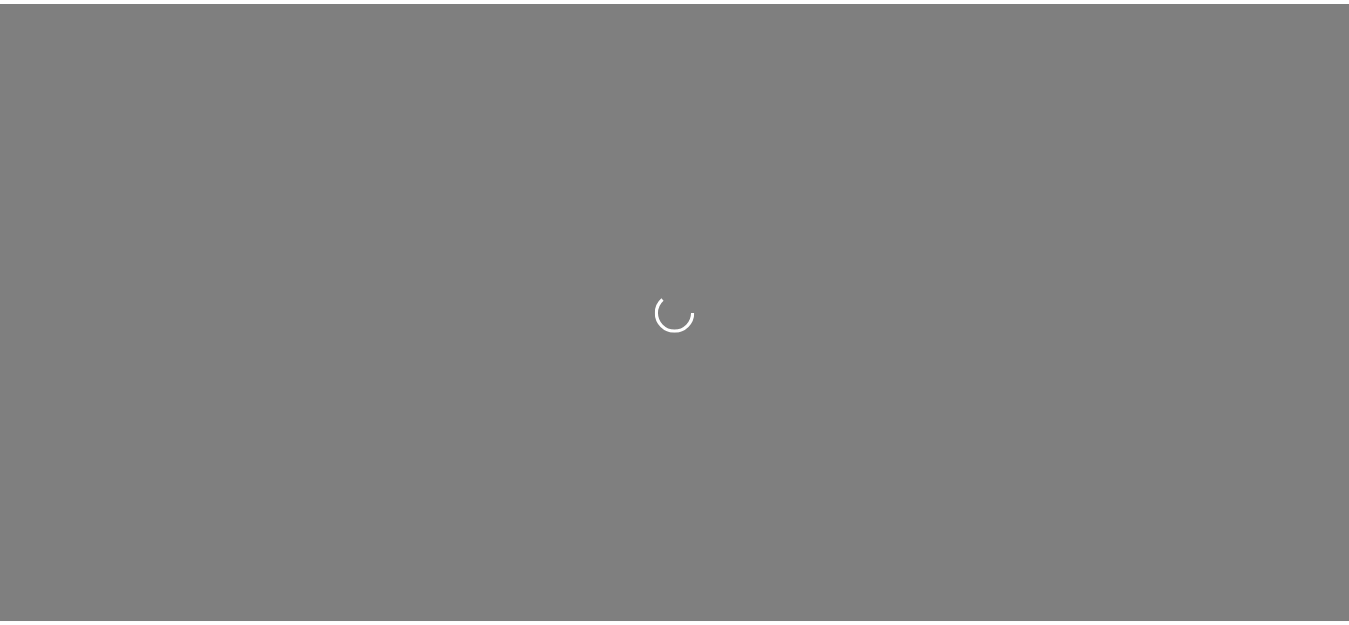 scroll, scrollTop: 0, scrollLeft: 0, axis: both 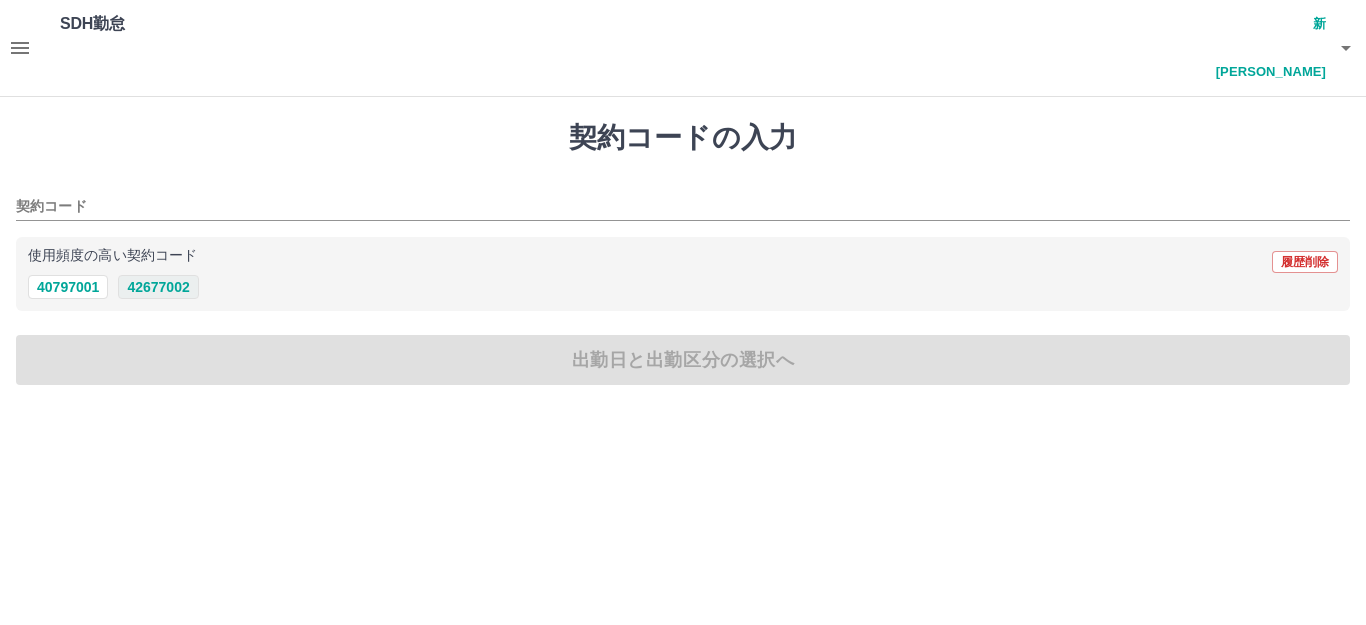 click on "42677002" at bounding box center [158, 287] 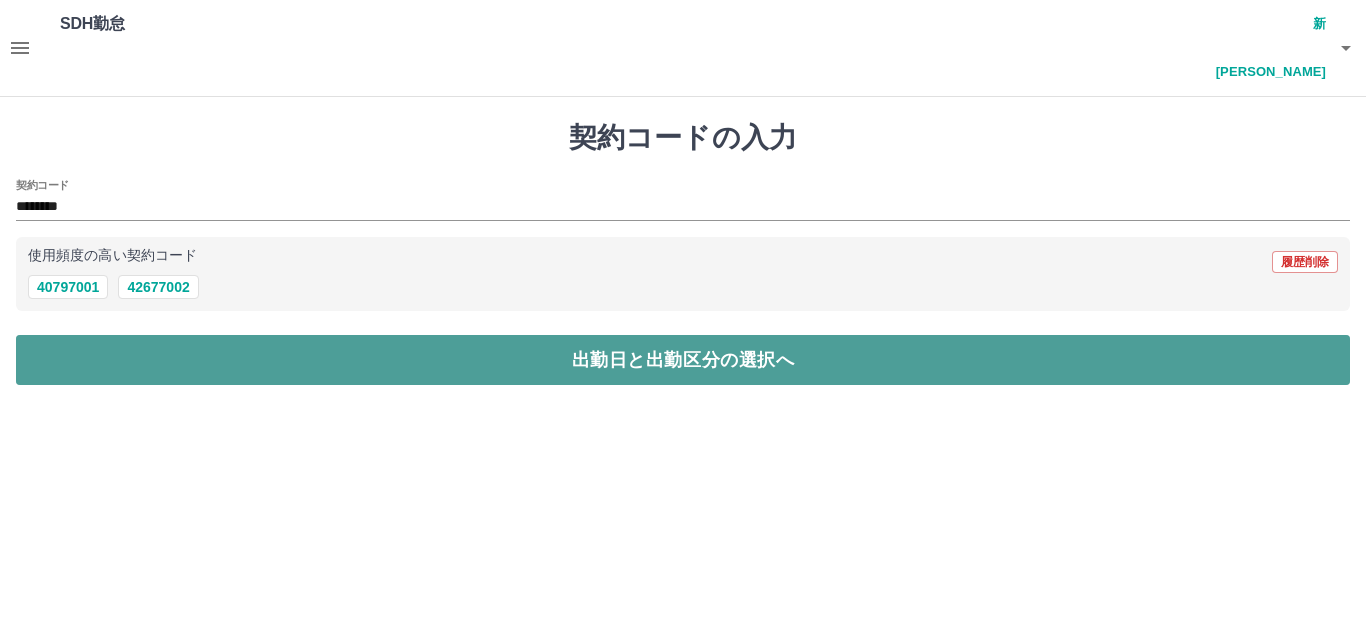 click on "出勤日と出勤区分の選択へ" at bounding box center (683, 360) 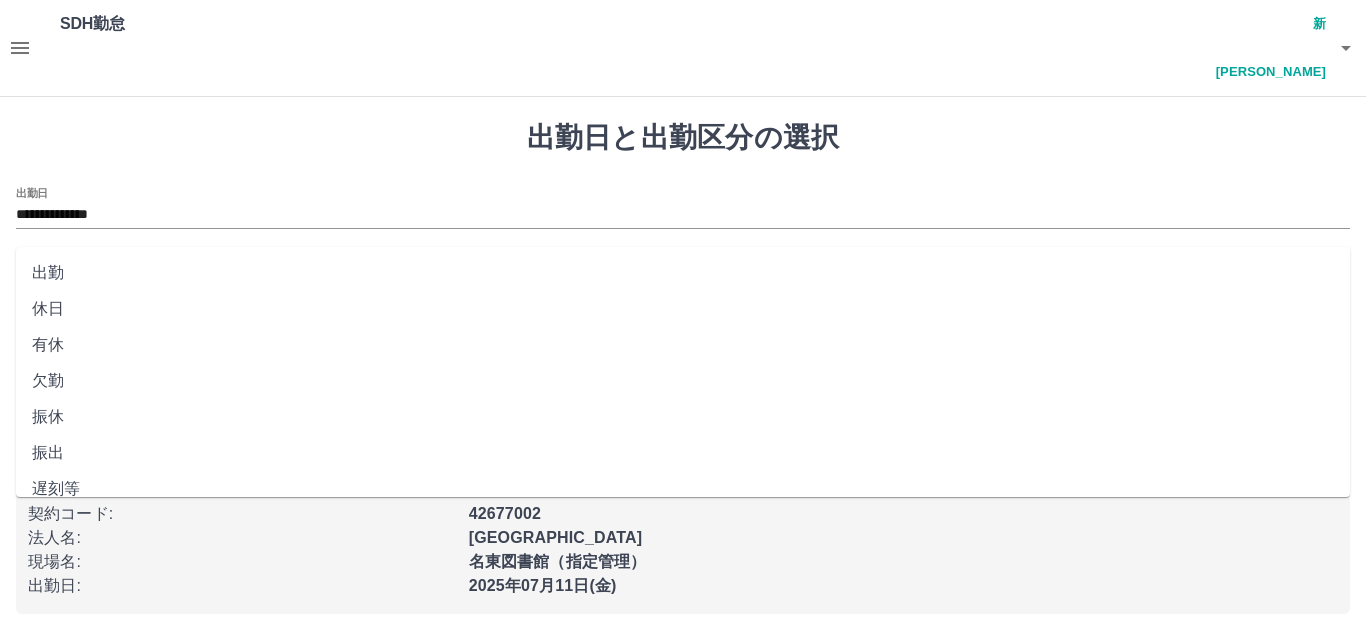 click on "出勤区分" at bounding box center [683, 281] 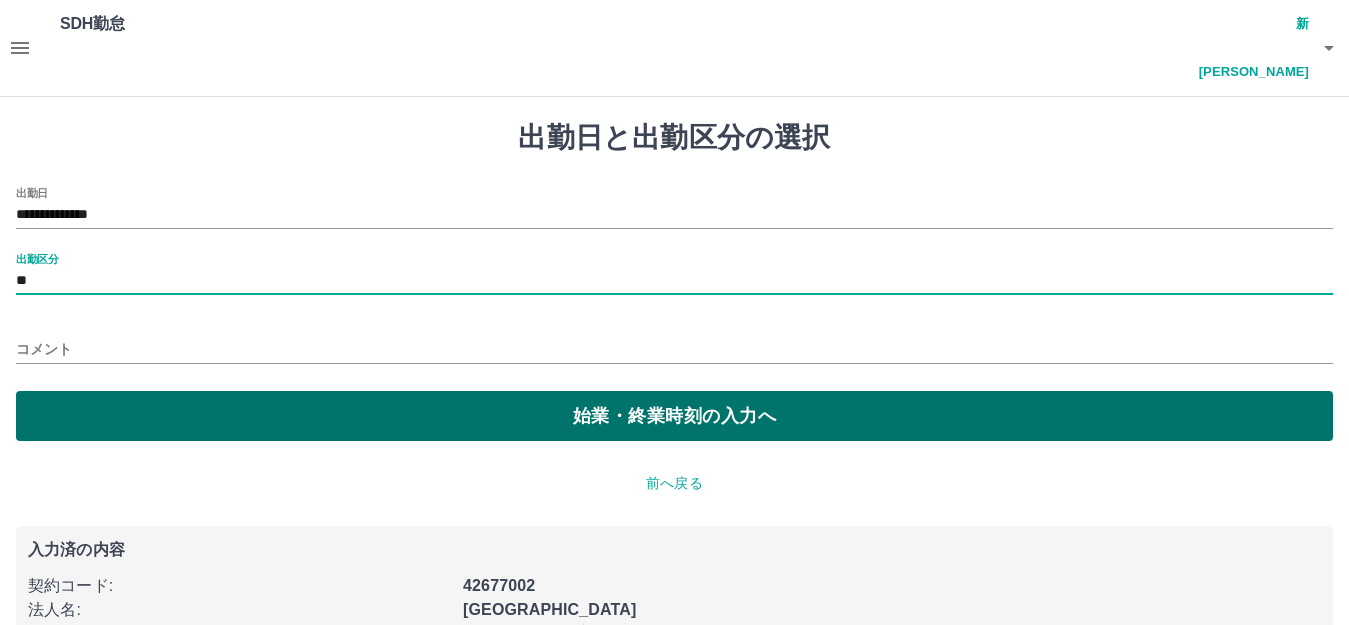 click on "始業・終業時刻の入力へ" at bounding box center [674, 416] 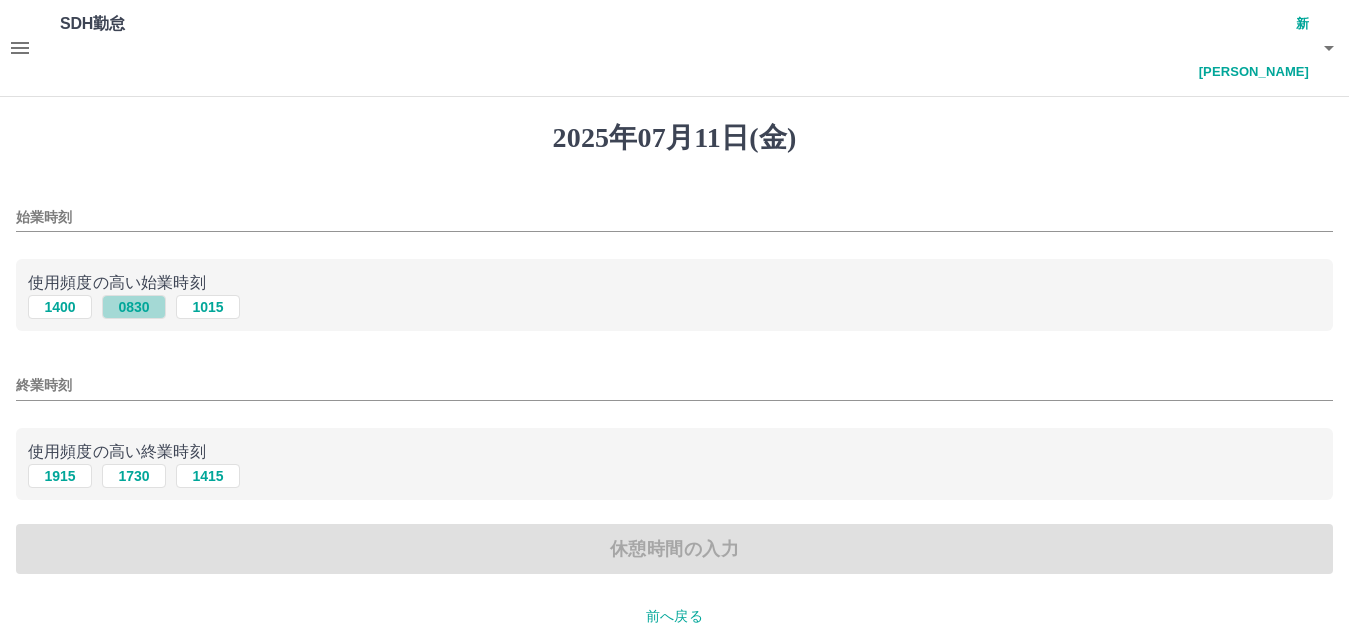 click on "0830" at bounding box center (134, 307) 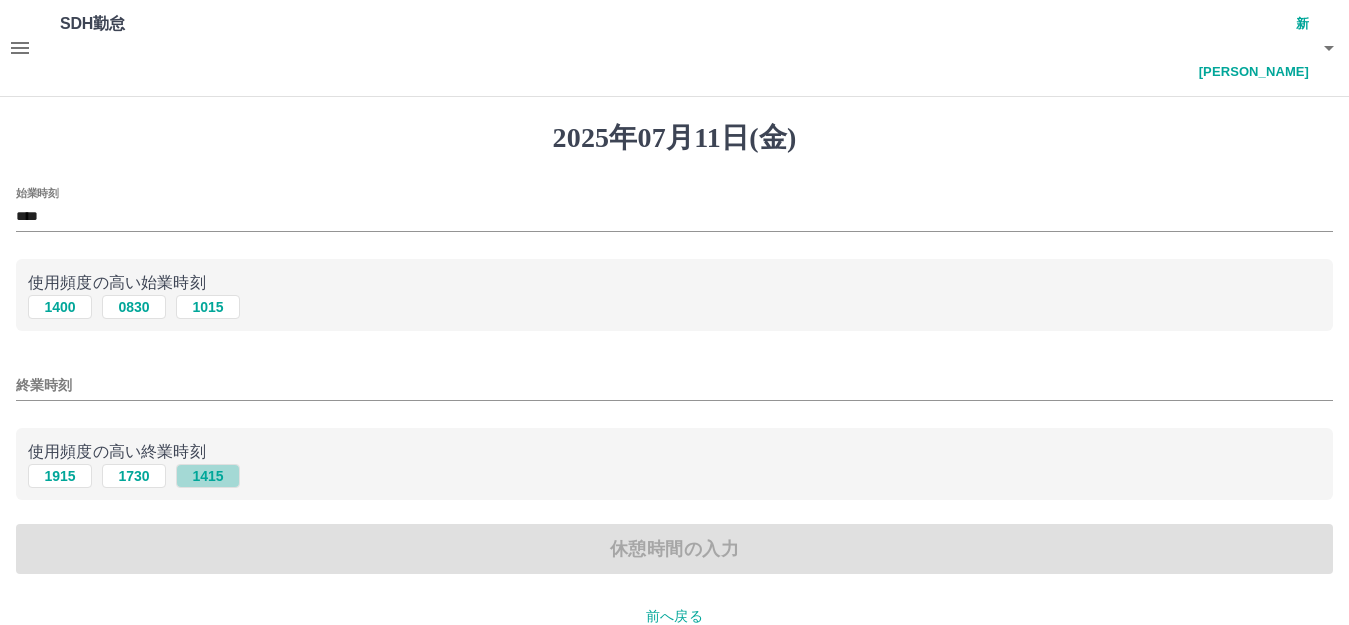 click on "1415" at bounding box center [208, 476] 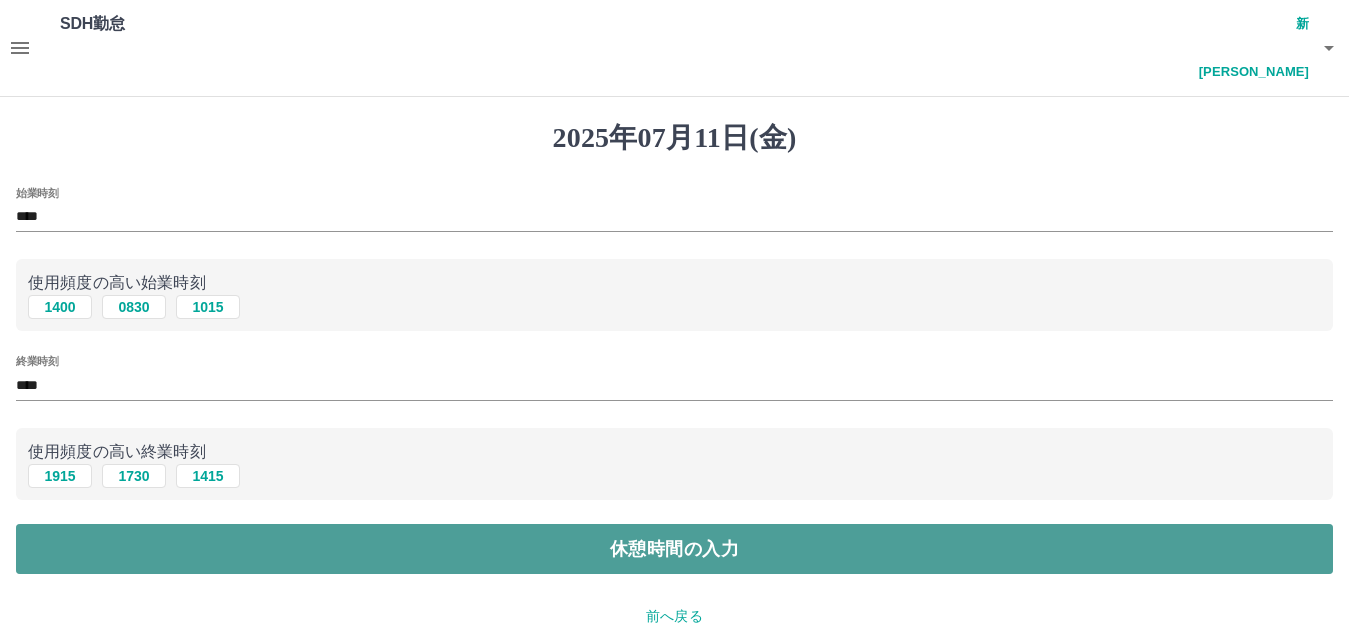 click on "休憩時間の入力" at bounding box center [674, 549] 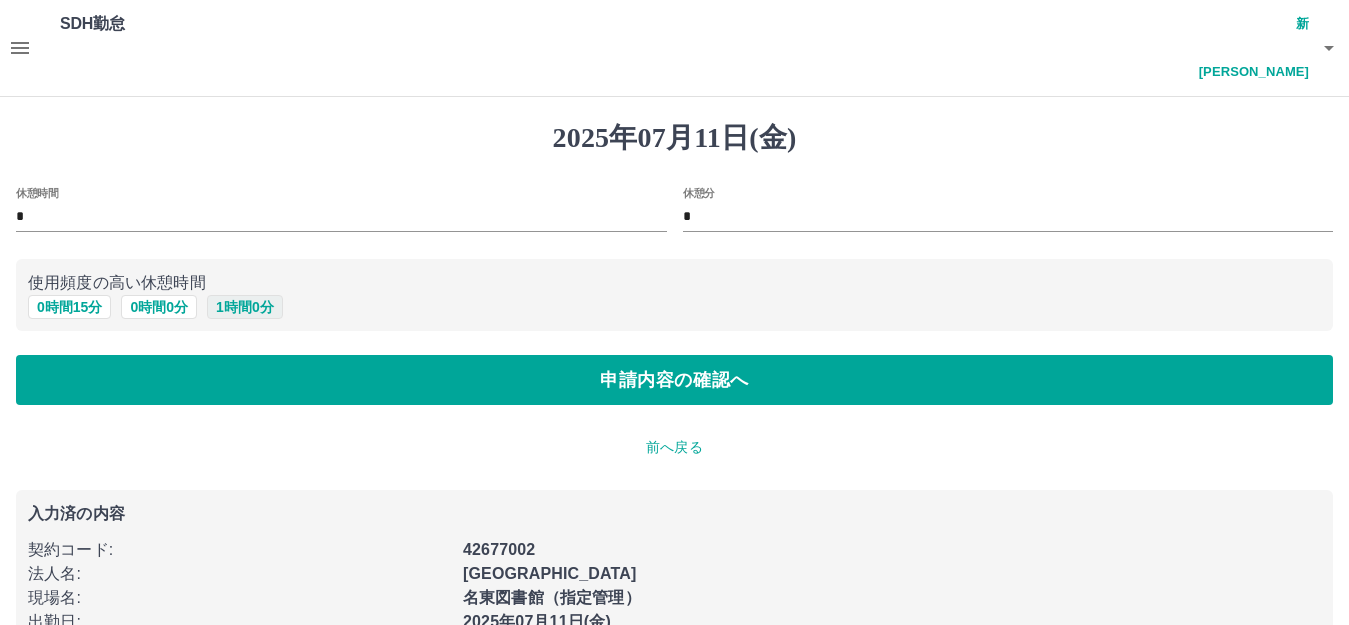 click on "1 時間 0 分" at bounding box center (245, 307) 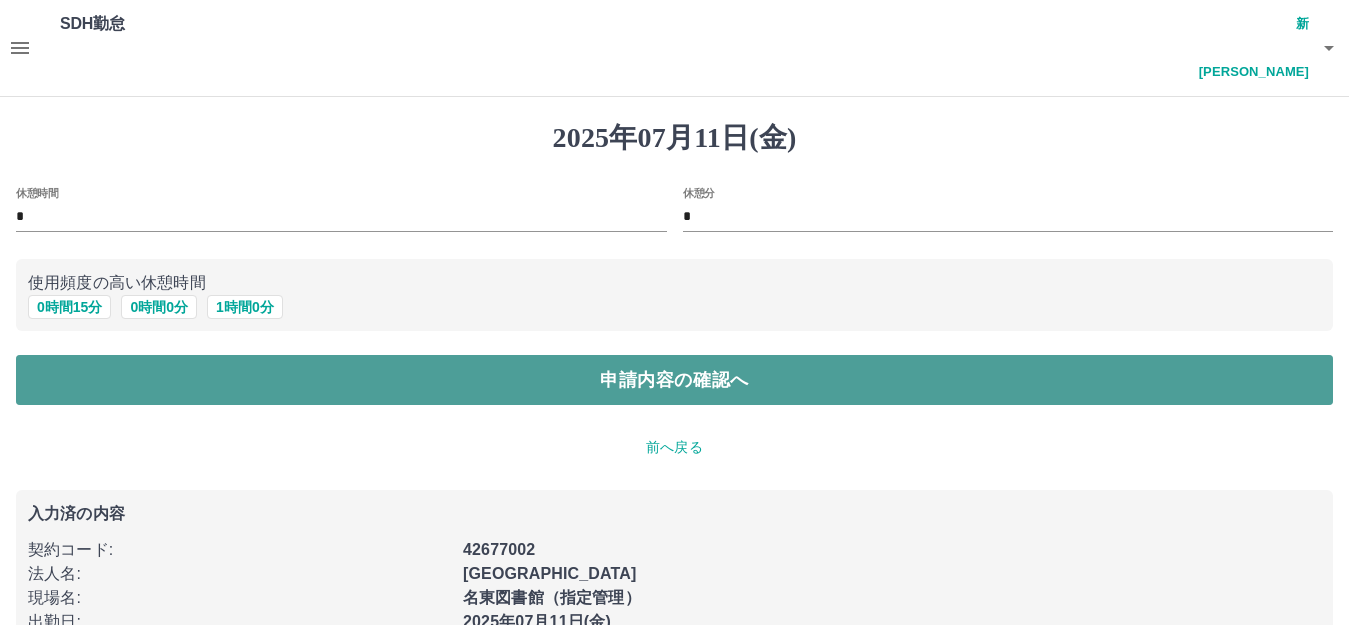 click on "申請内容の確認へ" at bounding box center (674, 380) 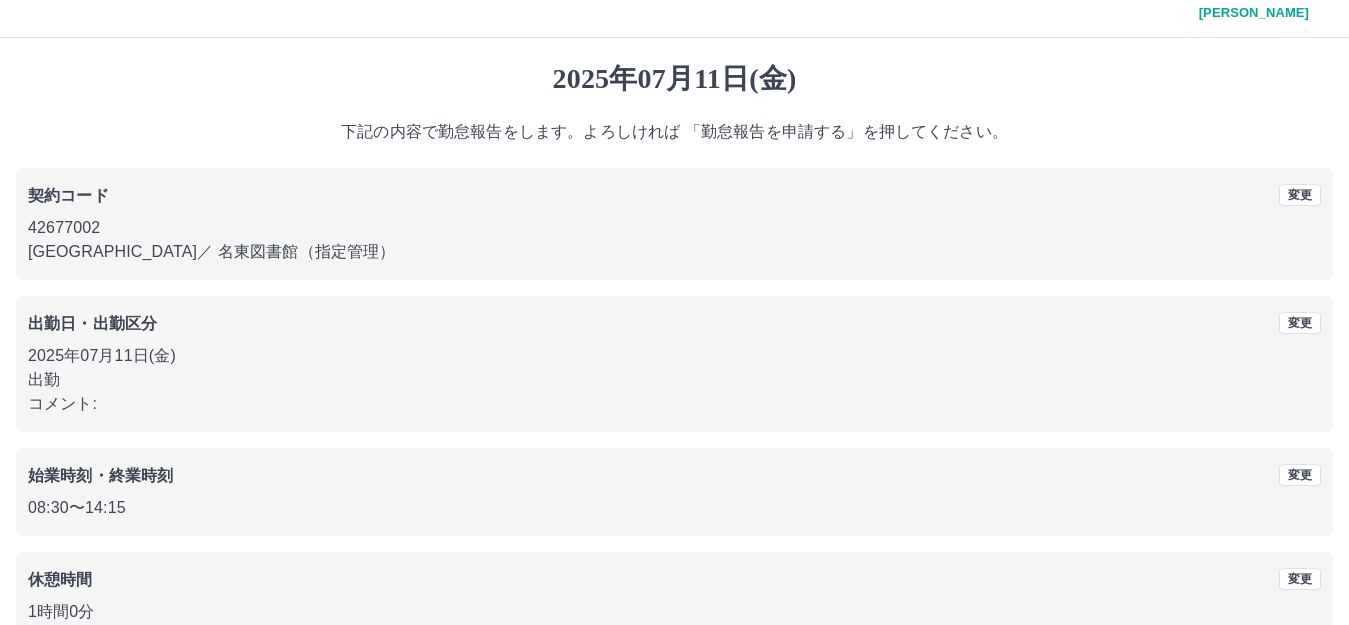 scroll, scrollTop: 124, scrollLeft: 0, axis: vertical 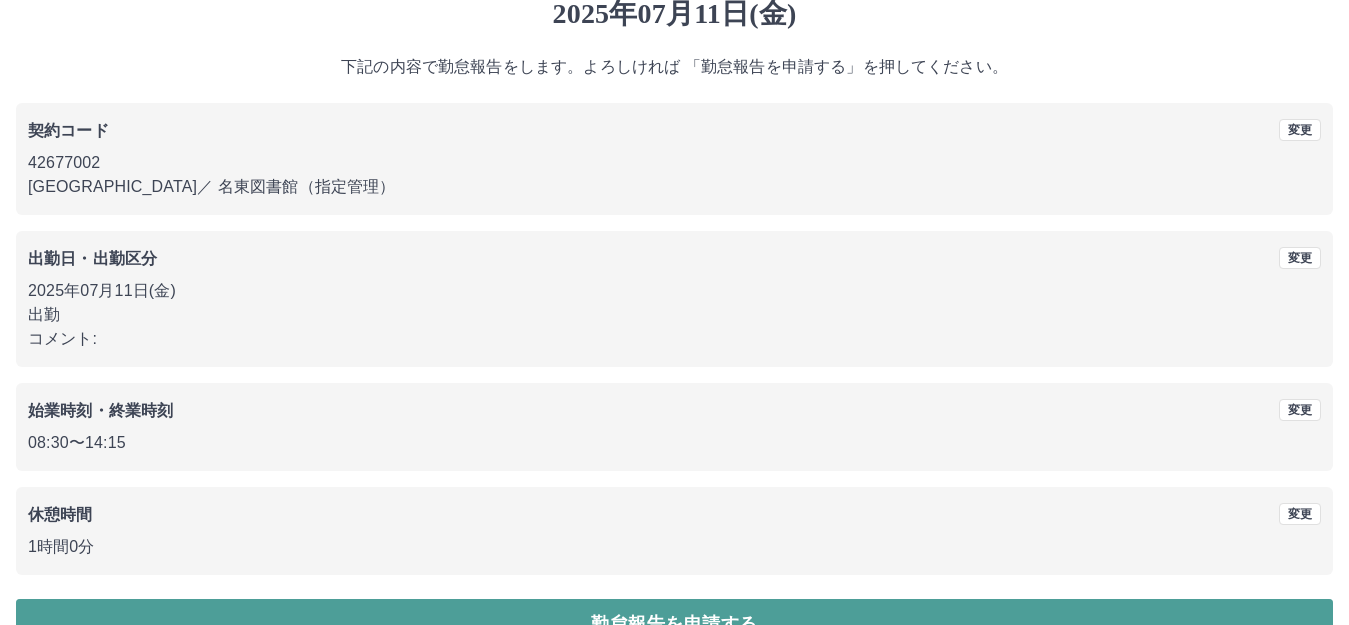 click on "勤怠報告を申請する" at bounding box center (674, 624) 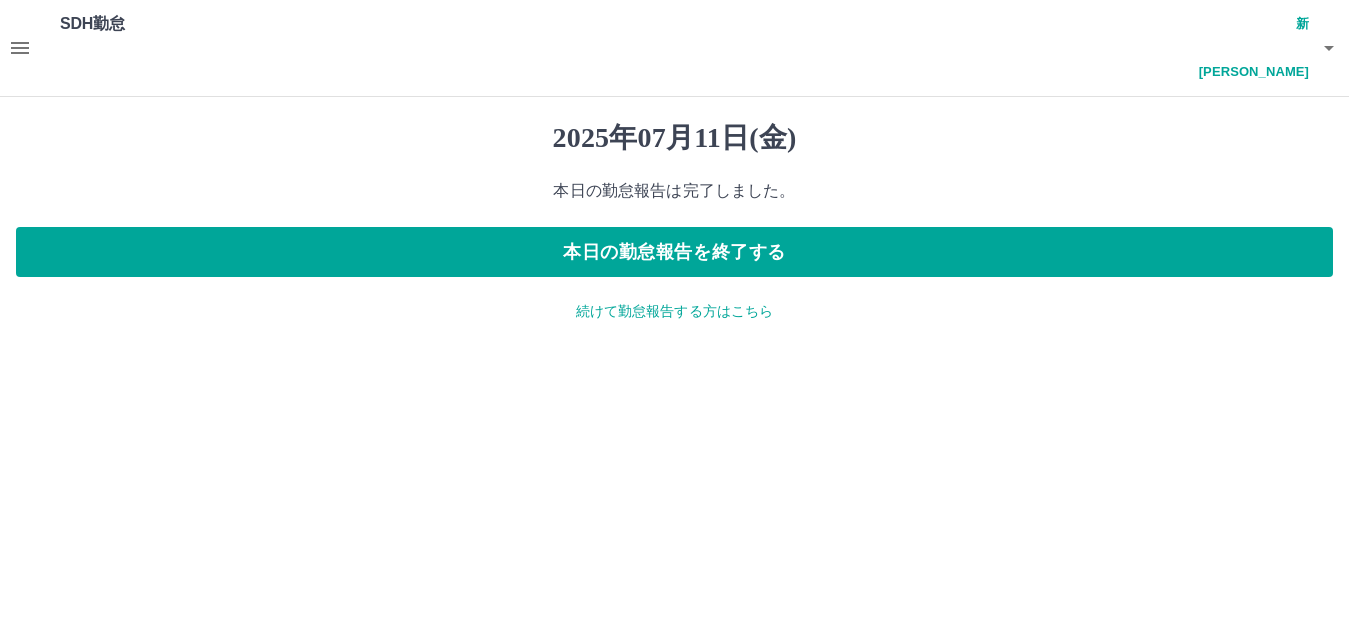 scroll, scrollTop: 0, scrollLeft: 0, axis: both 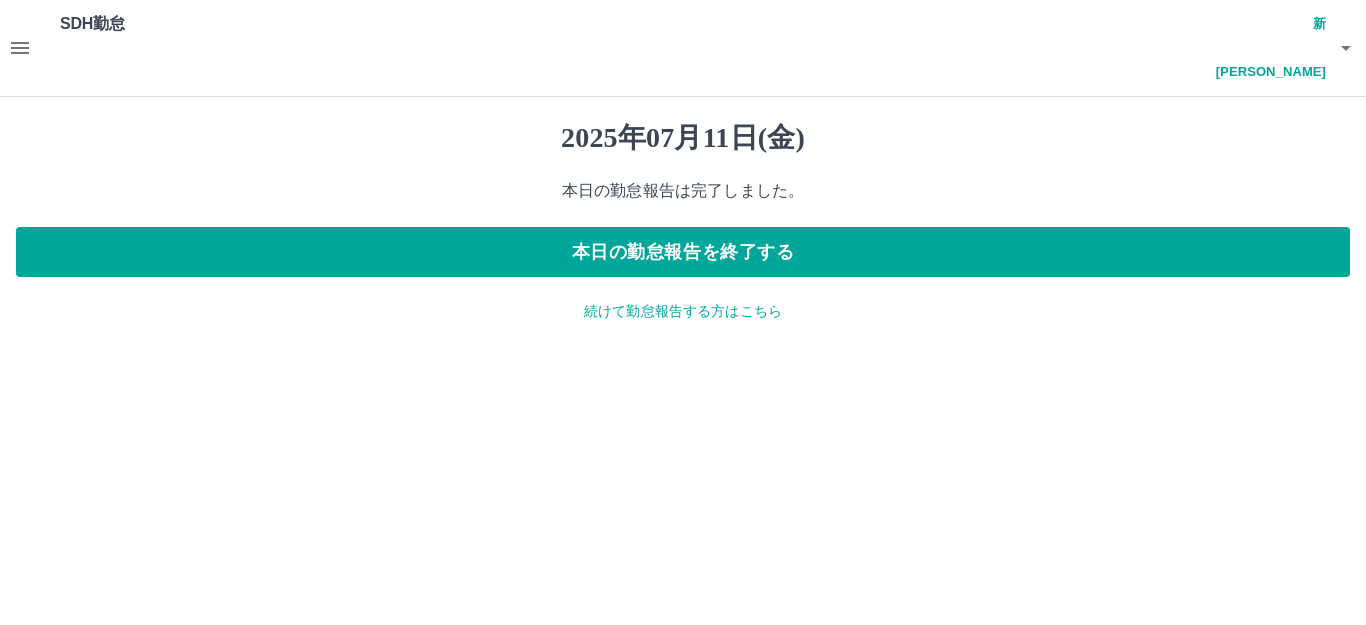 click on "続けて勤怠報告する方はこちら" at bounding box center (683, 311) 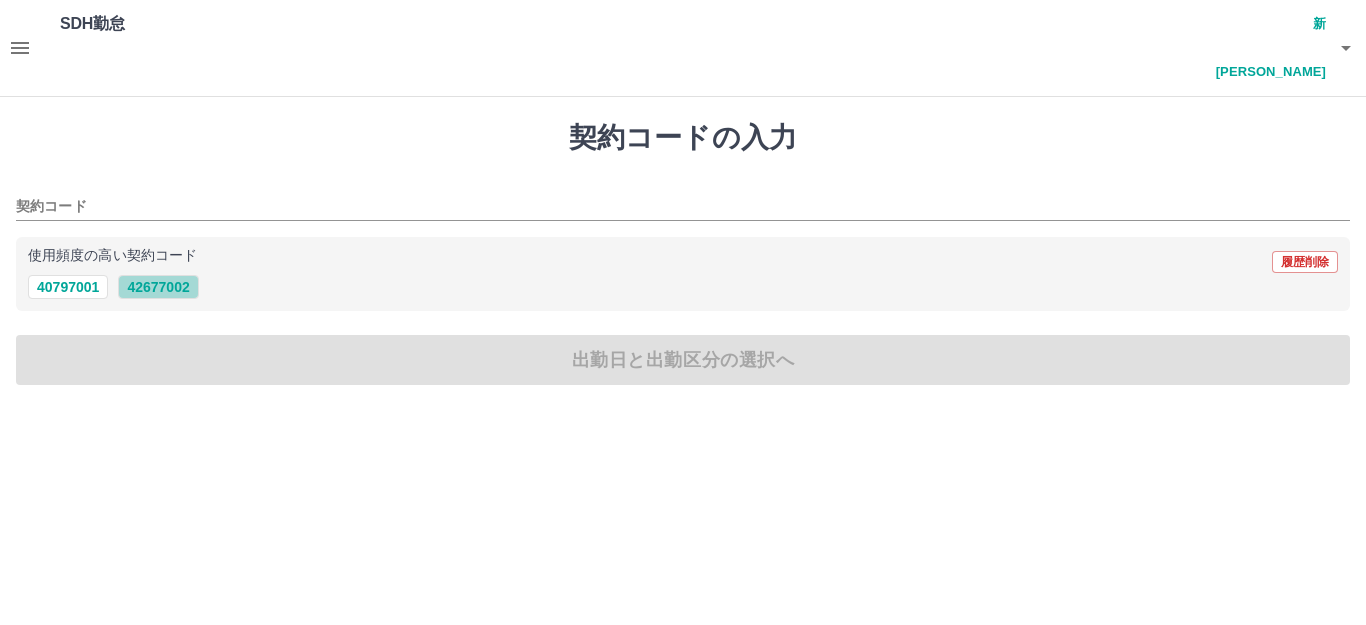 click on "42677002" at bounding box center [158, 287] 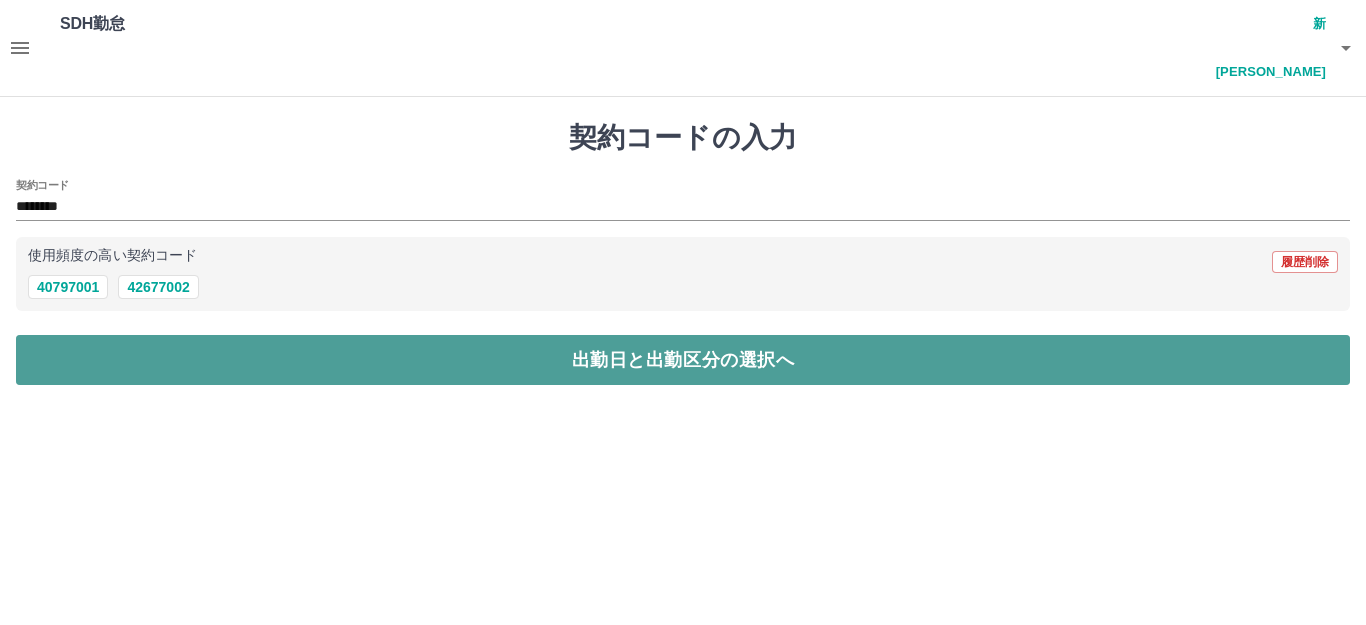click on "出勤日と出勤区分の選択へ" at bounding box center (683, 360) 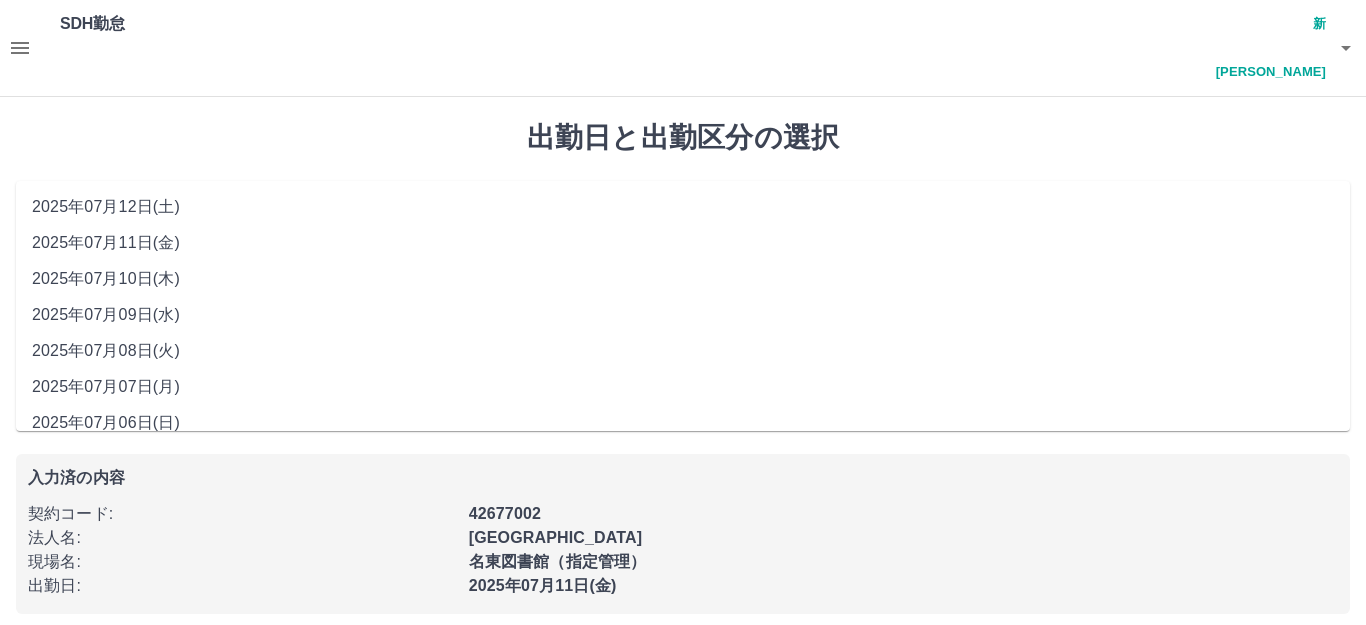 click on "**********" at bounding box center (683, 215) 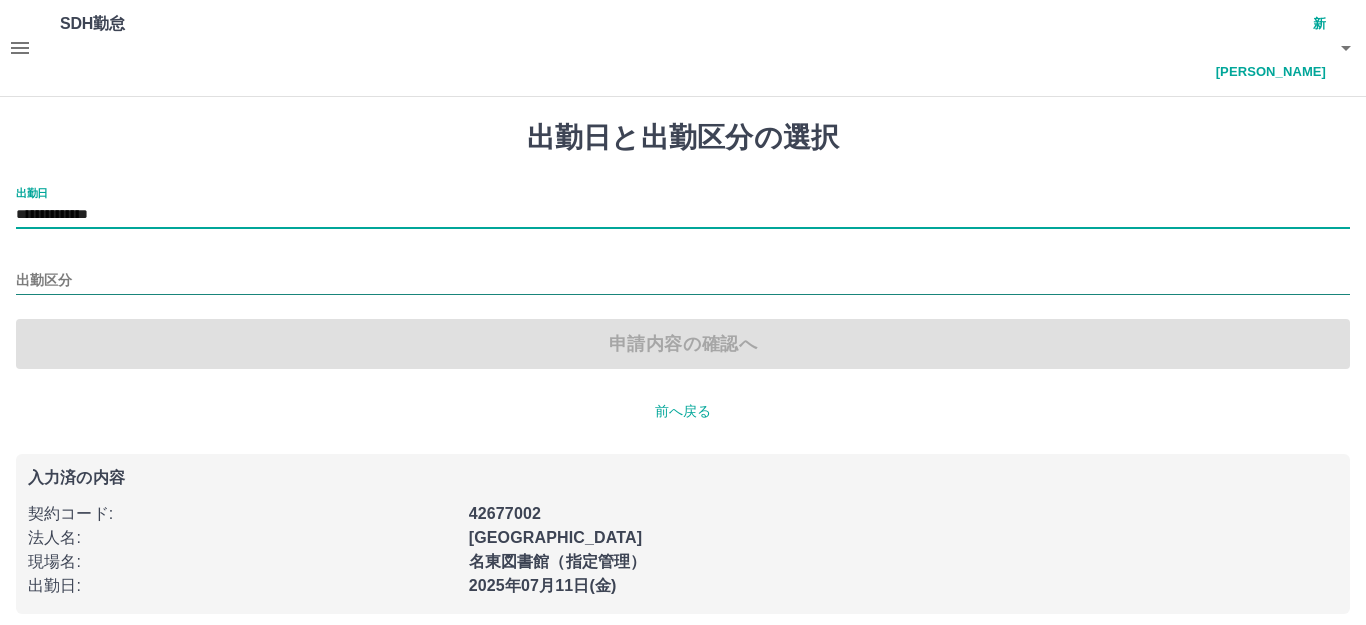 click on "出勤区分" at bounding box center (683, 281) 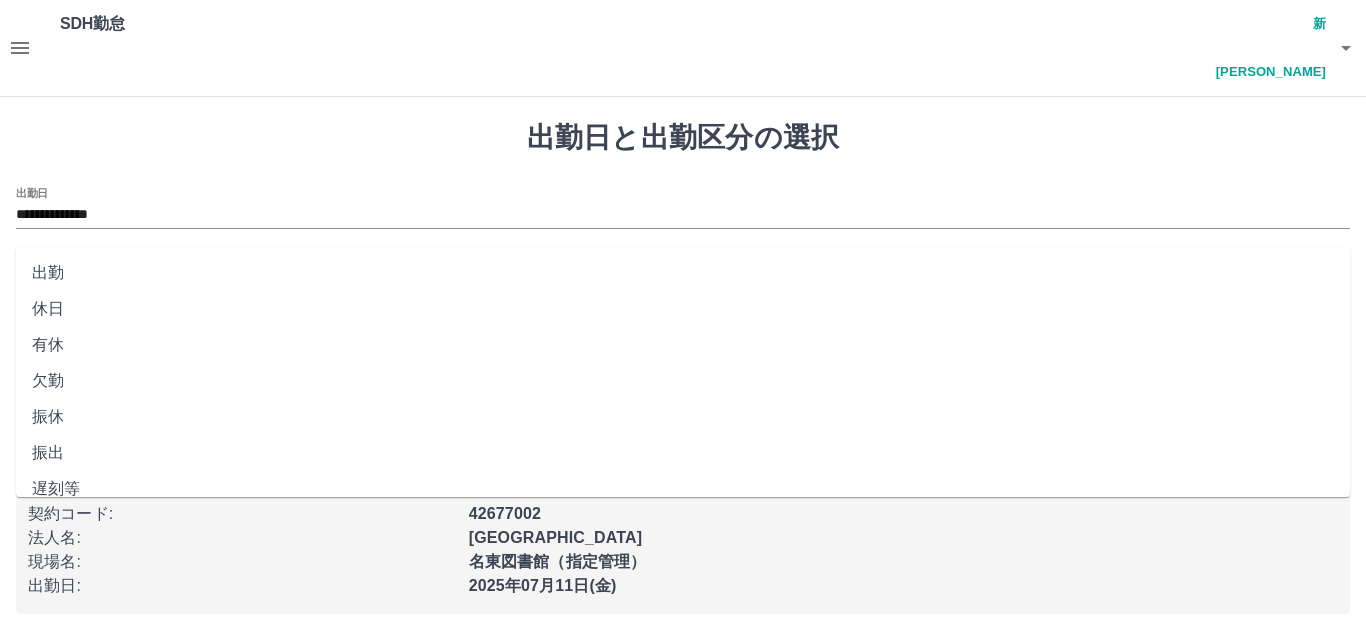 click on "出勤" at bounding box center (683, 273) 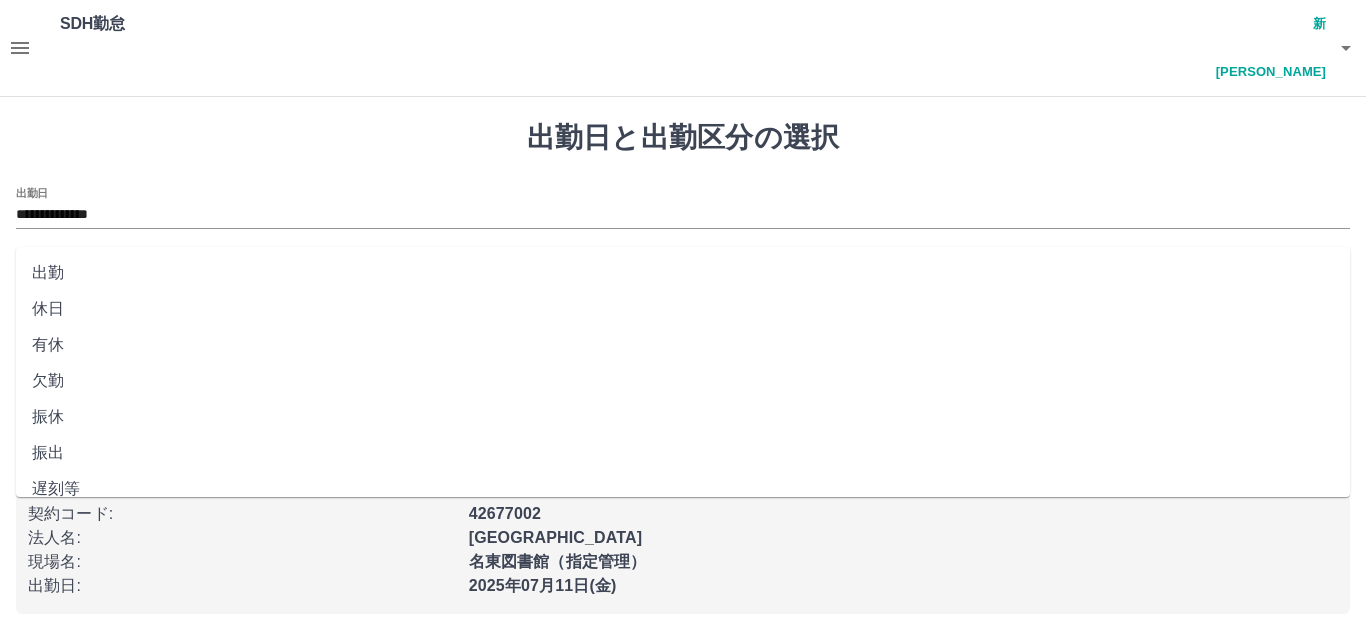 type on "**" 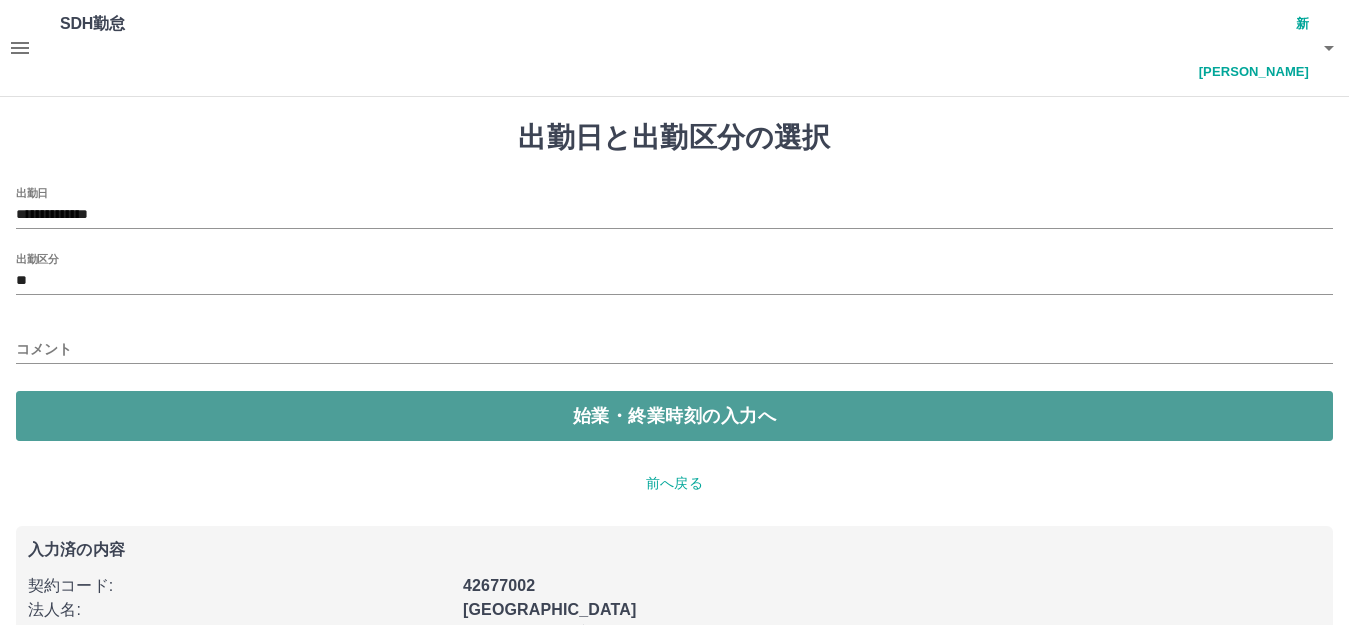 click on "始業・終業時刻の入力へ" at bounding box center (674, 416) 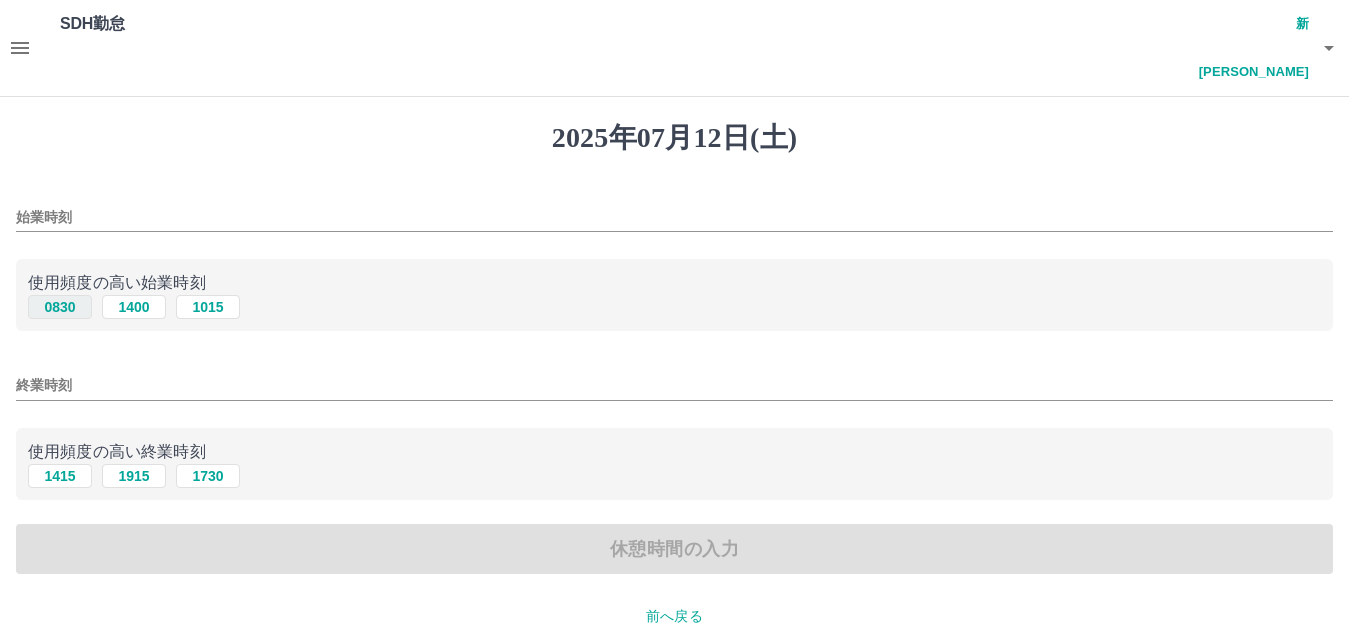 click on "0830" at bounding box center (60, 307) 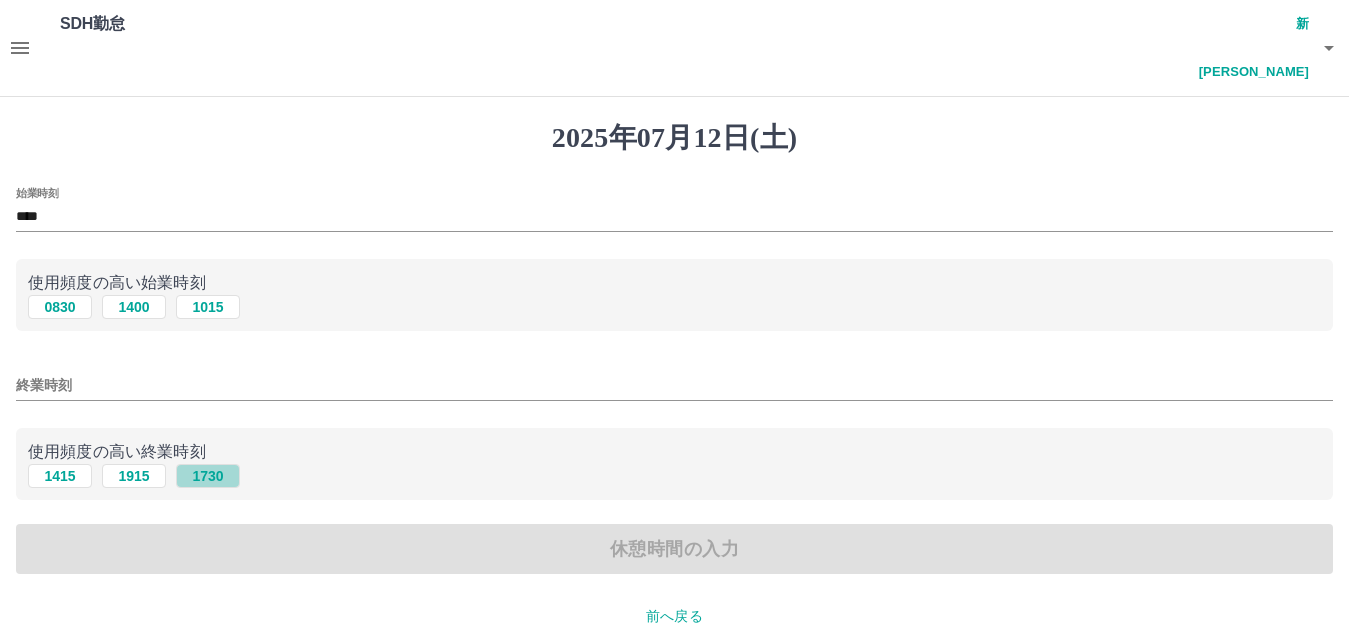 click on "1730" at bounding box center [208, 476] 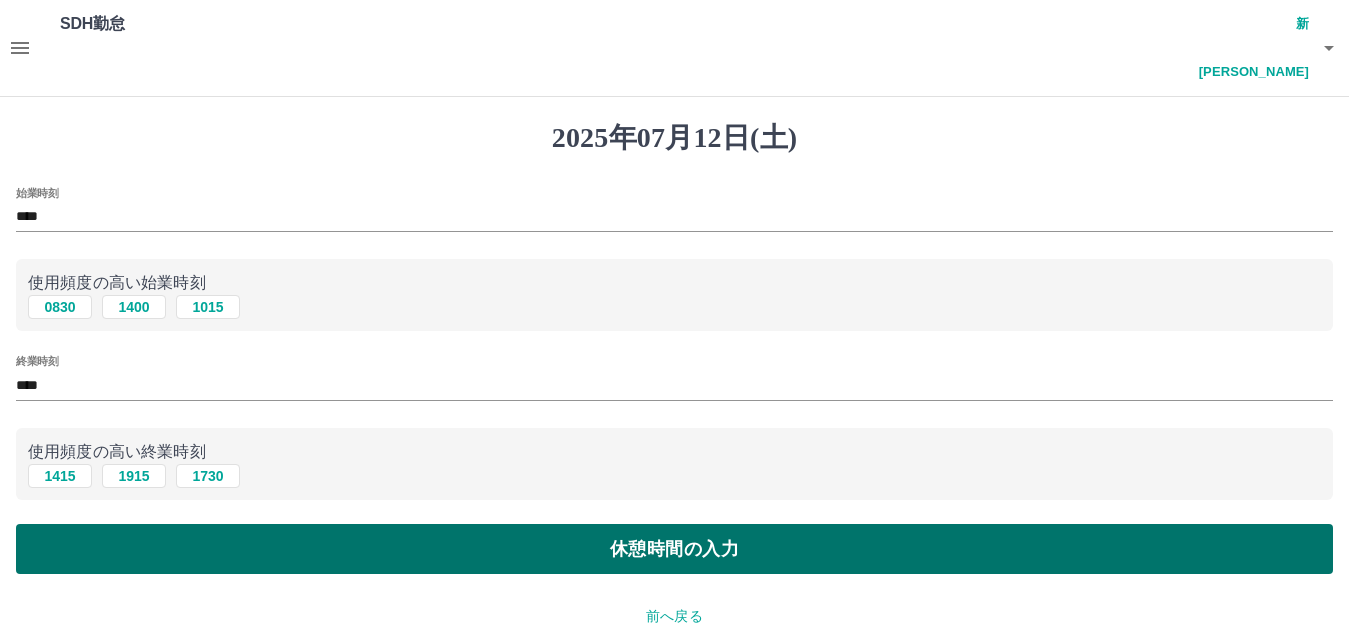 click on "休憩時間の入力" at bounding box center [674, 549] 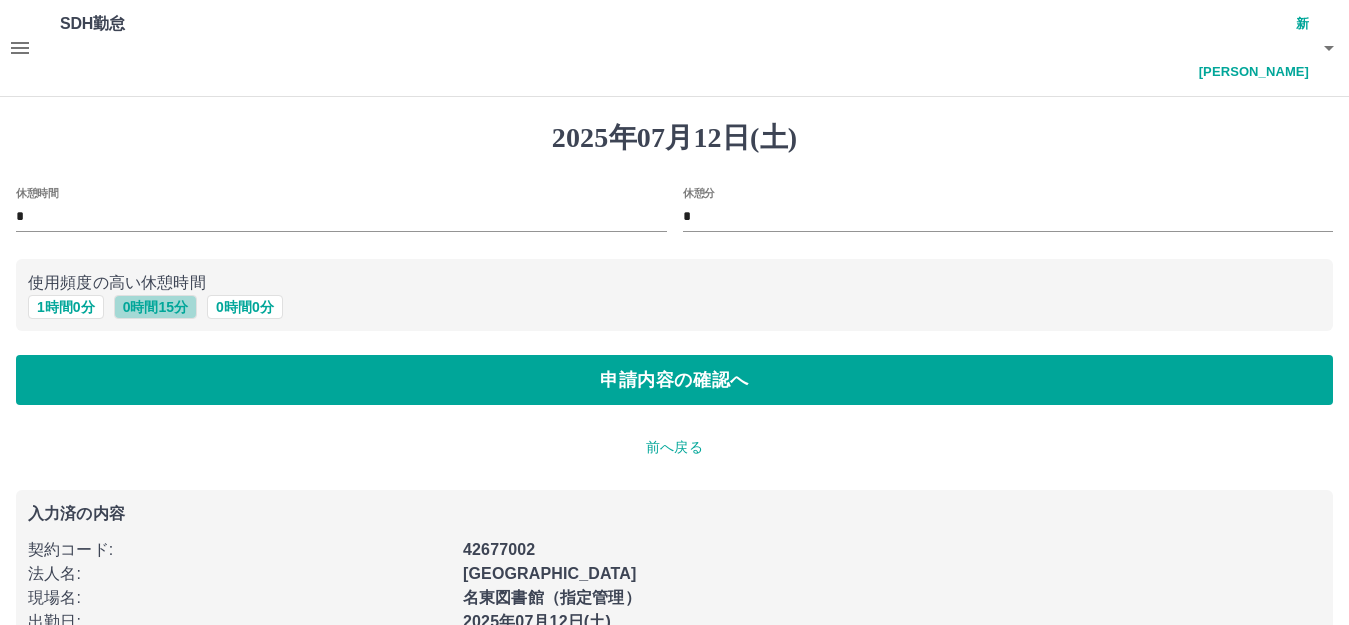 click on "0 時間 15 分" at bounding box center (155, 307) 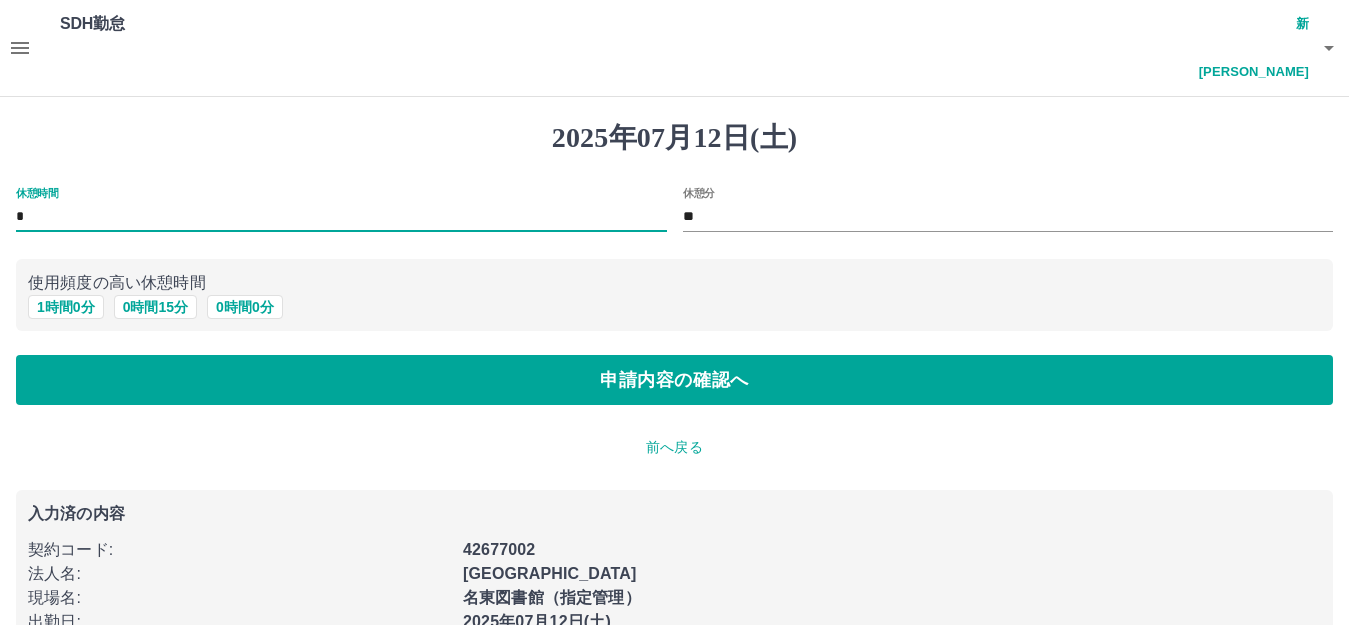 click on "*" at bounding box center [341, 217] 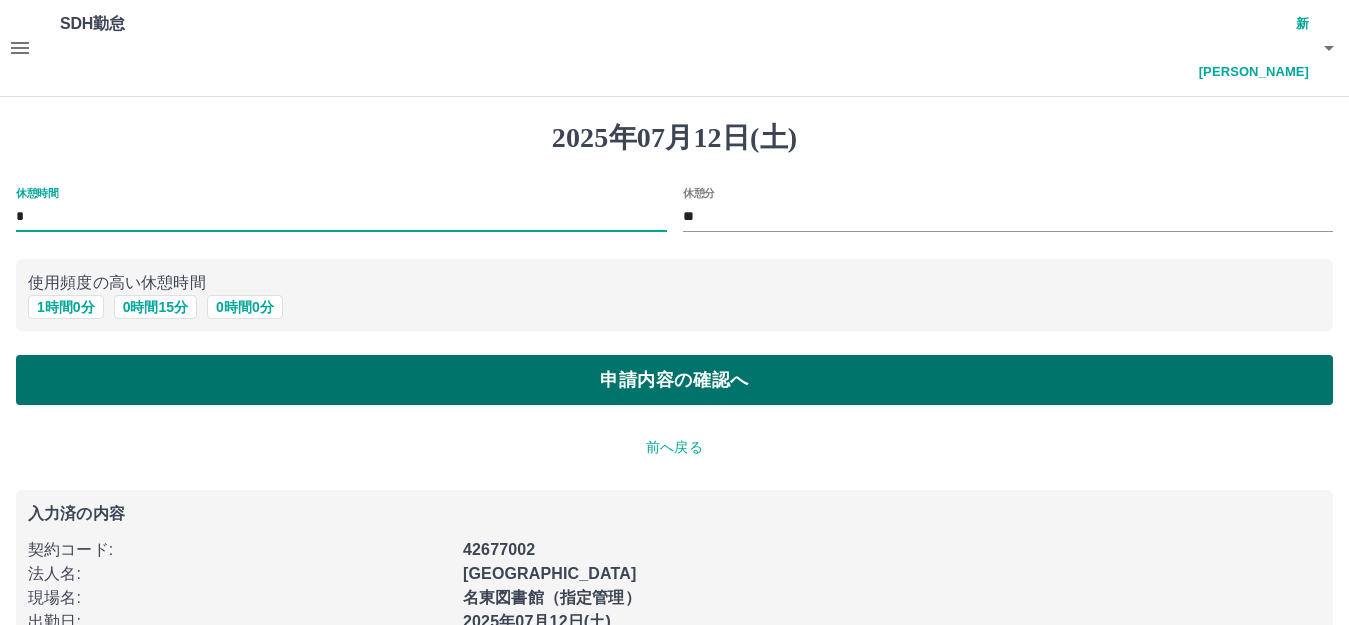 type on "*" 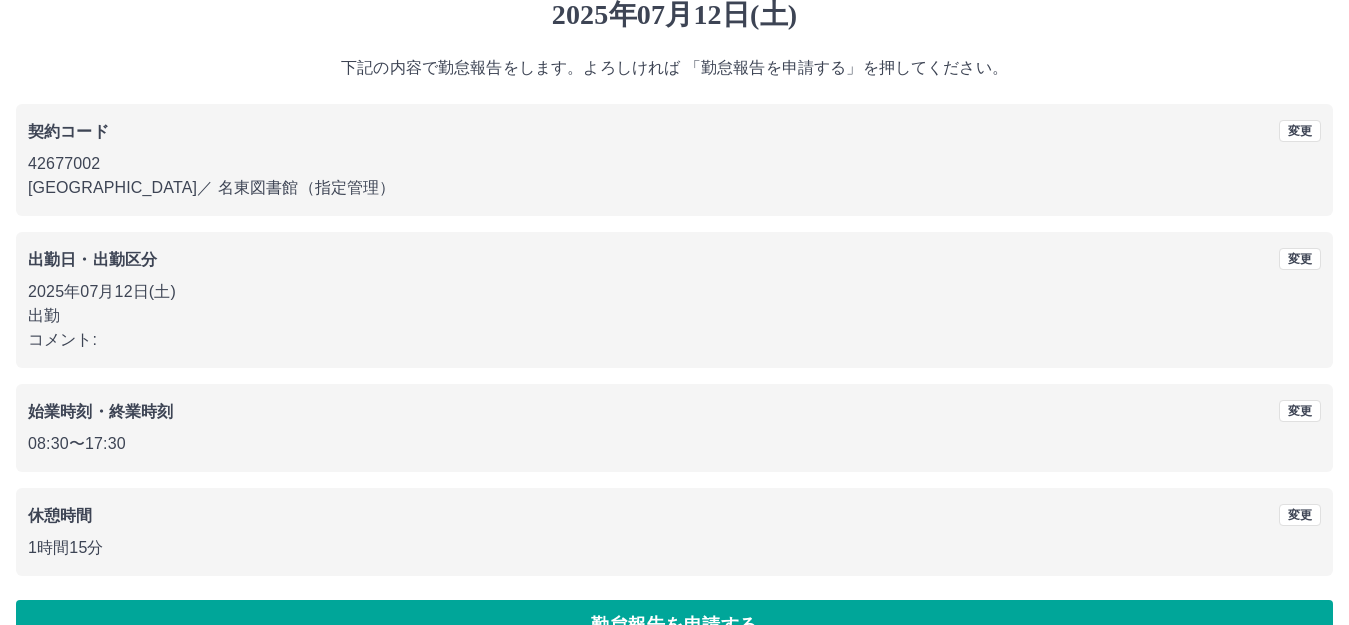 scroll, scrollTop: 124, scrollLeft: 0, axis: vertical 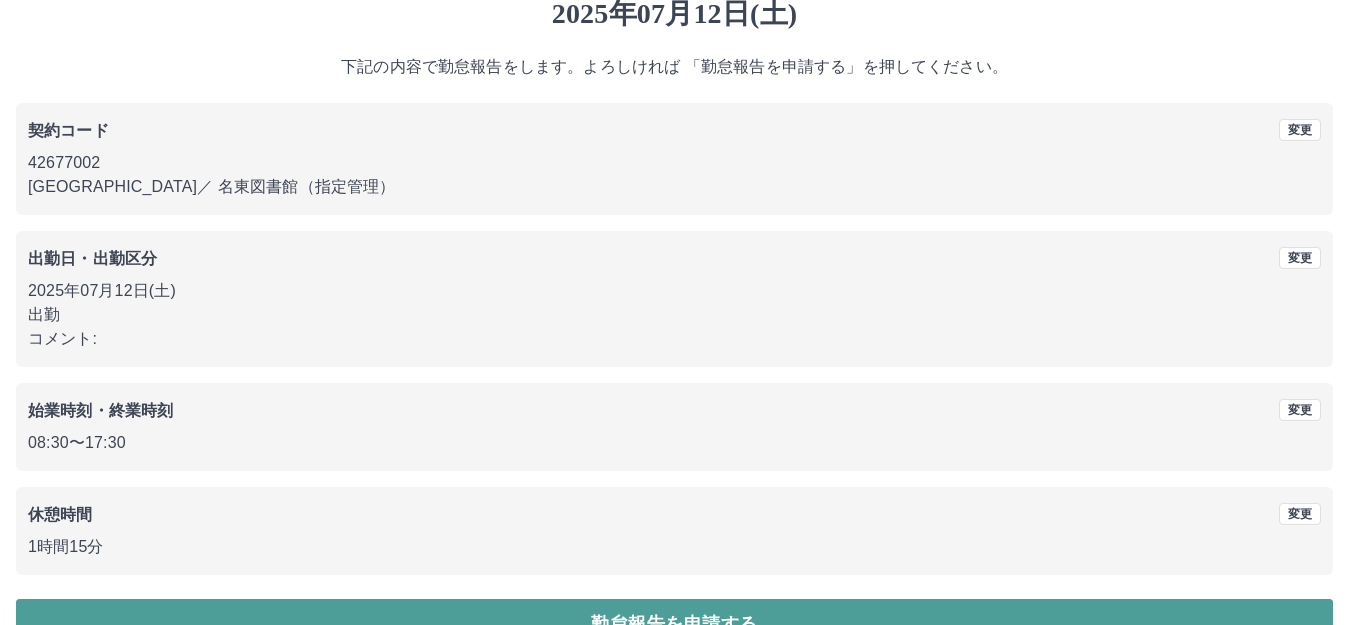 click on "勤怠報告を申請する" at bounding box center [674, 624] 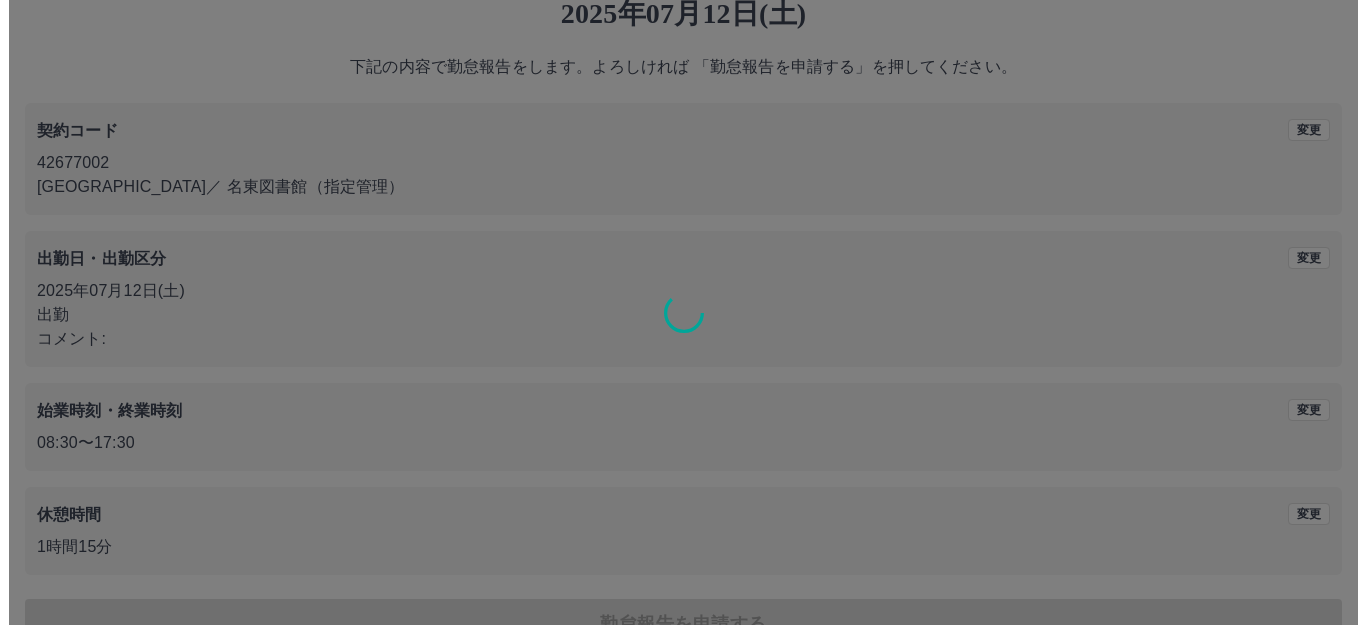 scroll, scrollTop: 0, scrollLeft: 0, axis: both 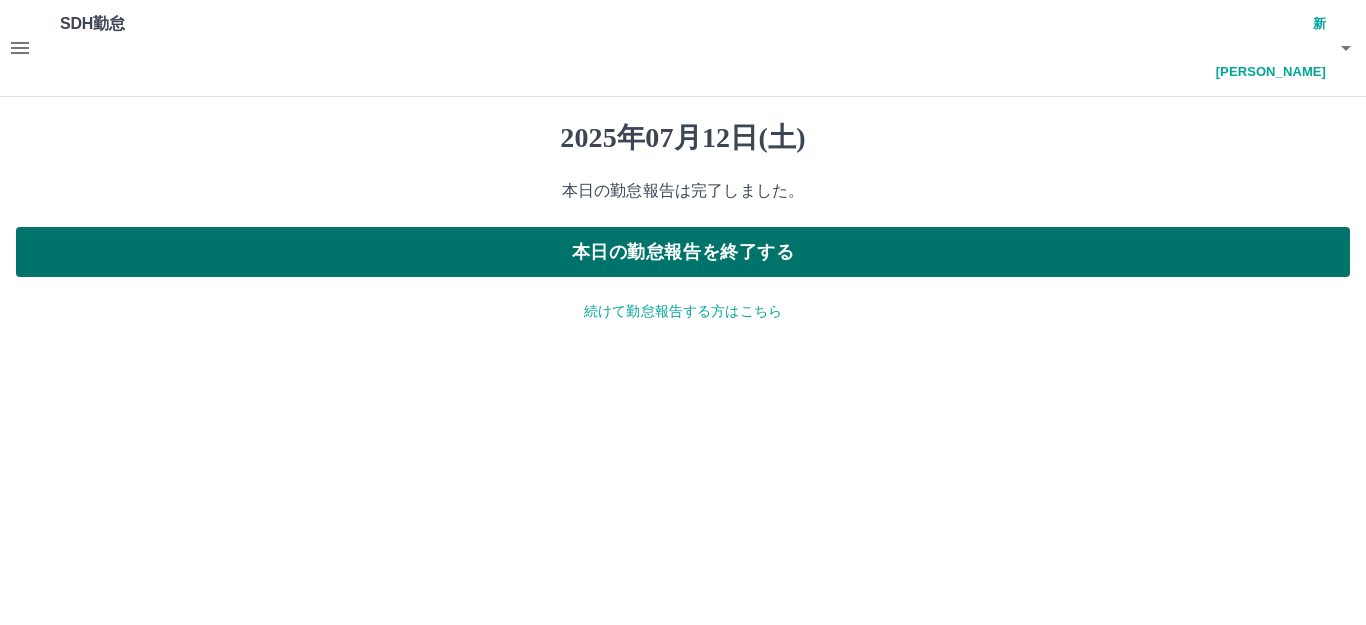 click on "本日の勤怠報告を終了する" at bounding box center [683, 252] 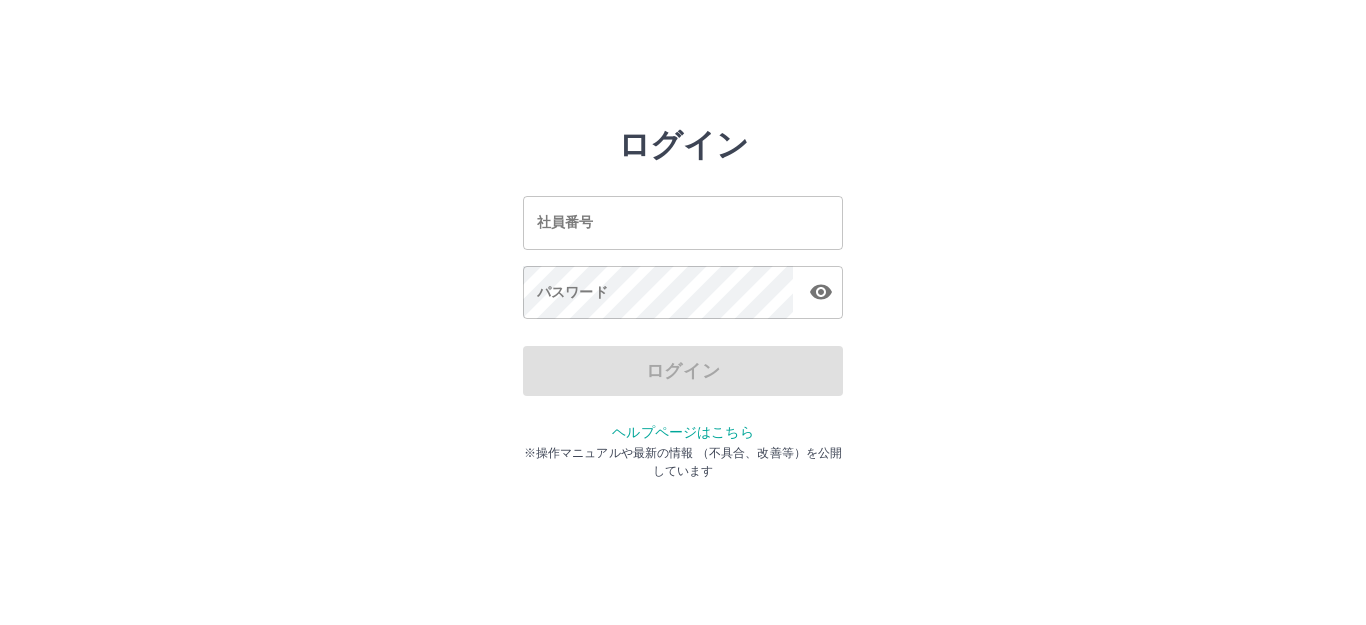 scroll, scrollTop: 0, scrollLeft: 0, axis: both 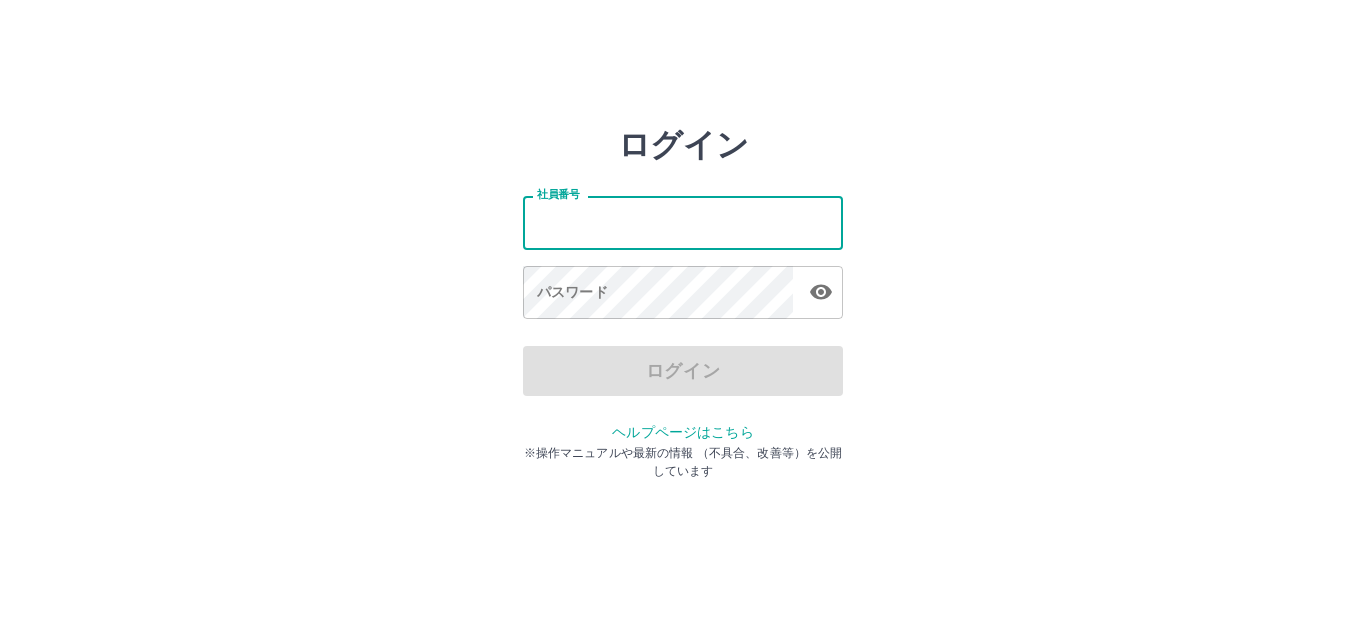 click on "社員番号" at bounding box center [683, 222] 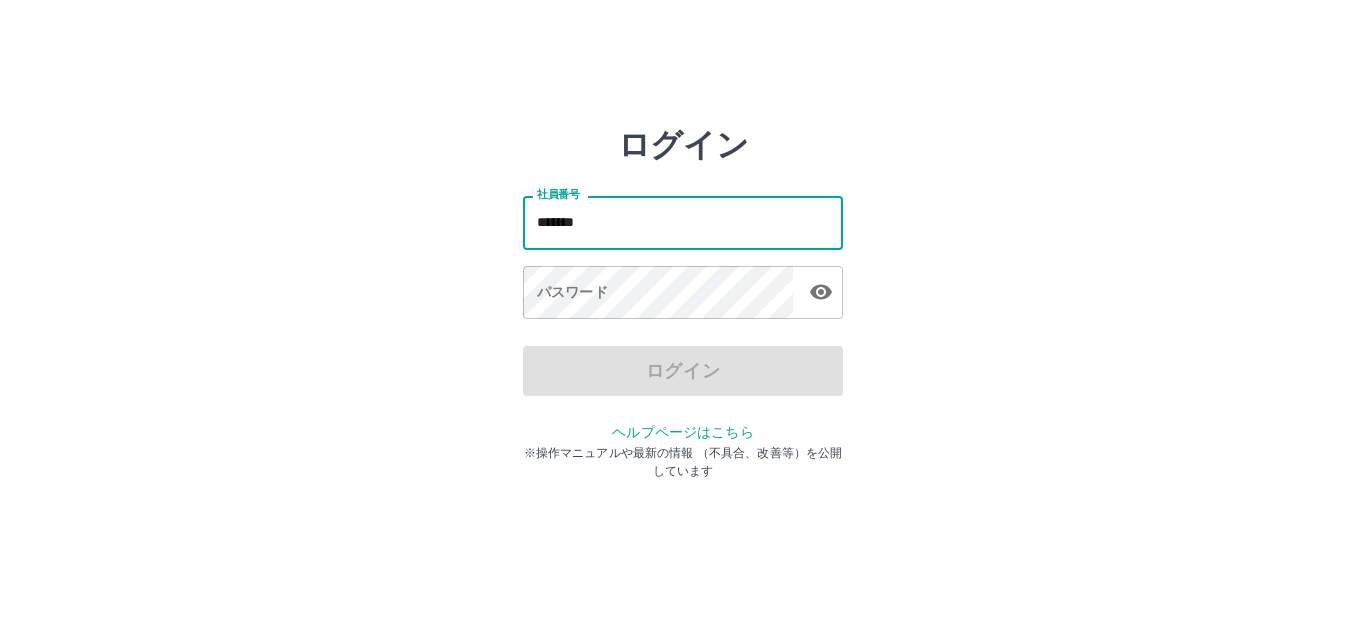 type on "*******" 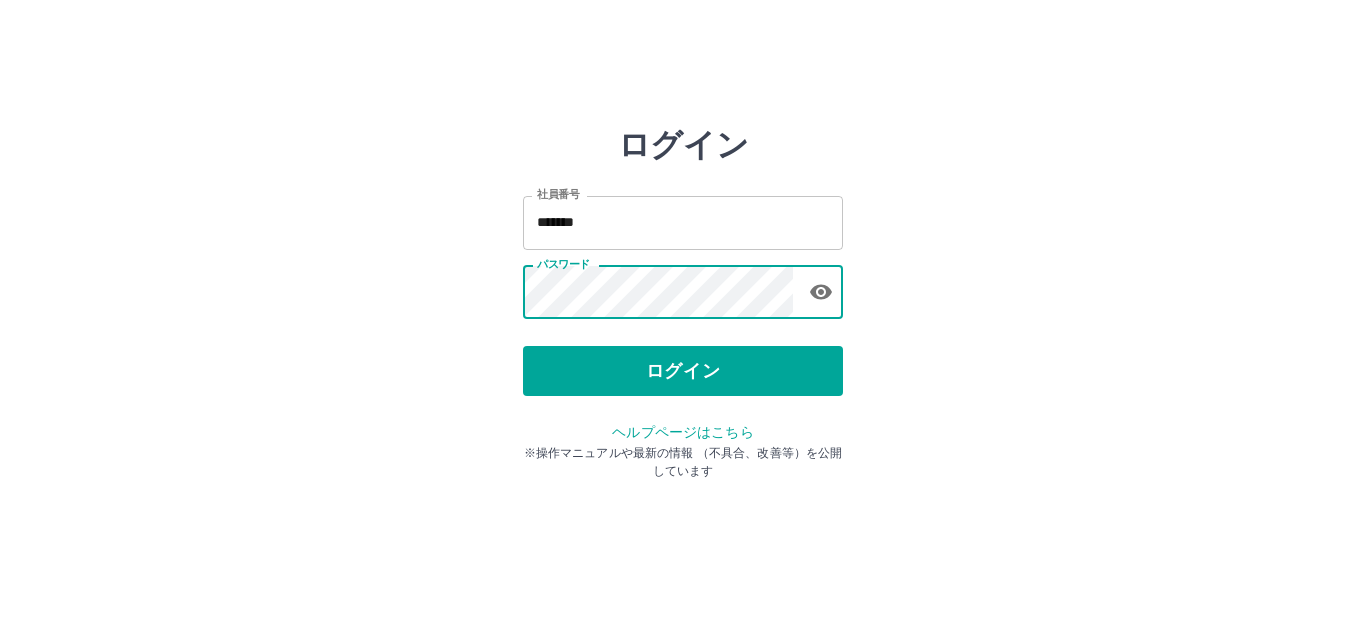 type 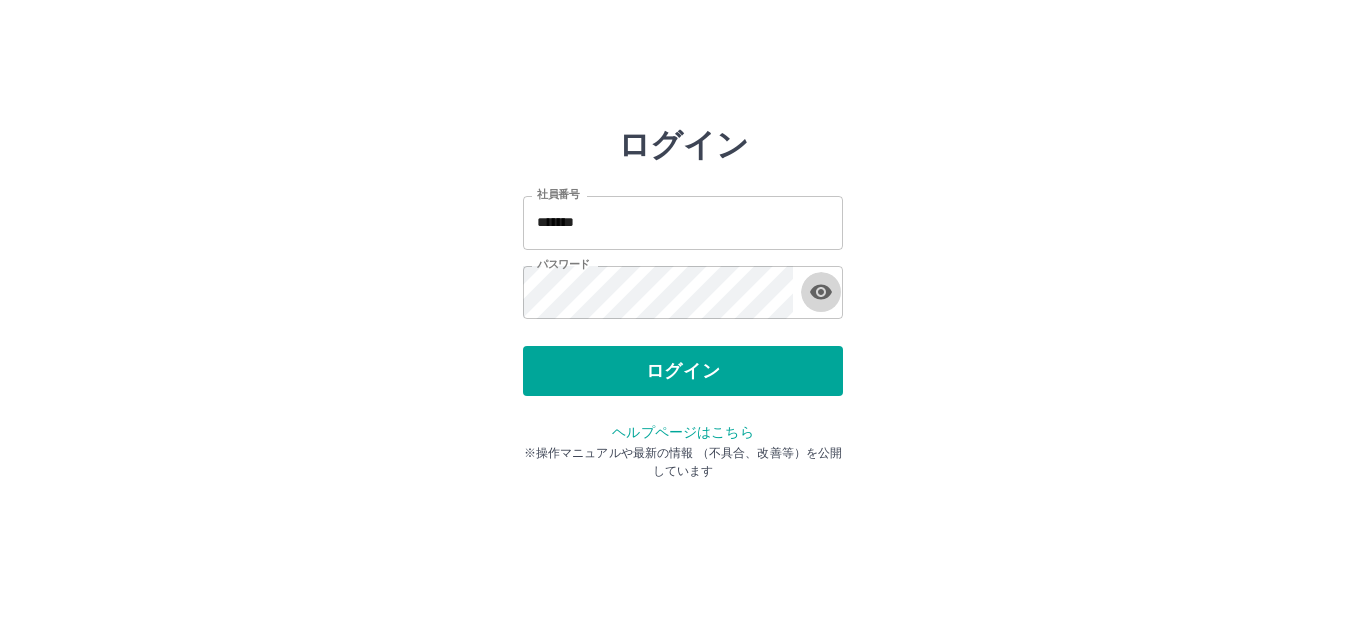 click at bounding box center [821, 292] 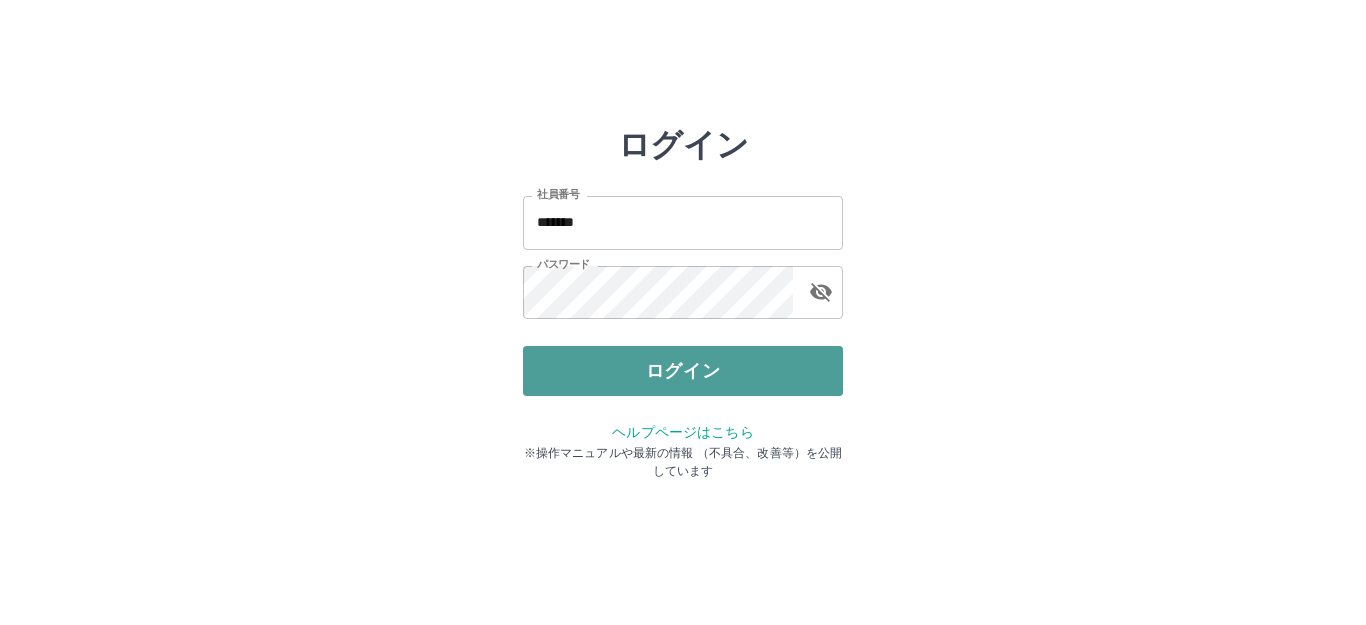 click on "ログイン" at bounding box center (683, 371) 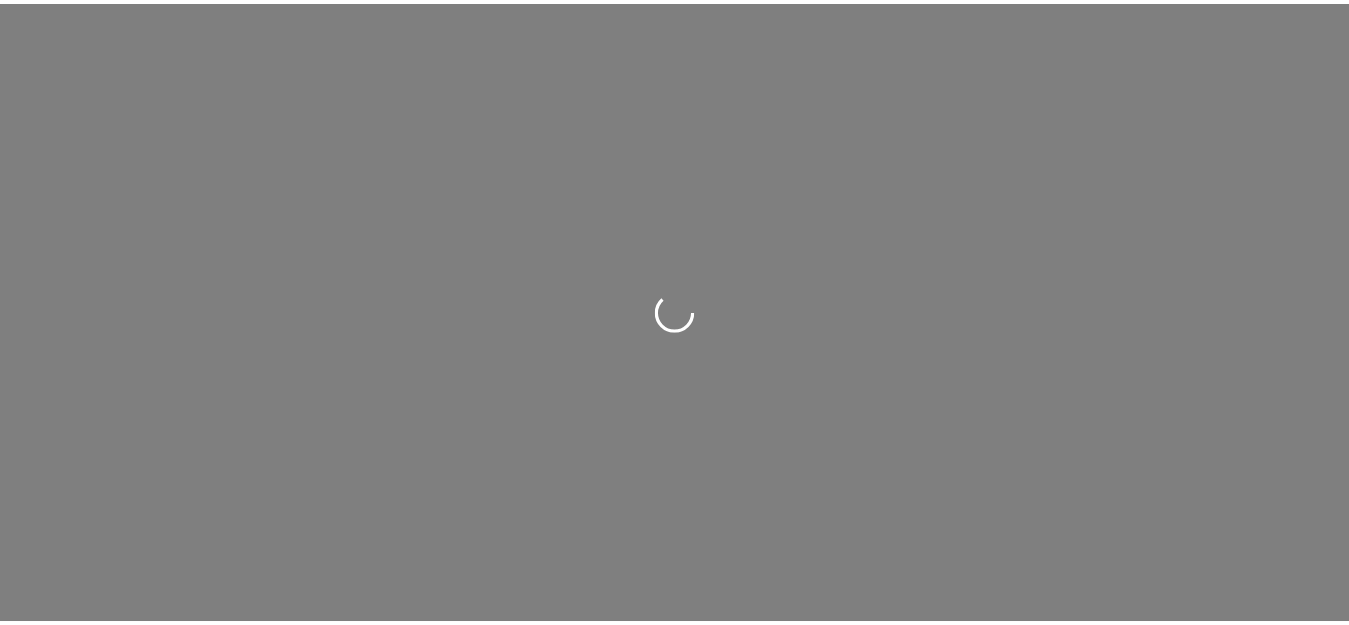 scroll, scrollTop: 0, scrollLeft: 0, axis: both 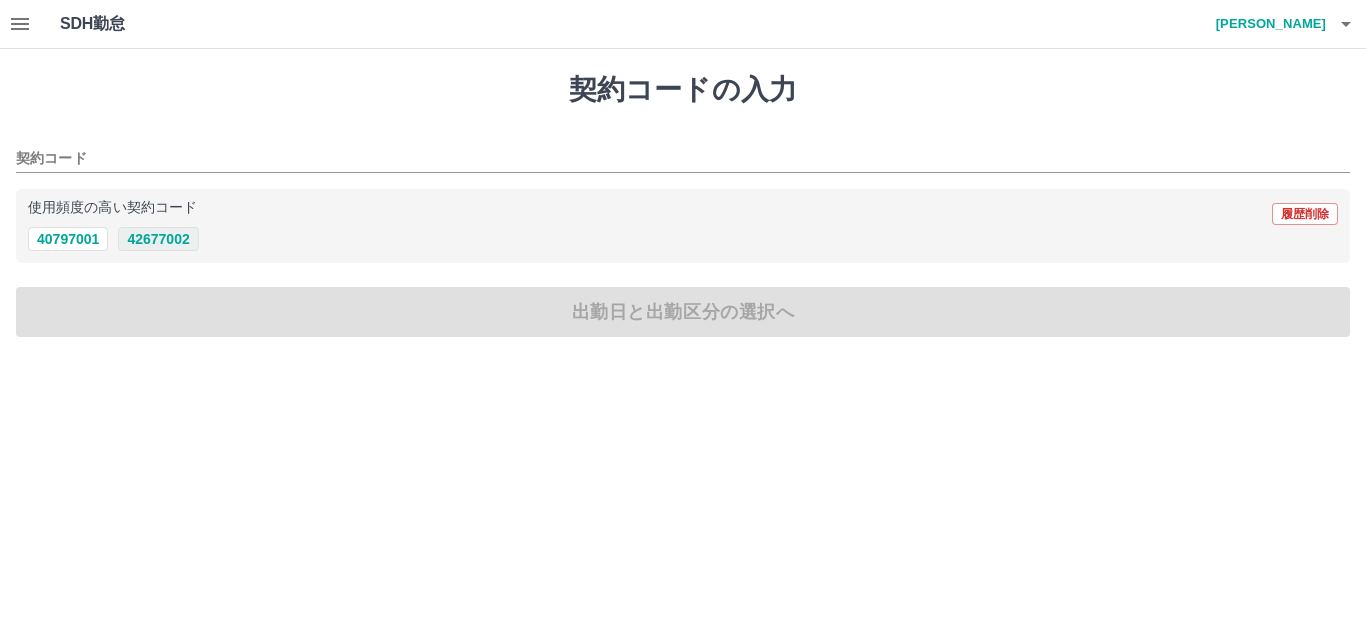 click on "42677002" at bounding box center [158, 239] 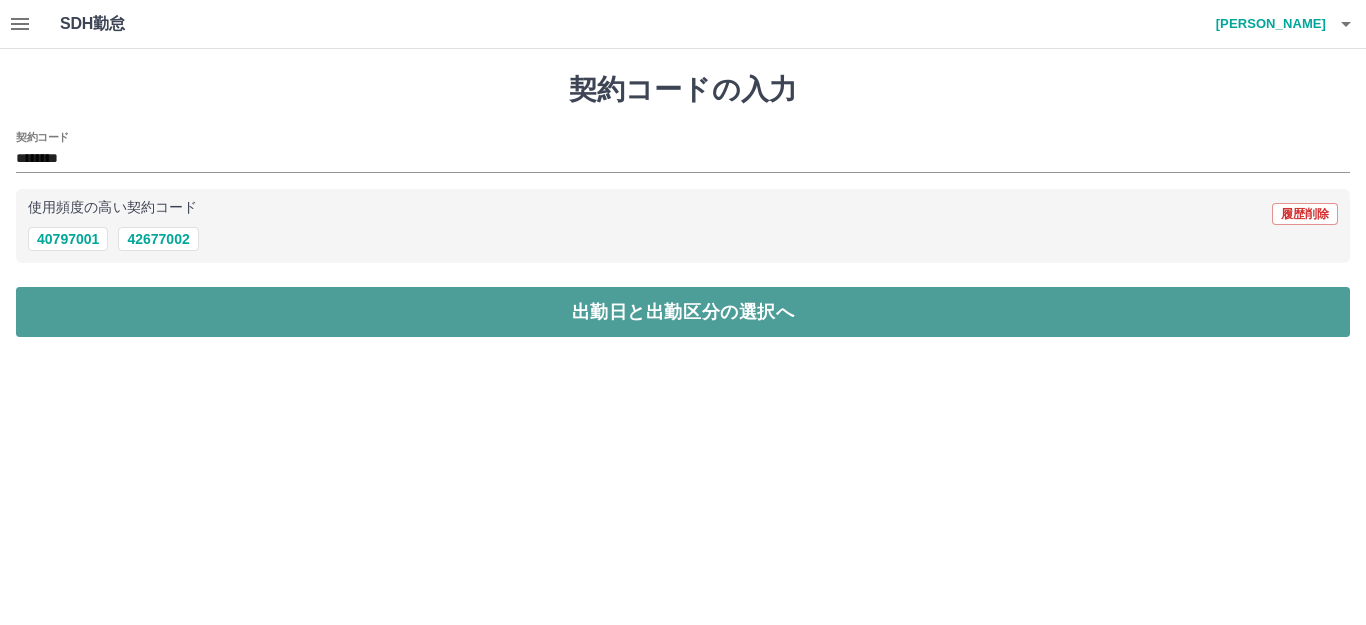 click on "出勤日と出勤区分の選択へ" at bounding box center (683, 312) 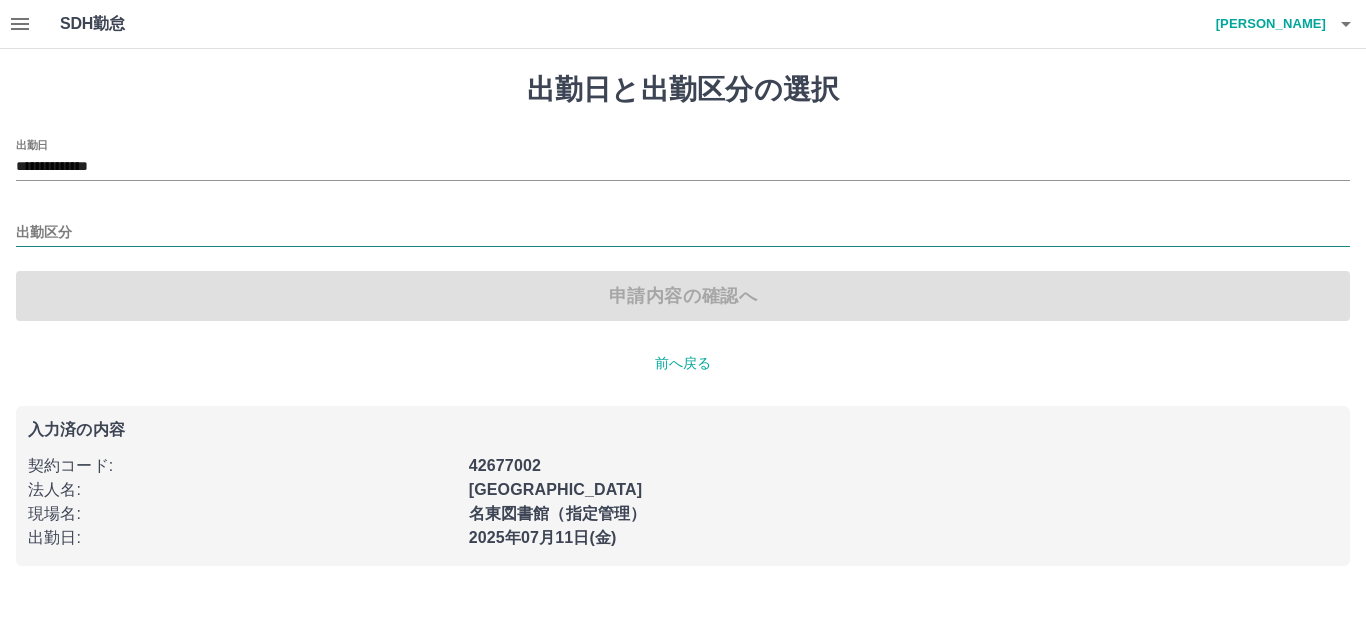 click on "出勤区分" at bounding box center (683, 233) 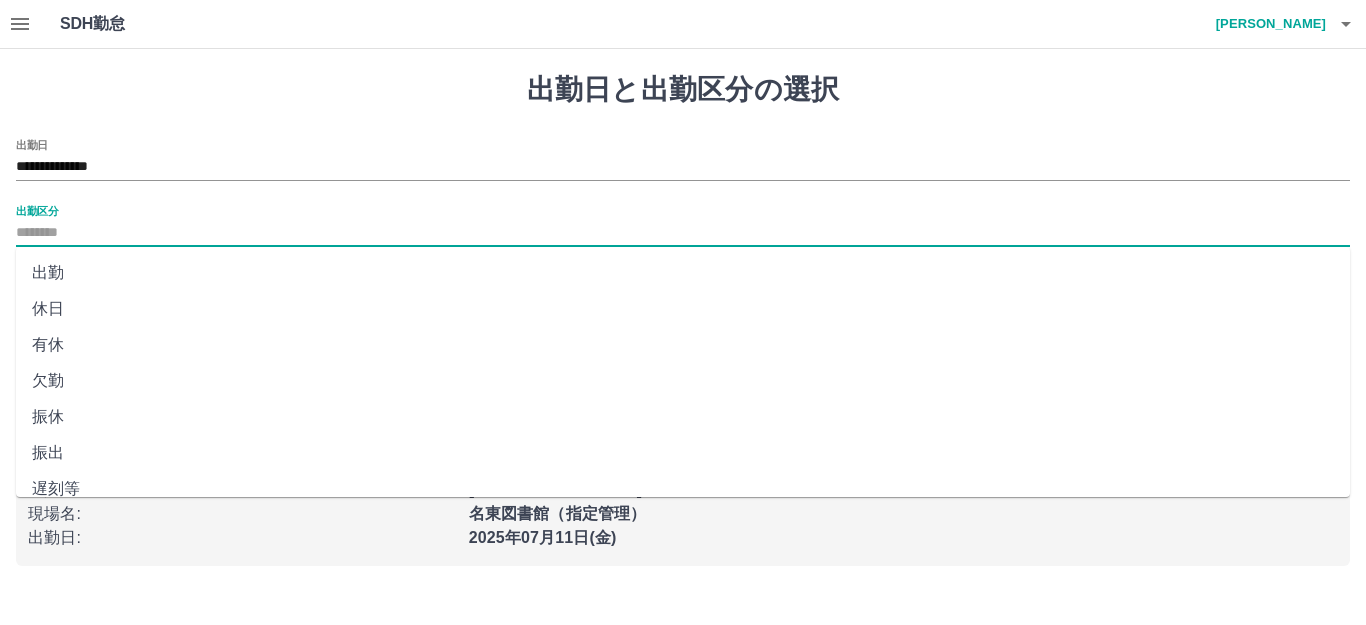 click on "出勤" at bounding box center (683, 273) 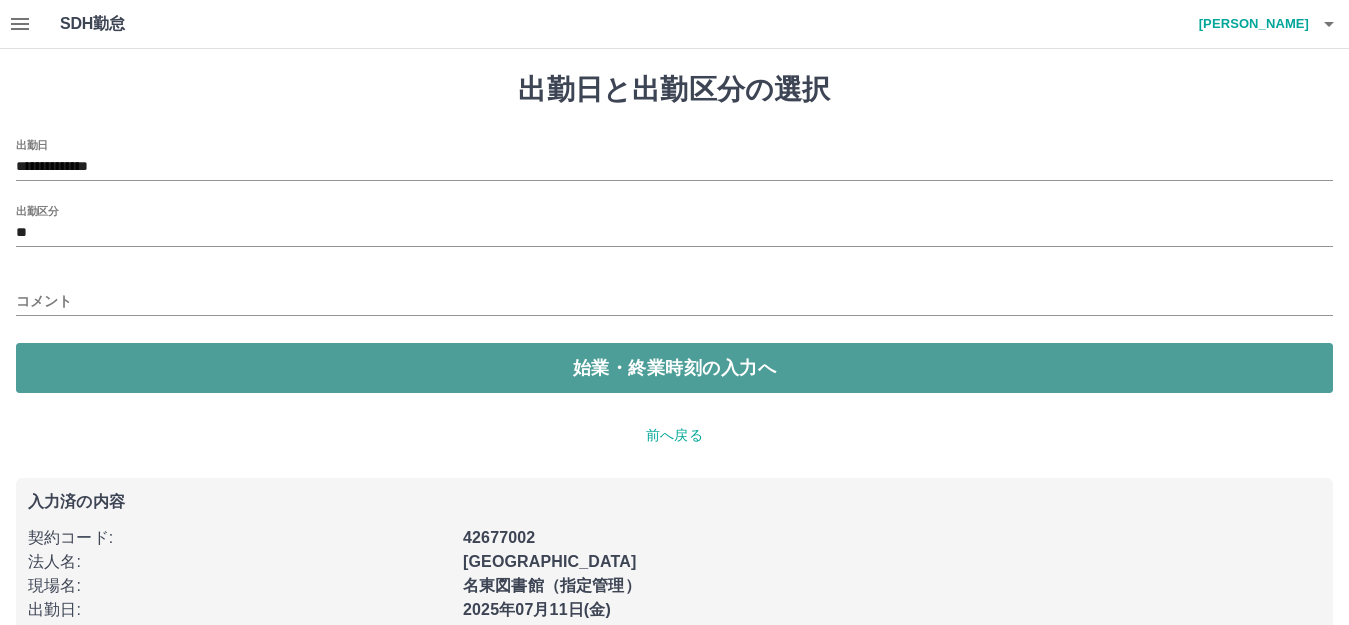 click on "始業・終業時刻の入力へ" at bounding box center [674, 368] 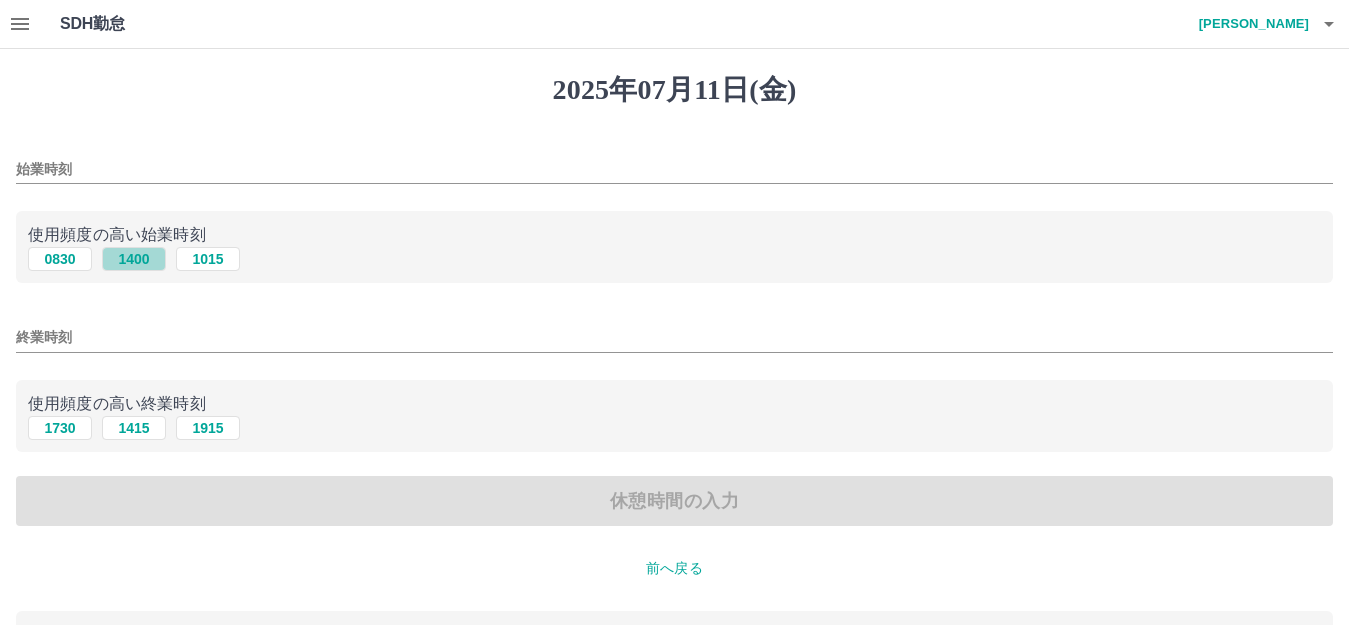 click on "1400" at bounding box center (134, 259) 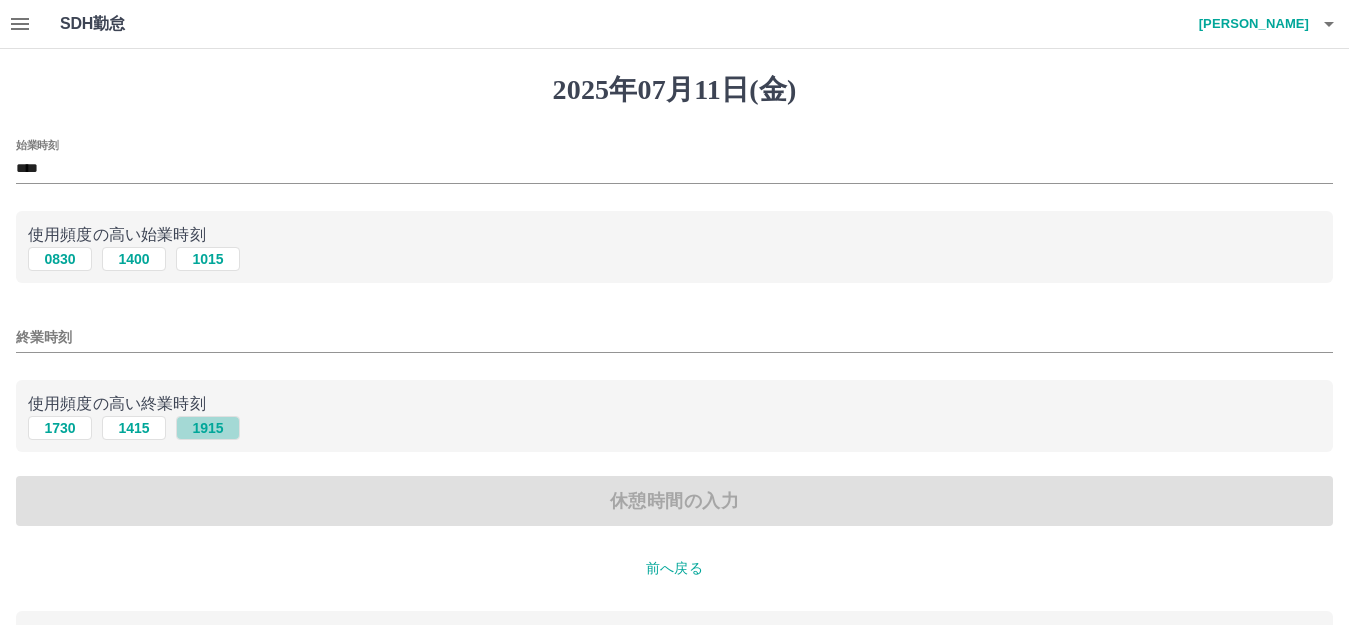 click on "1915" at bounding box center [208, 428] 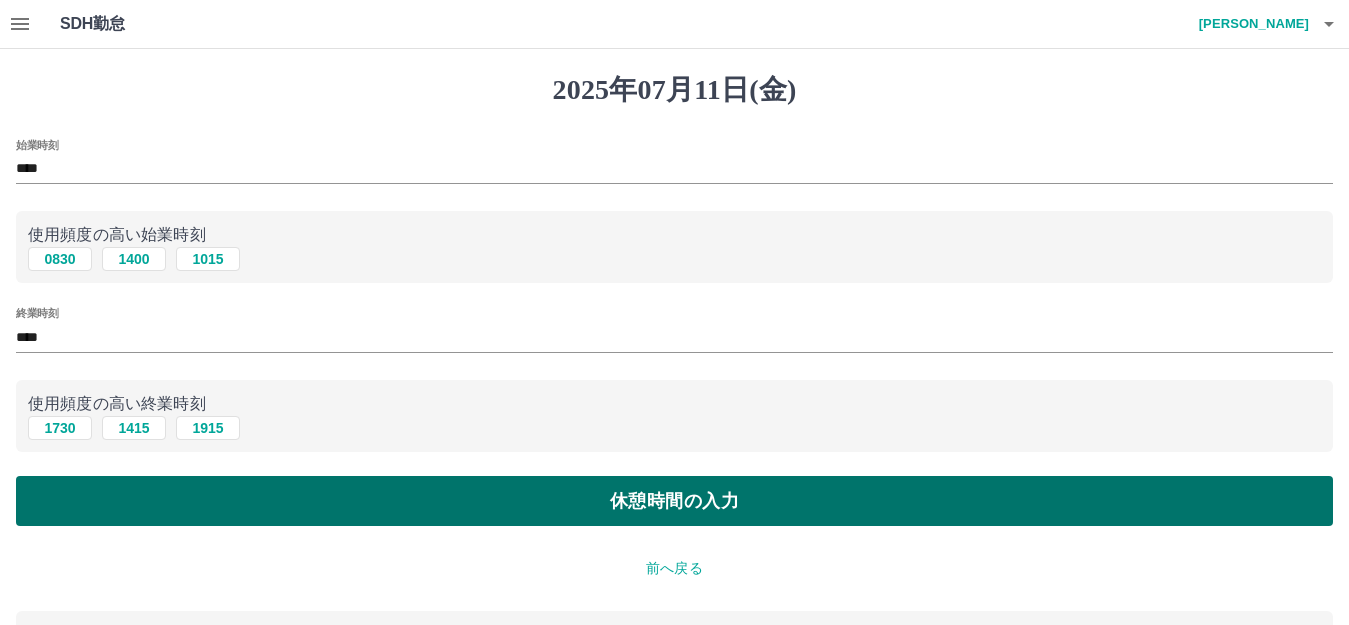 click on "休憩時間の入力" at bounding box center (674, 501) 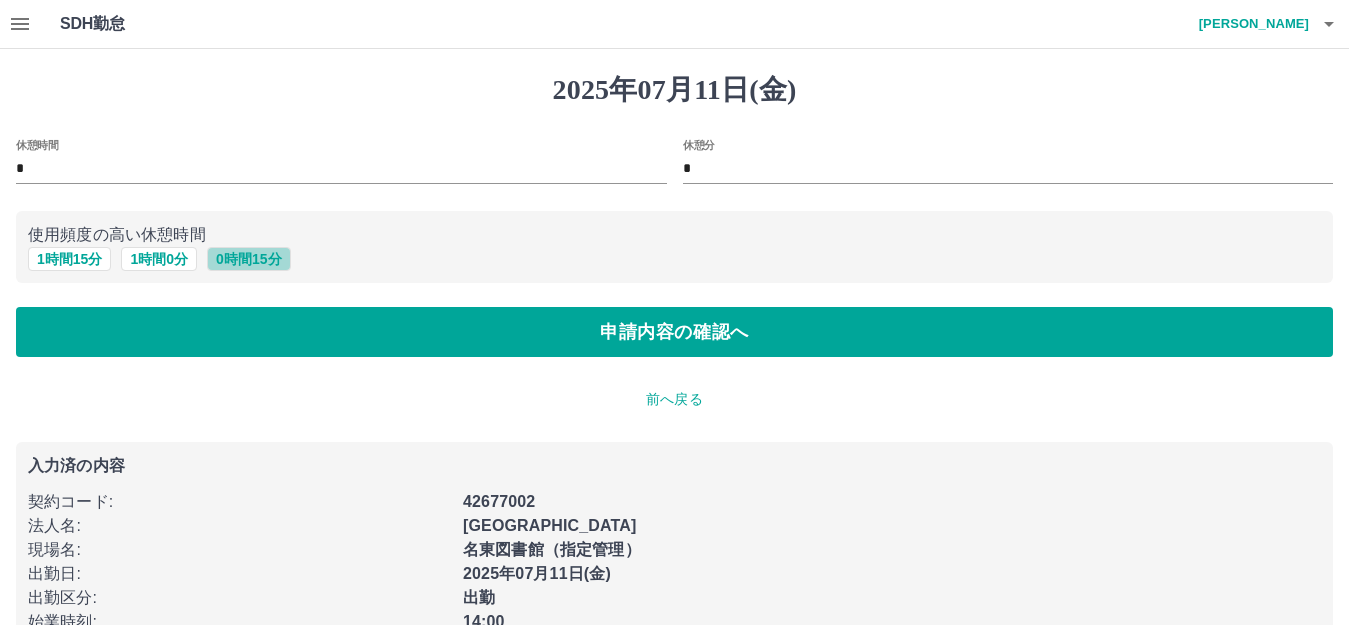 click on "0 時間 15 分" at bounding box center (248, 259) 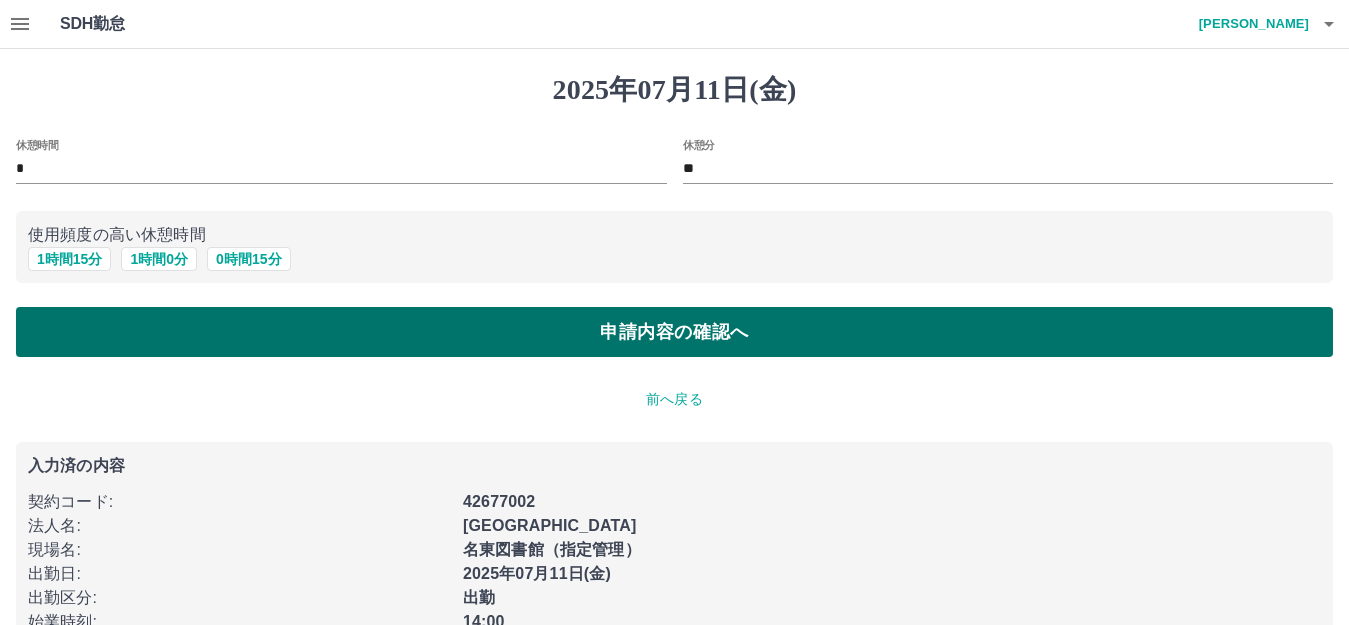 click on "申請内容の確認へ" at bounding box center [674, 332] 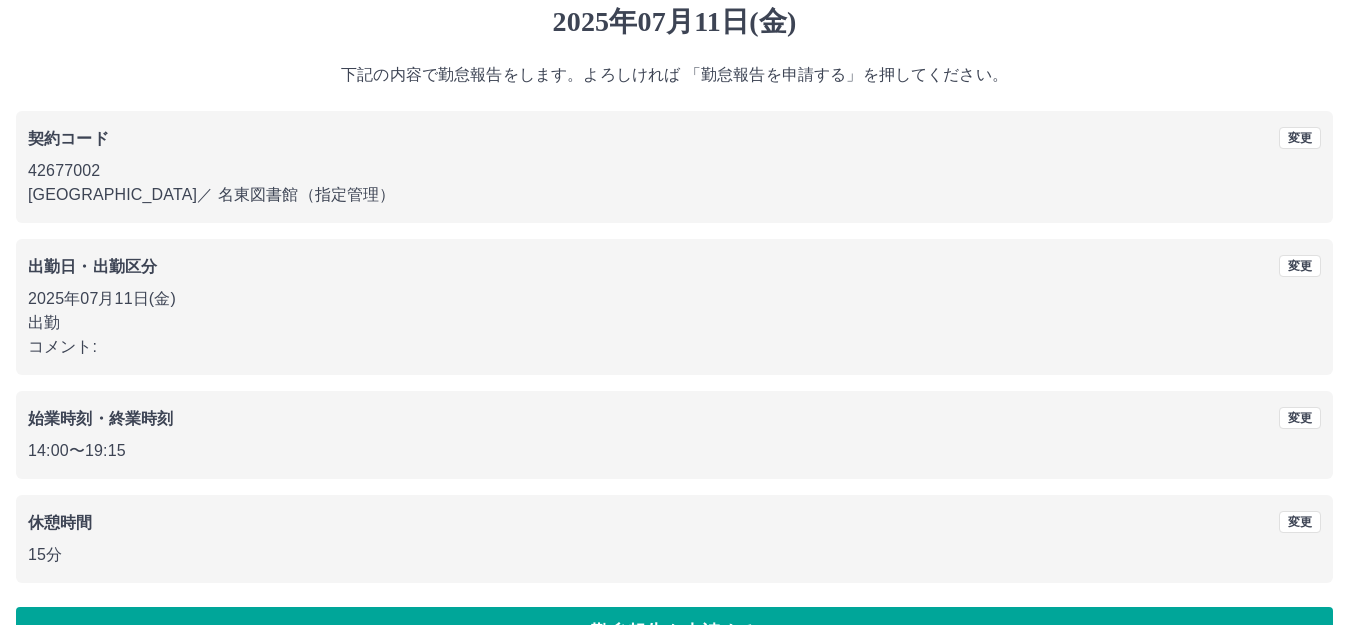 scroll, scrollTop: 124, scrollLeft: 0, axis: vertical 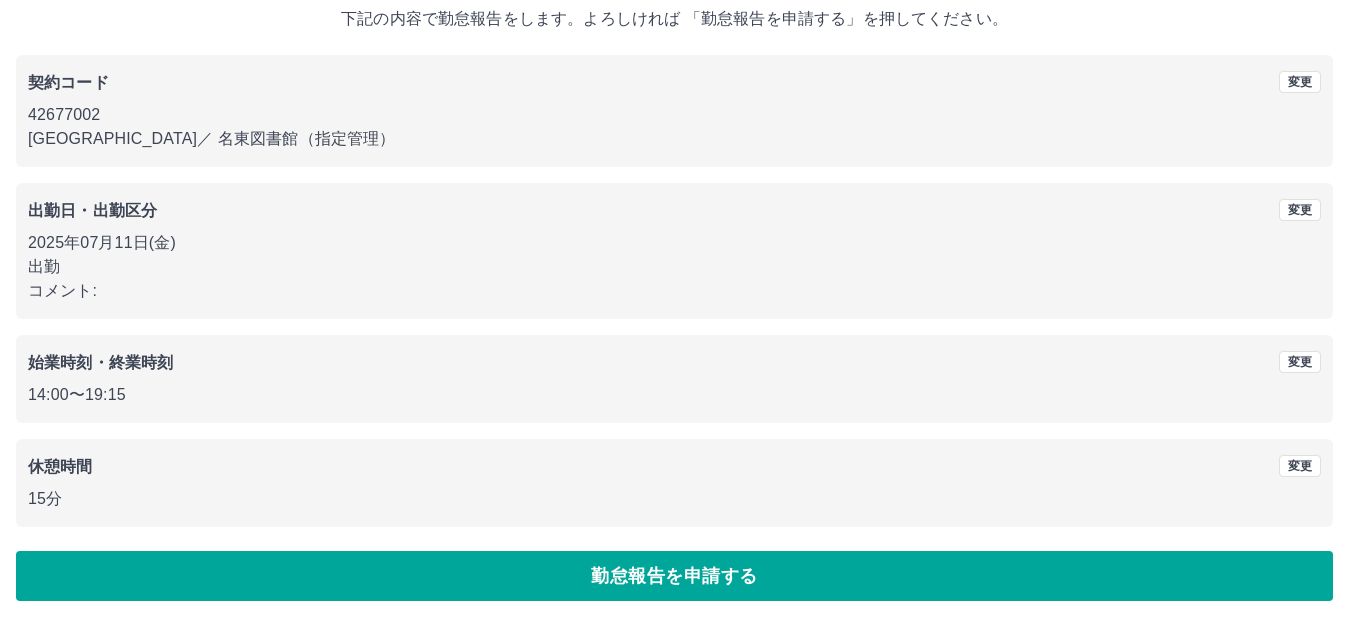 drag, startPoint x: 546, startPoint y: 571, endPoint x: 530, endPoint y: 566, distance: 16.763054 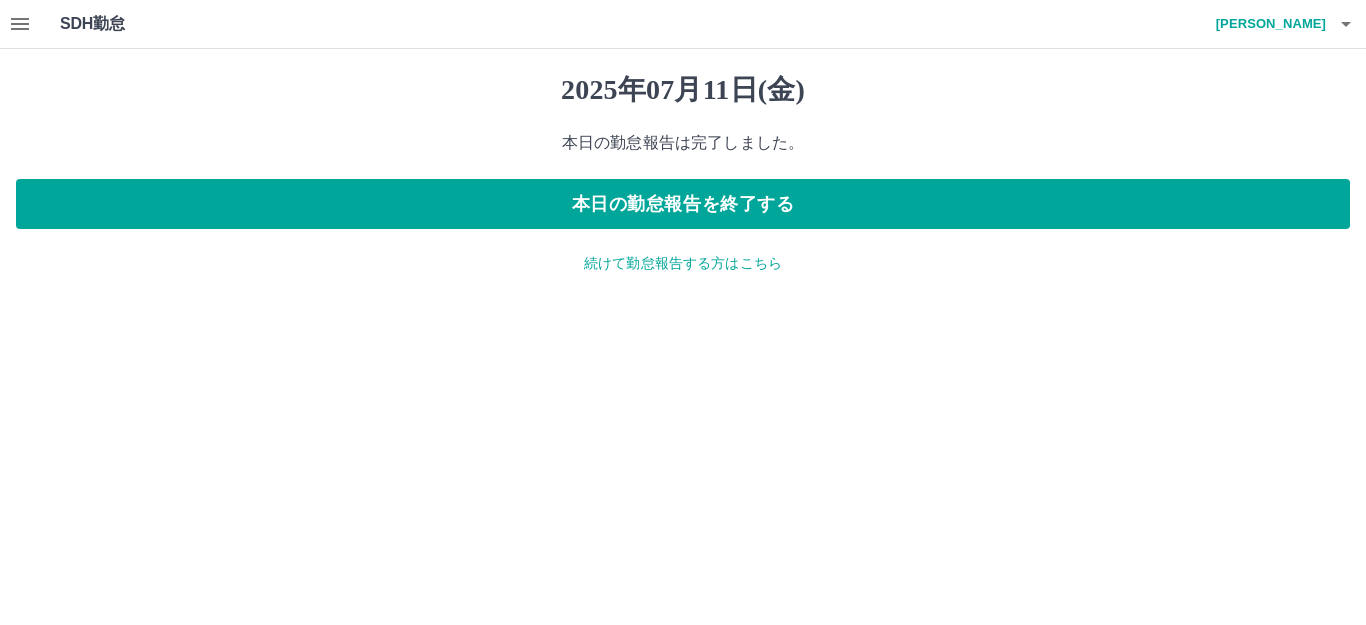 click on "続けて勤怠報告する方はこちら" at bounding box center [683, 263] 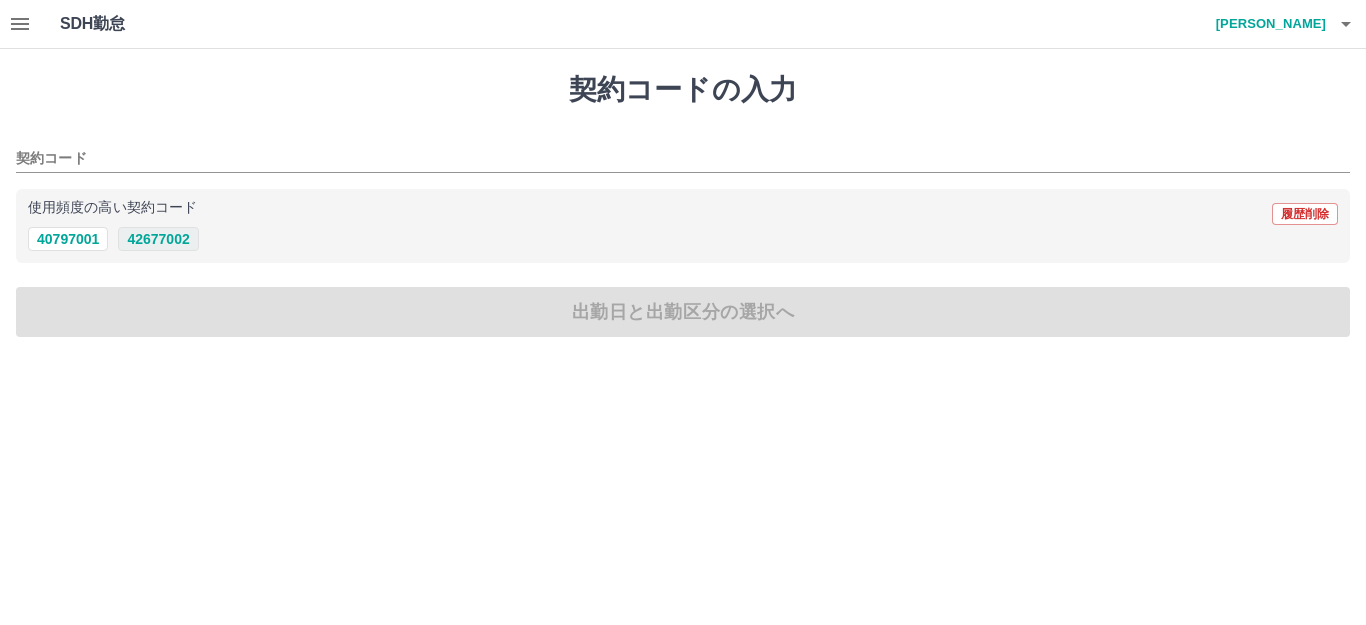 click on "42677002" at bounding box center (158, 239) 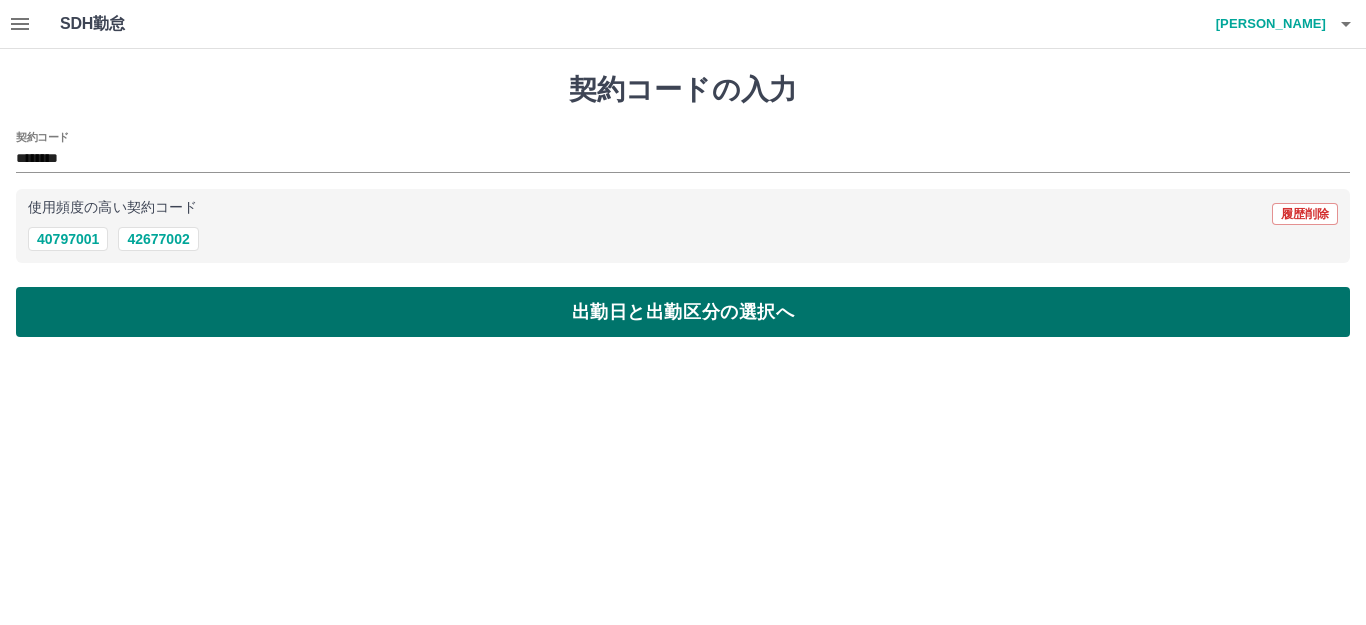 click on "出勤日と出勤区分の選択へ" at bounding box center [683, 312] 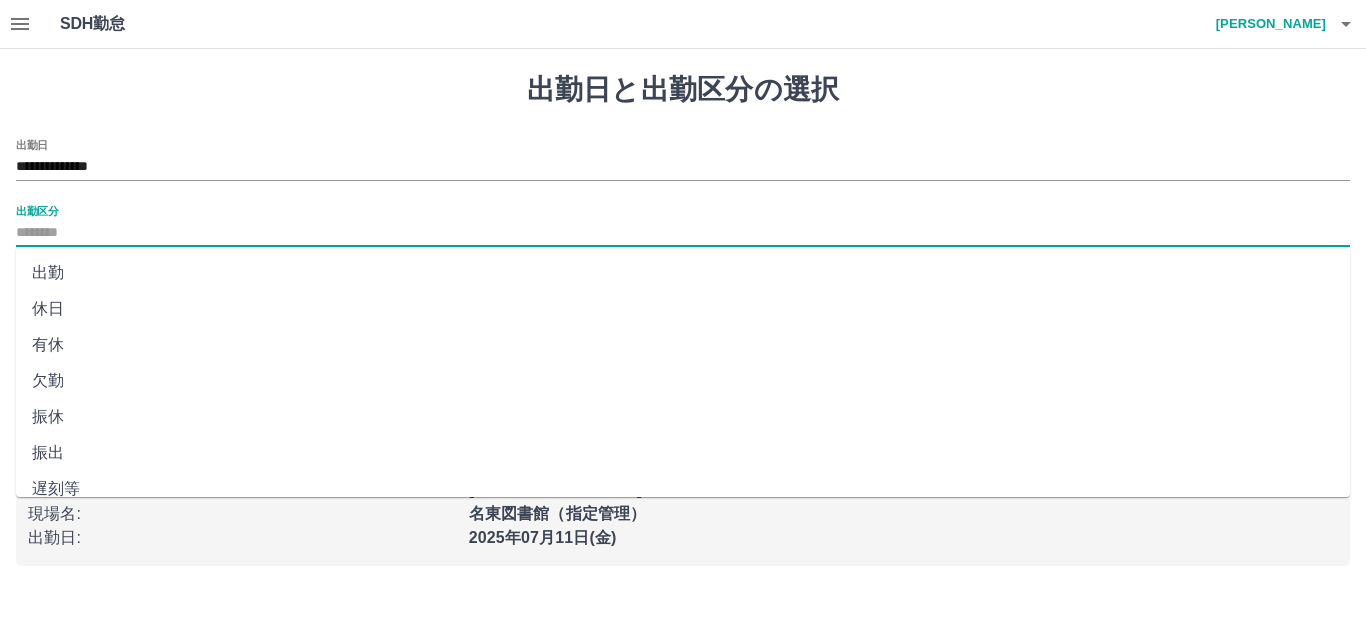 click on "出勤区分" at bounding box center (683, 233) 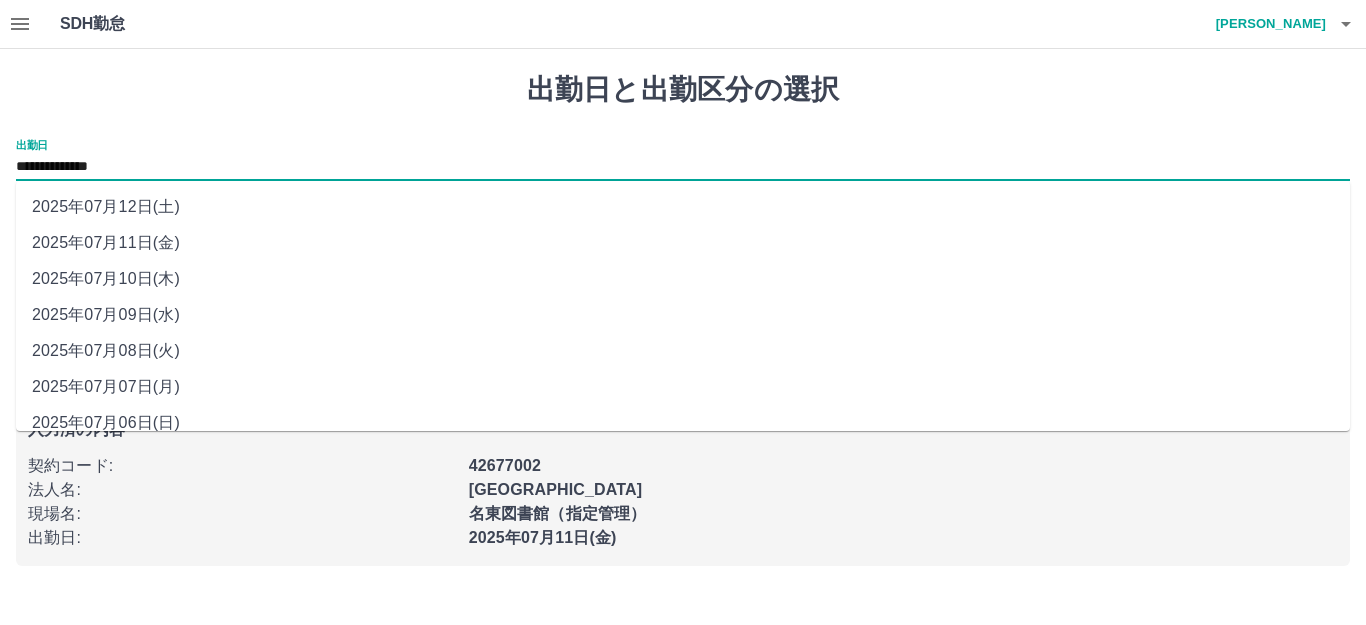 click on "**********" at bounding box center [683, 167] 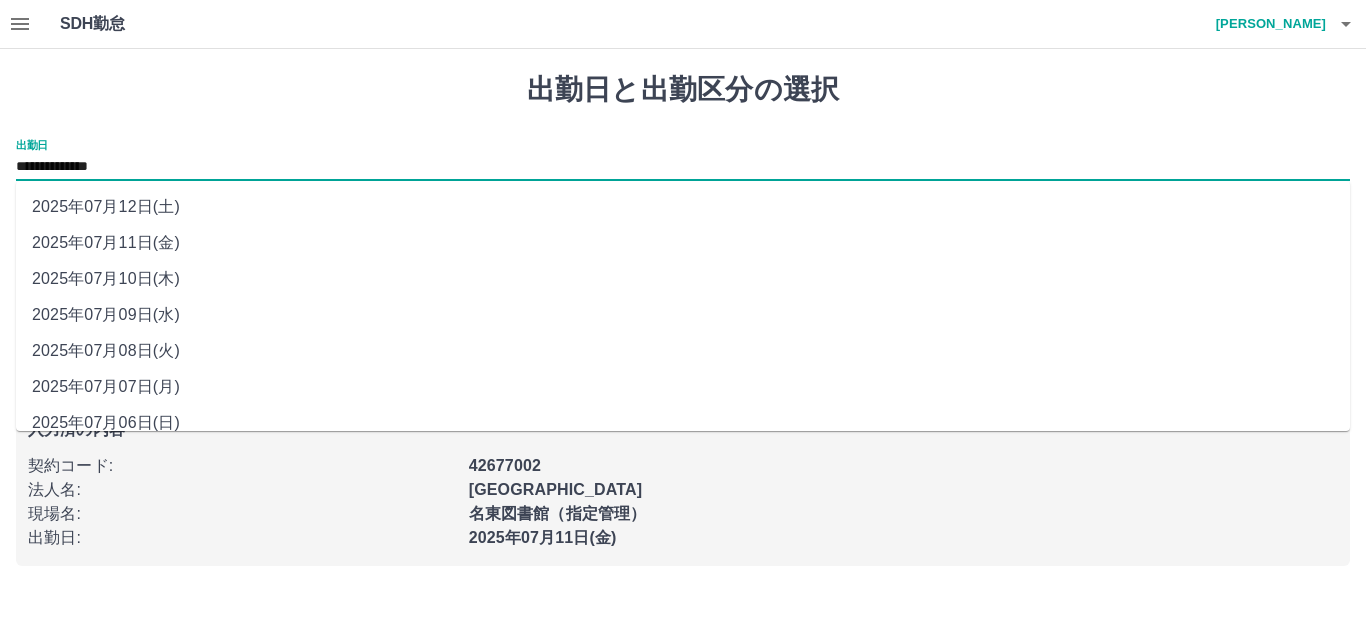 click on "2025年07月12日(土)" at bounding box center (683, 207) 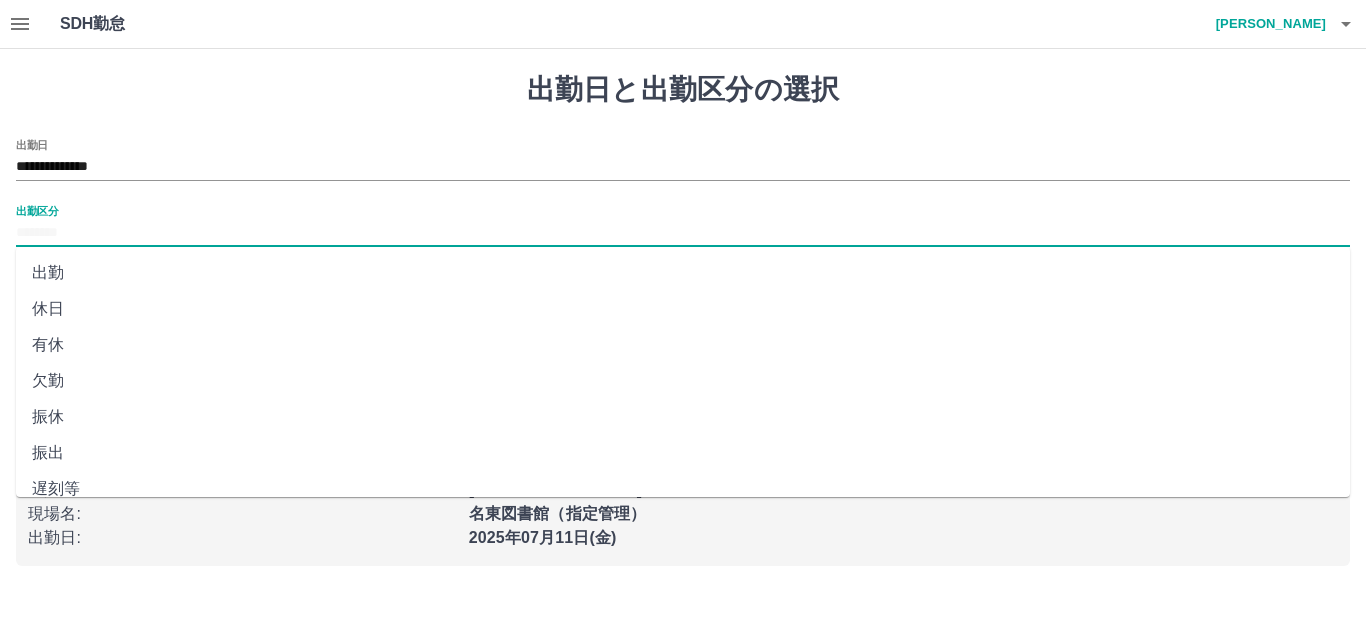 click on "出勤区分" at bounding box center (683, 233) 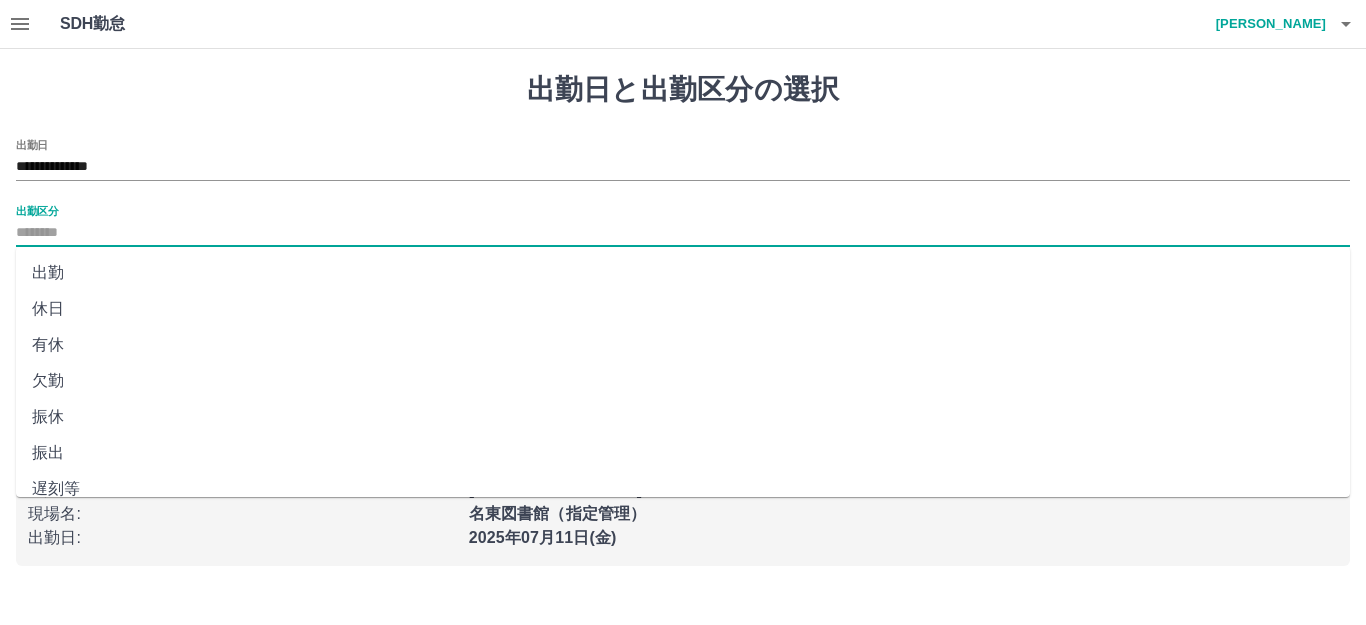 click on "休日" at bounding box center (683, 309) 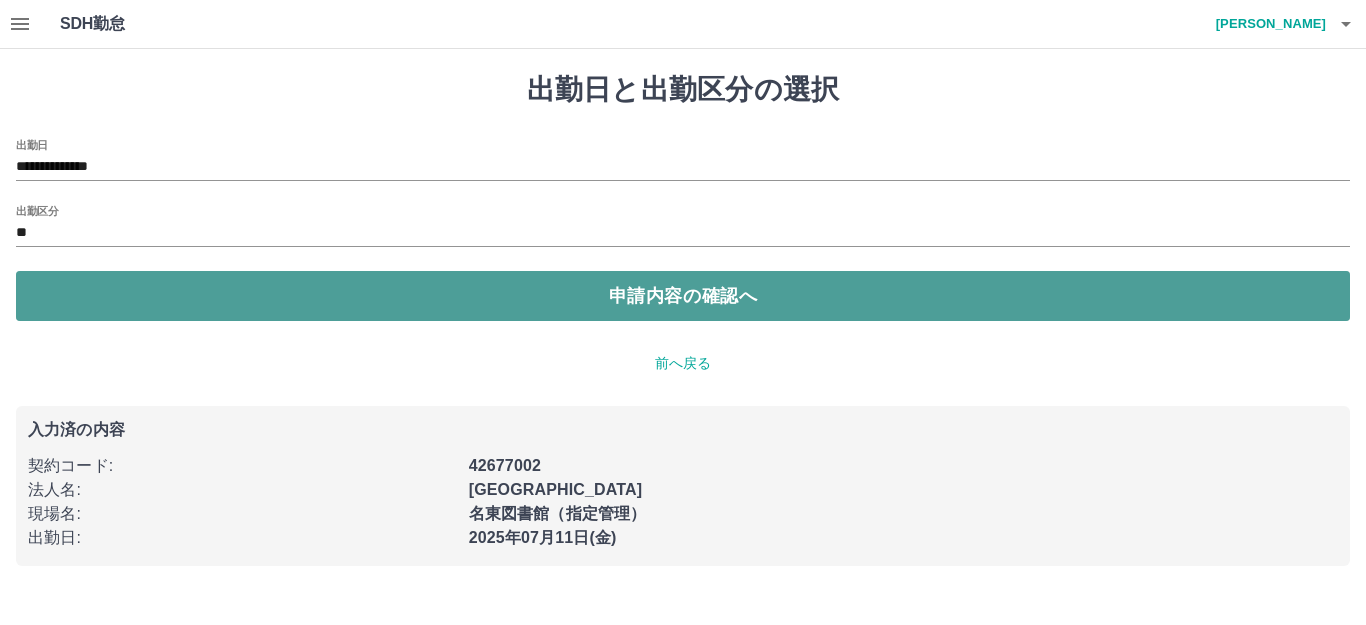 click on "申請内容の確認へ" at bounding box center (683, 296) 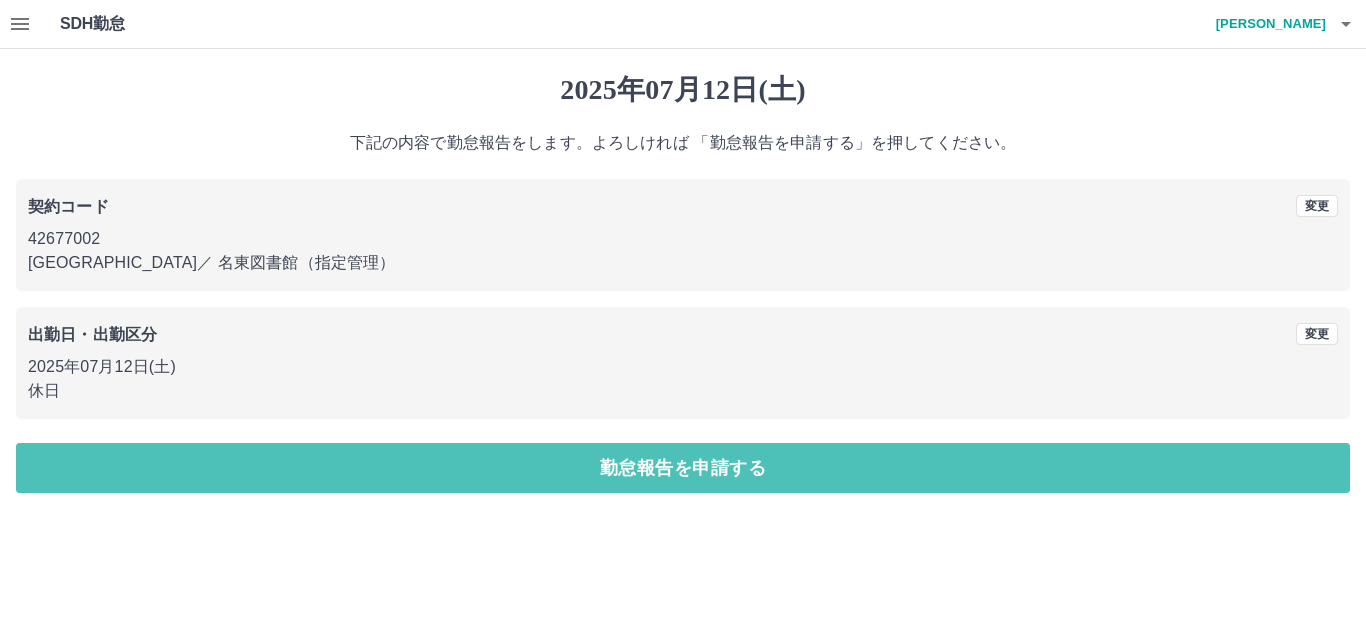 drag, startPoint x: 75, startPoint y: 461, endPoint x: 60, endPoint y: 451, distance: 18.027756 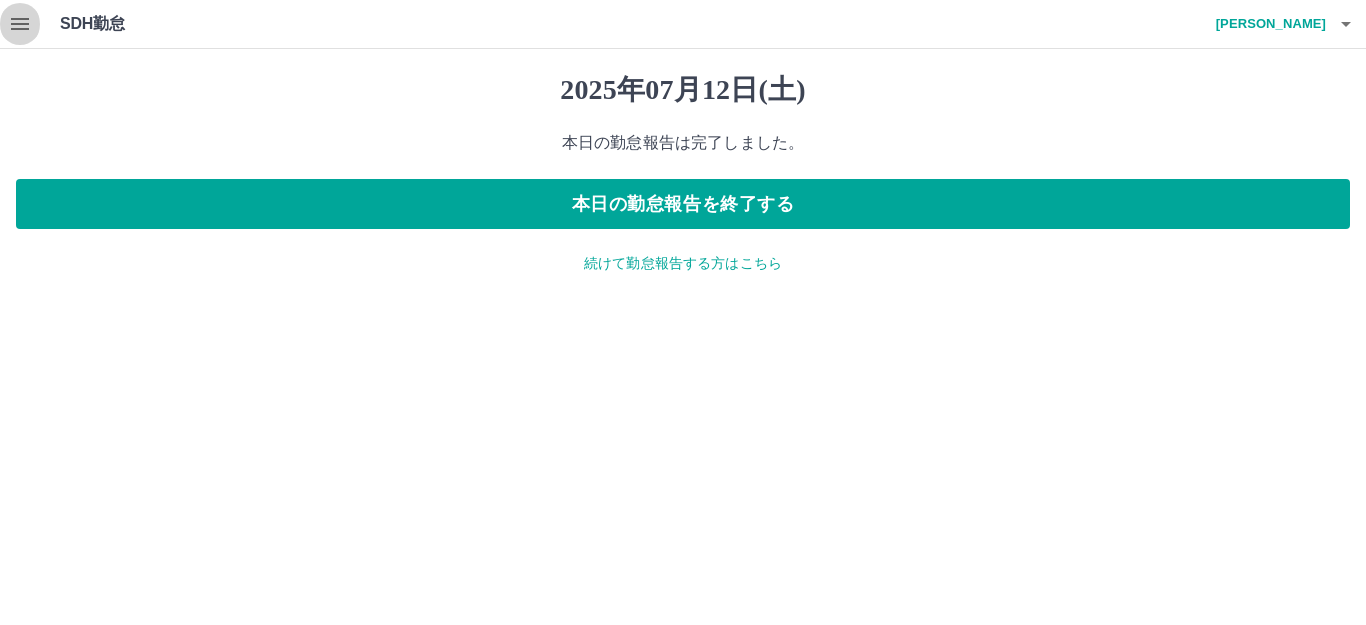 click 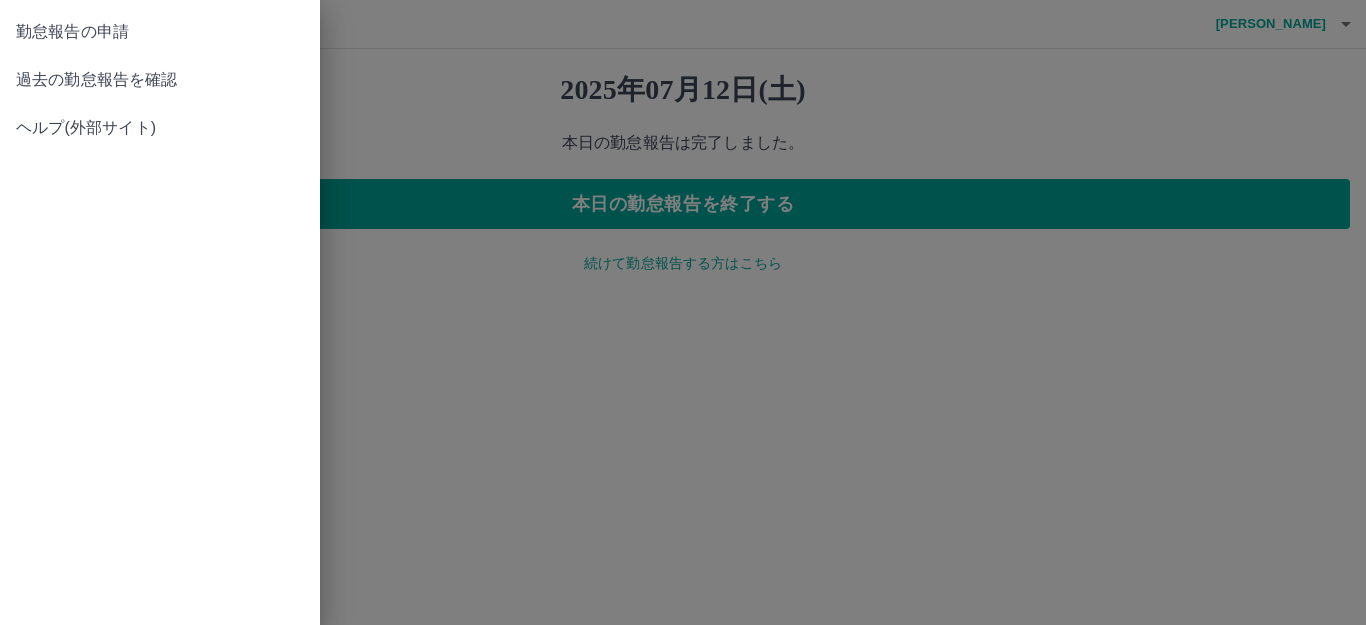 click on "過去の勤怠報告を確認" at bounding box center (160, 80) 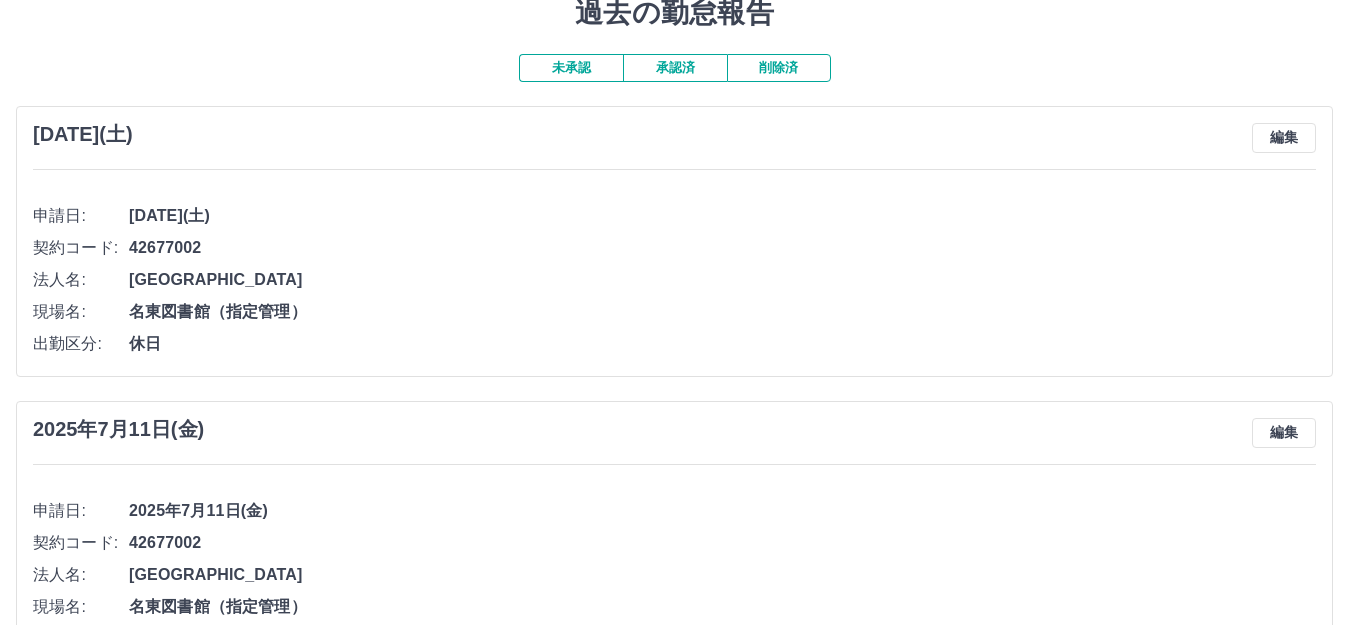 scroll, scrollTop: 0, scrollLeft: 0, axis: both 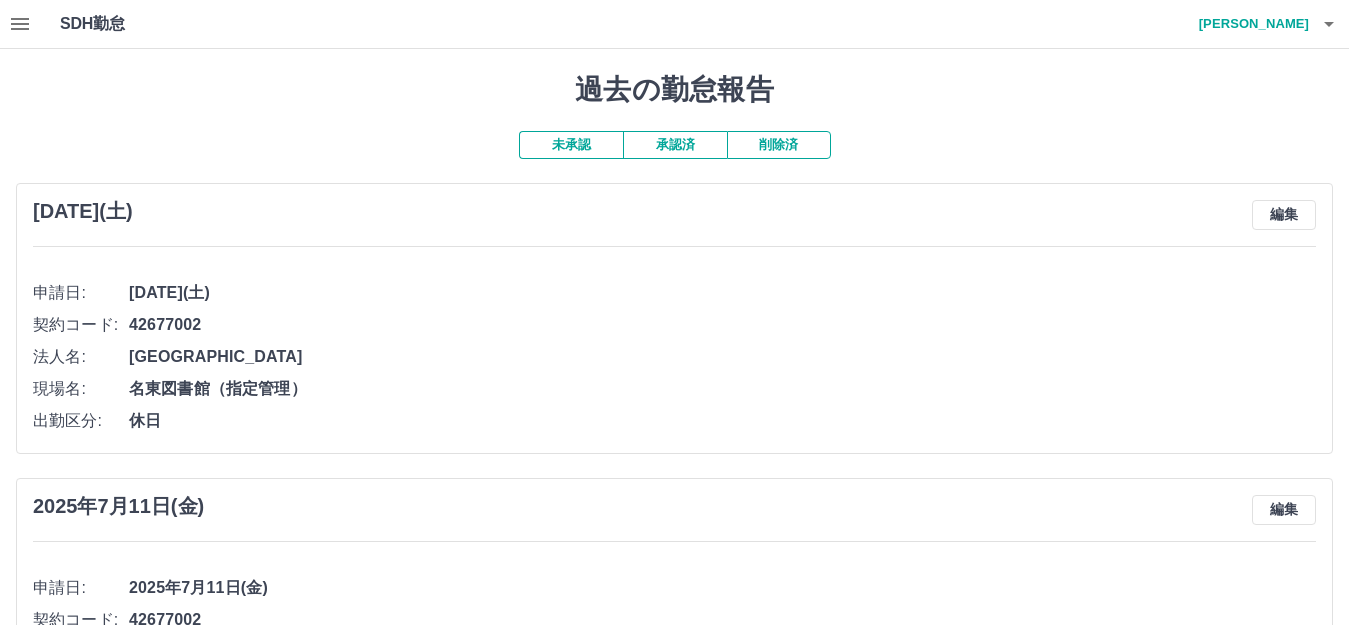 click on "承認済" at bounding box center (675, 145) 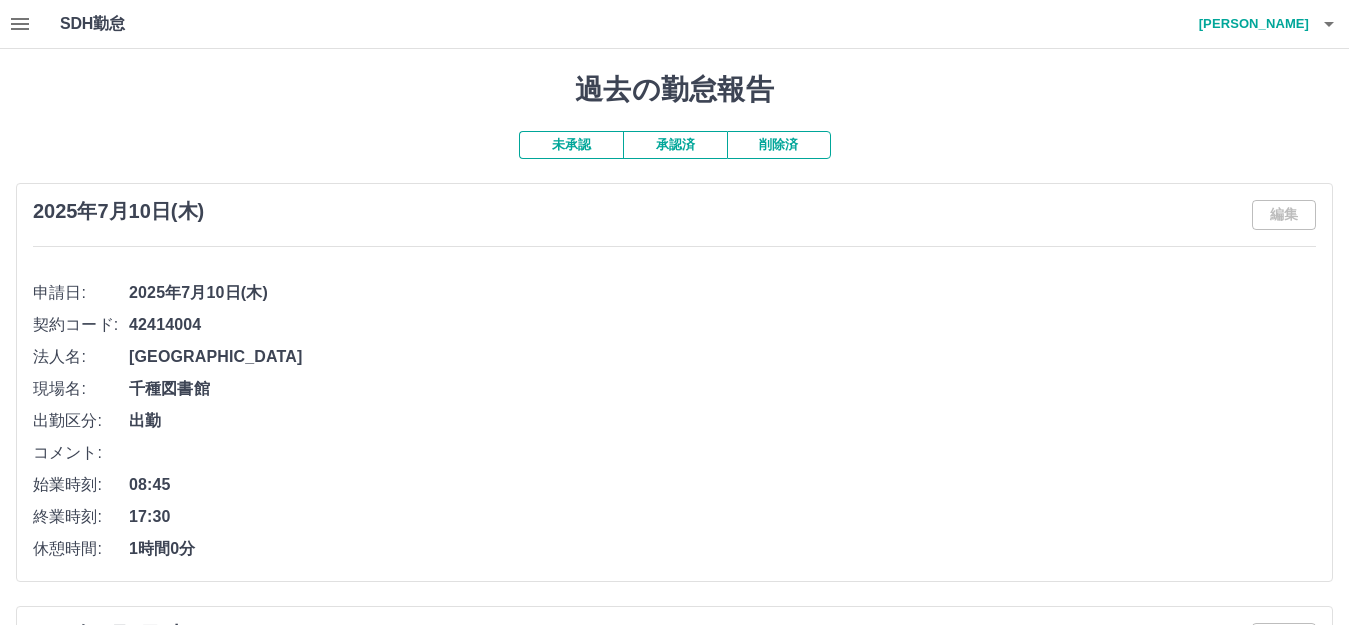 click on "未承認" at bounding box center [571, 145] 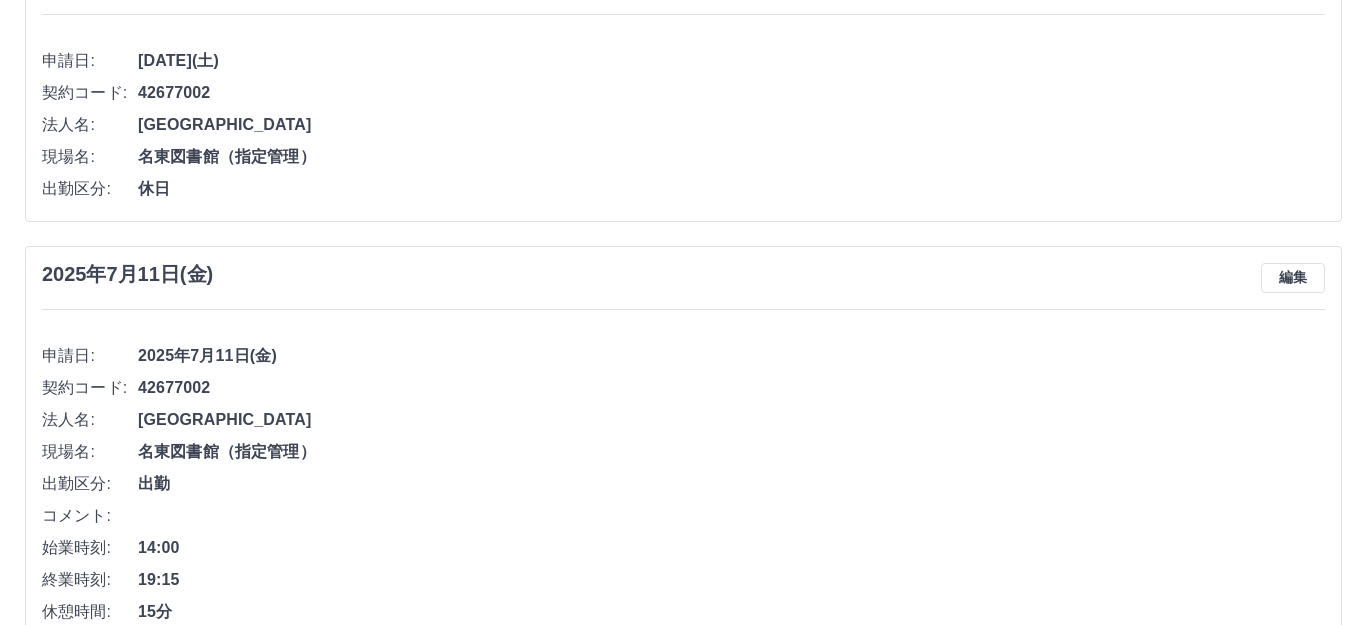 scroll, scrollTop: 0, scrollLeft: 0, axis: both 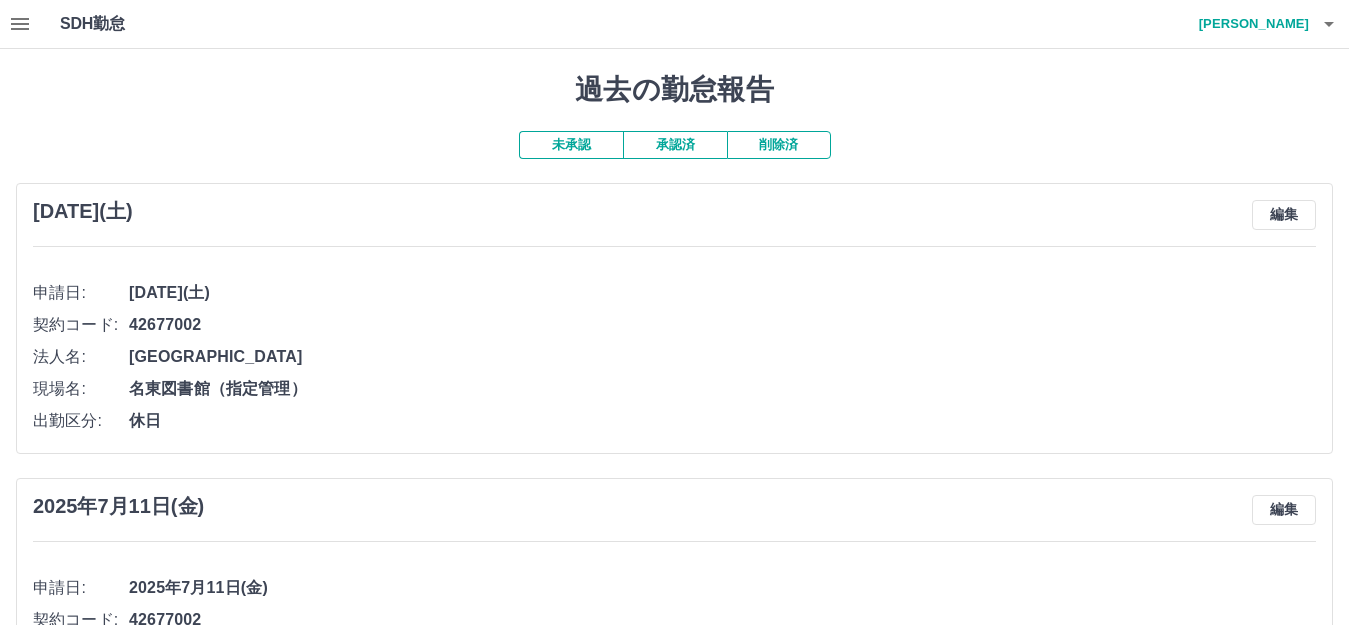click on "小川　徳子" at bounding box center (1249, 24) 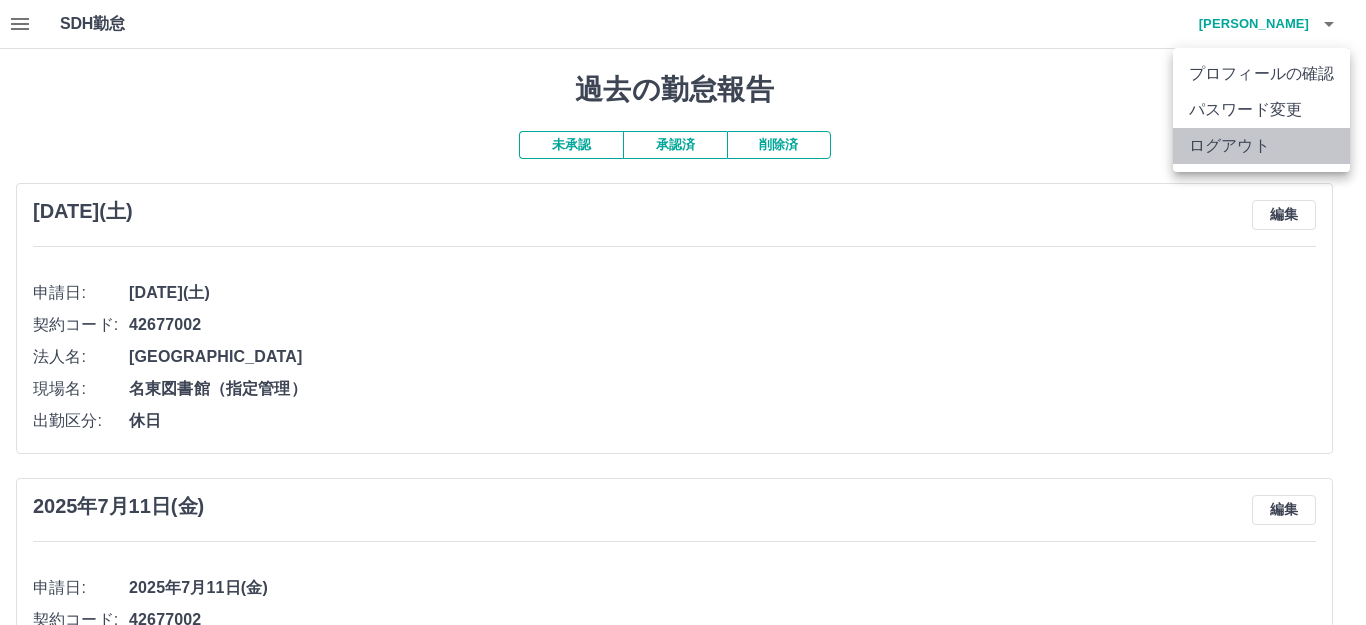 click on "ログアウト" at bounding box center (1261, 146) 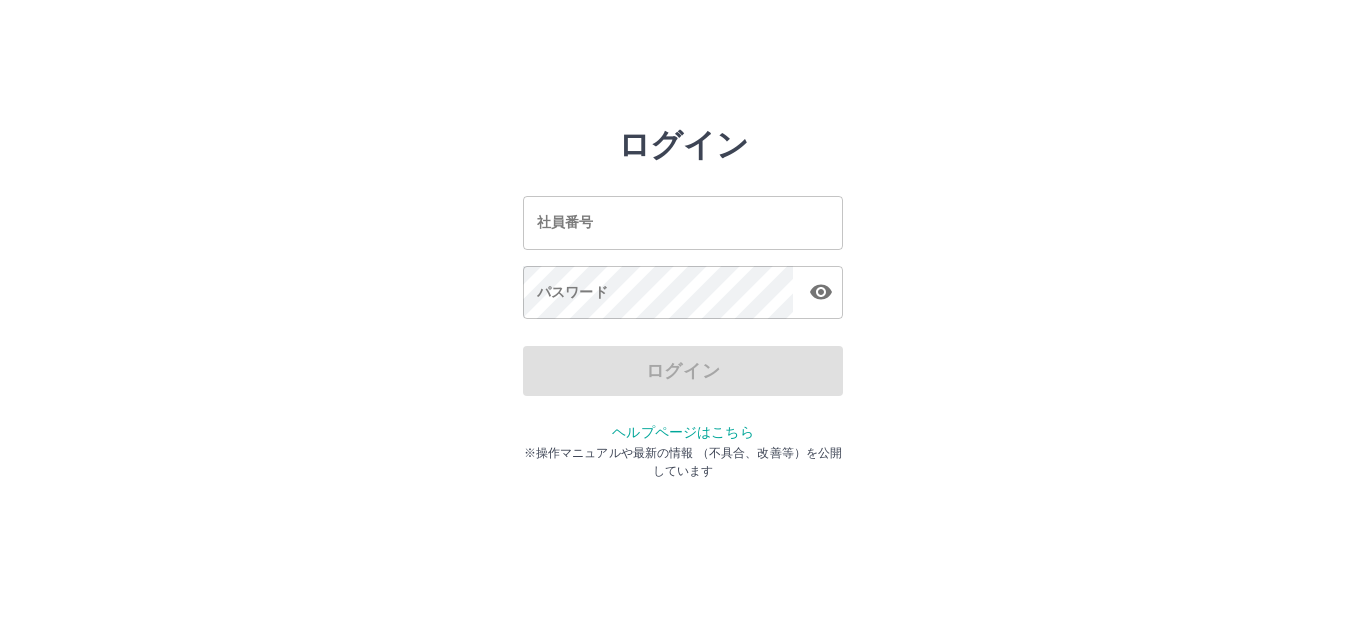 scroll, scrollTop: 0, scrollLeft: 0, axis: both 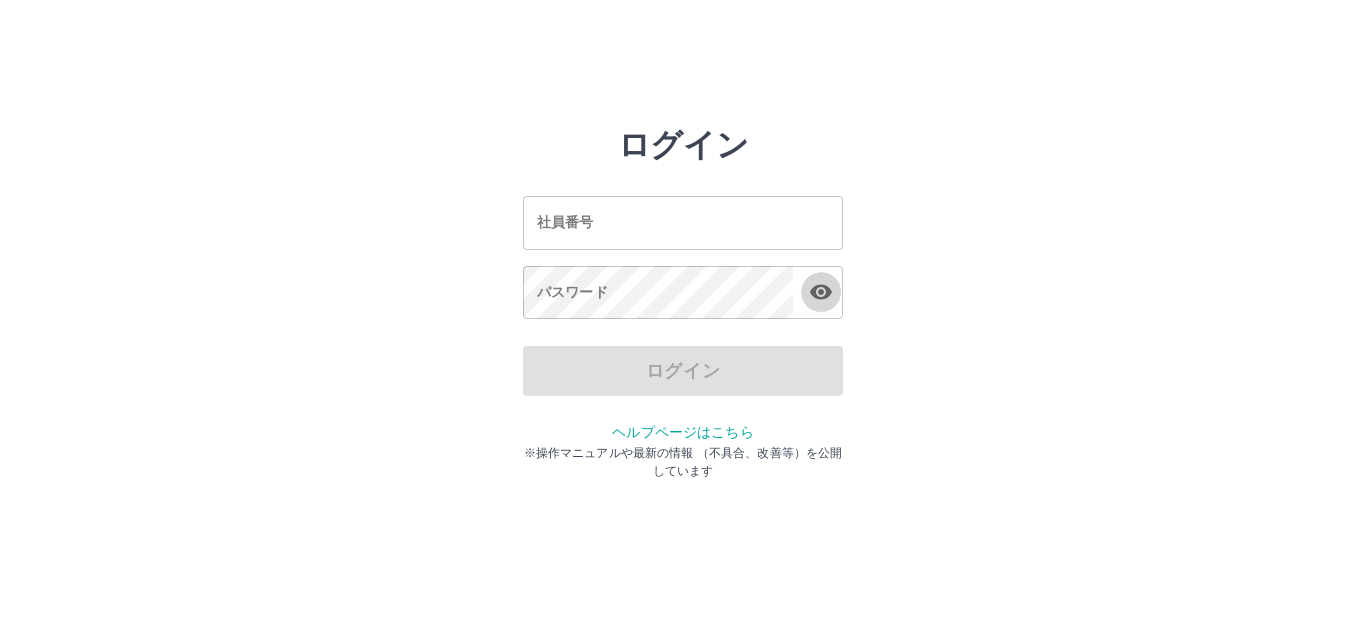 click 